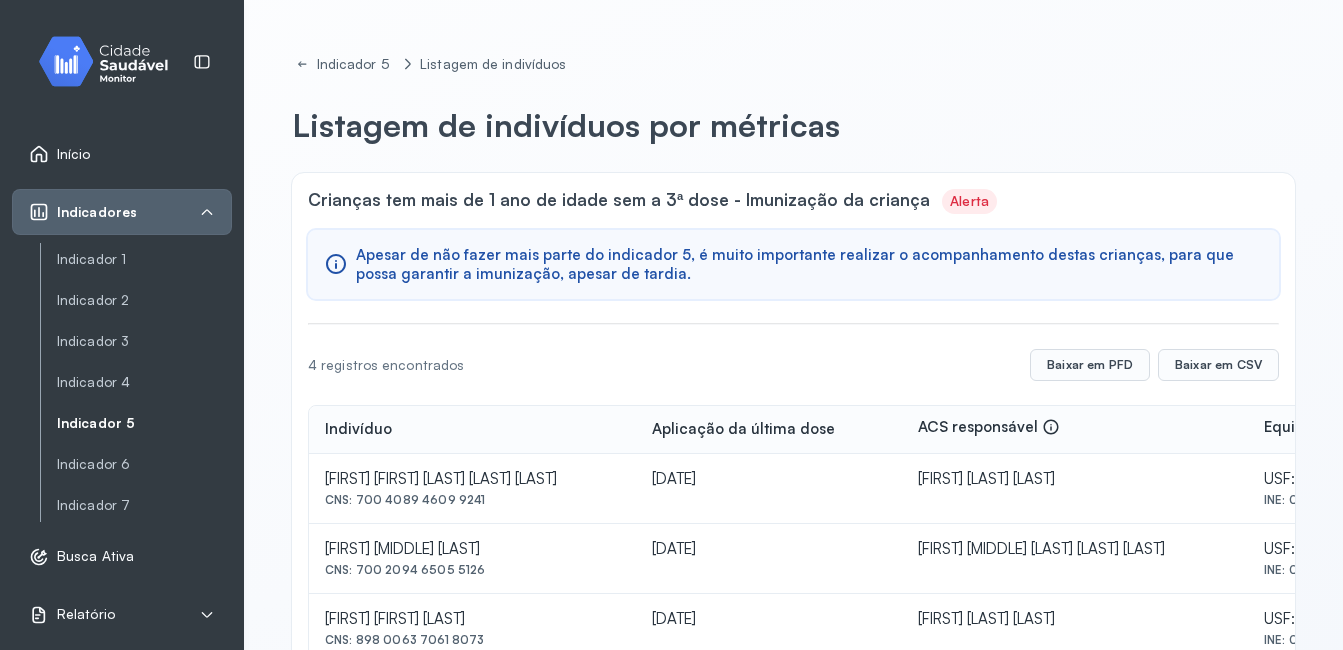 scroll, scrollTop: 0, scrollLeft: 0, axis: both 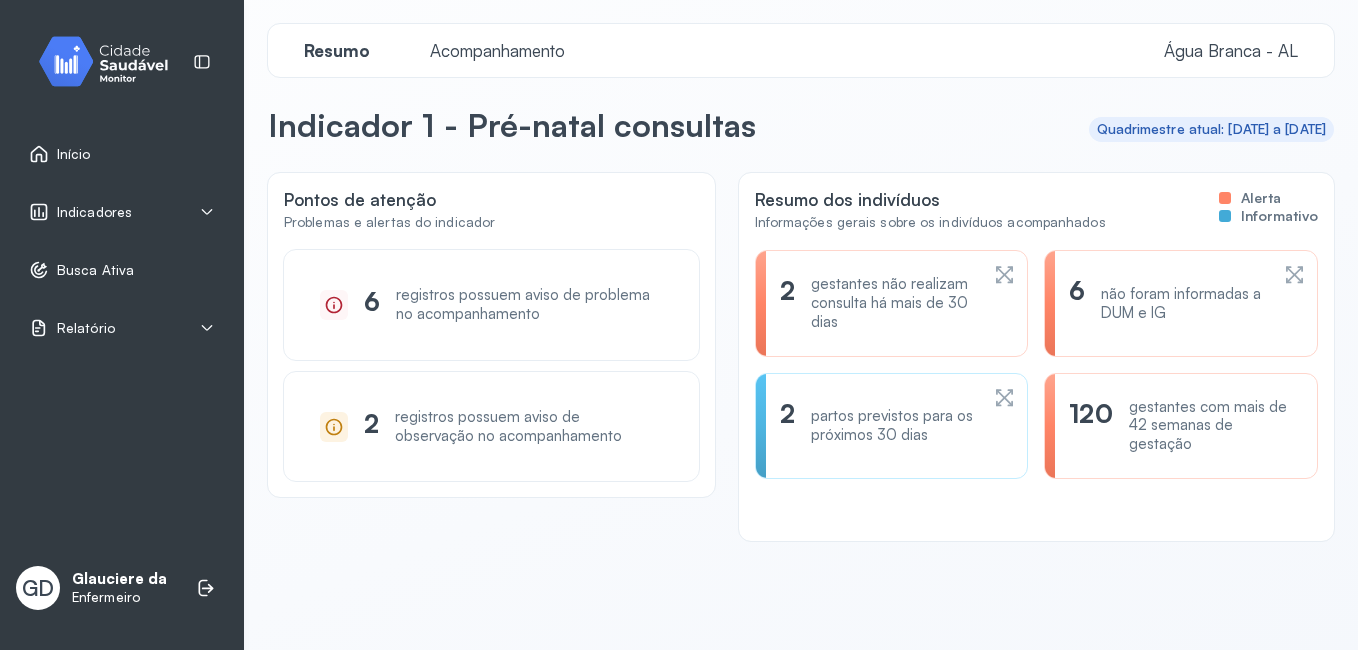 click on "registros possuem aviso de problema no acompanhamento" at bounding box center (529, 305) 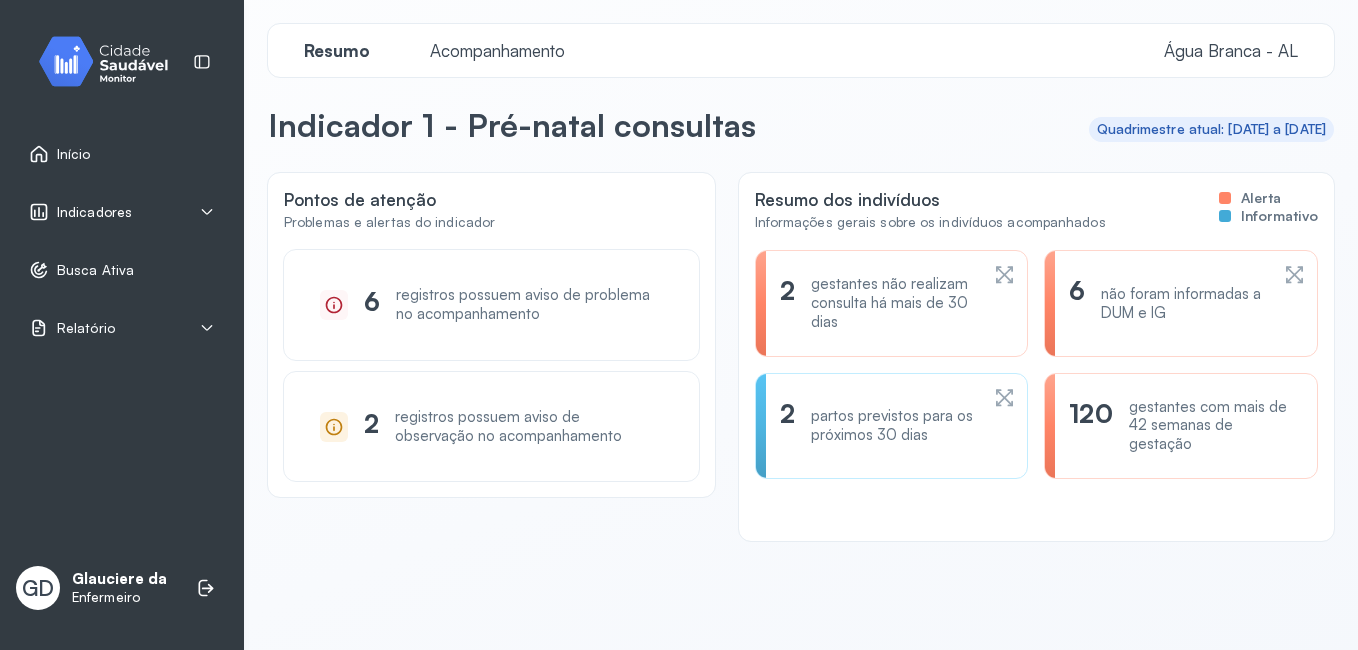 click on "Indicadores" at bounding box center [94, 212] 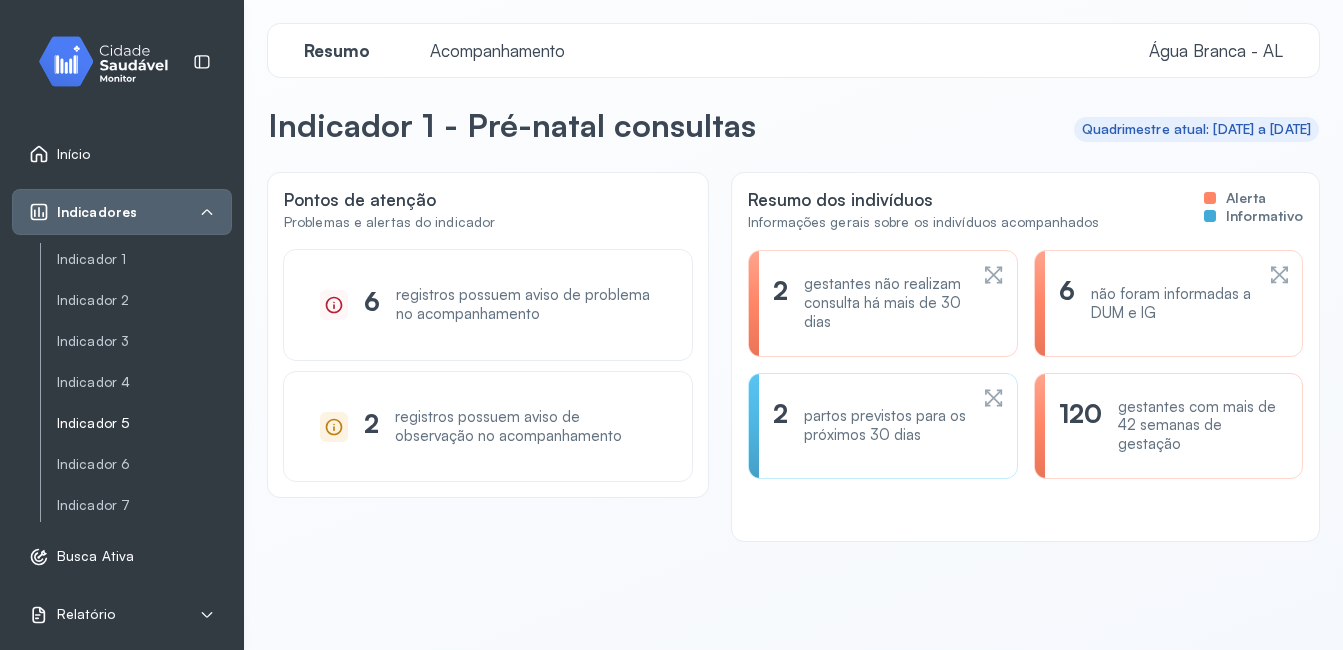 click on "Indicador 5" at bounding box center [144, 423] 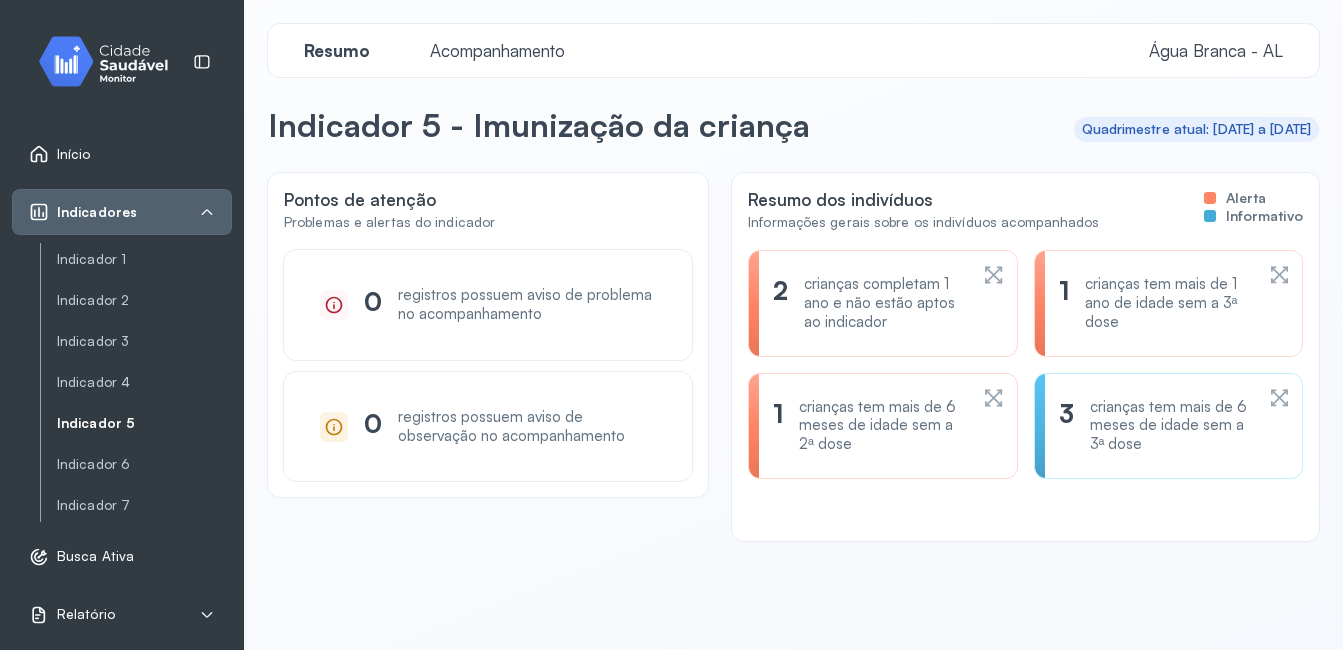 click on "crianças tem mais de 6 meses de idade sem a 3ª dose" at bounding box center [1171, 426] 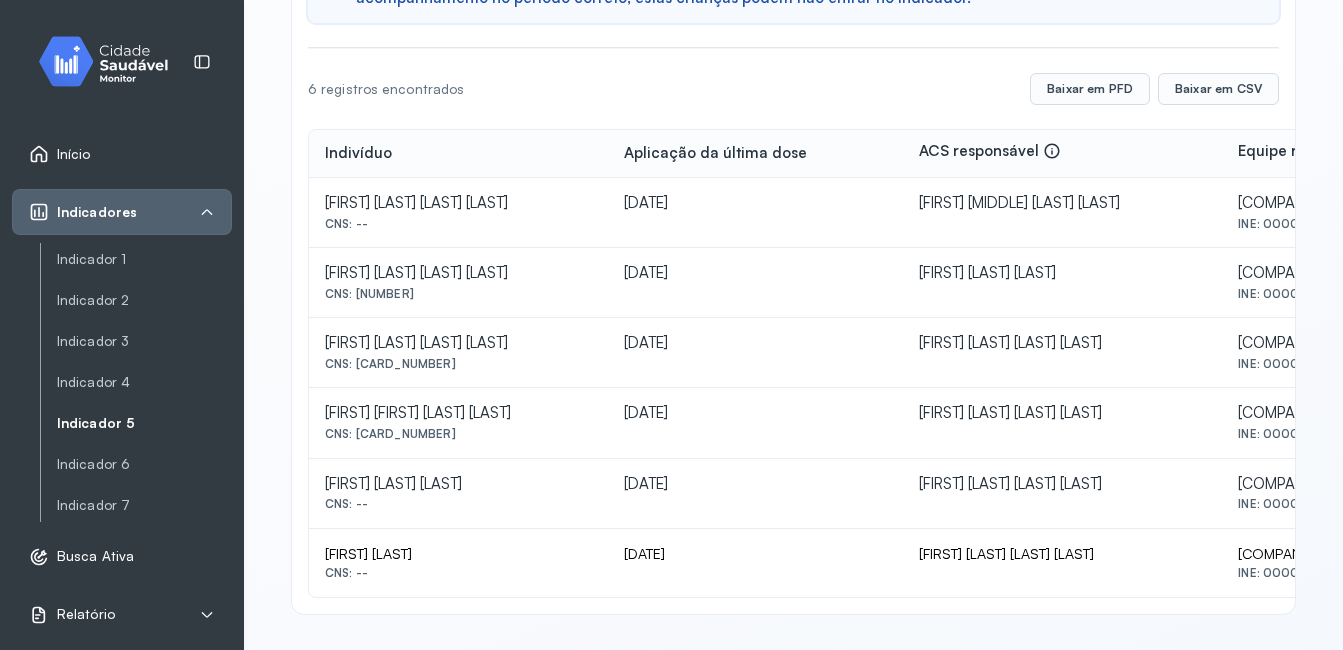scroll, scrollTop: 76, scrollLeft: 0, axis: vertical 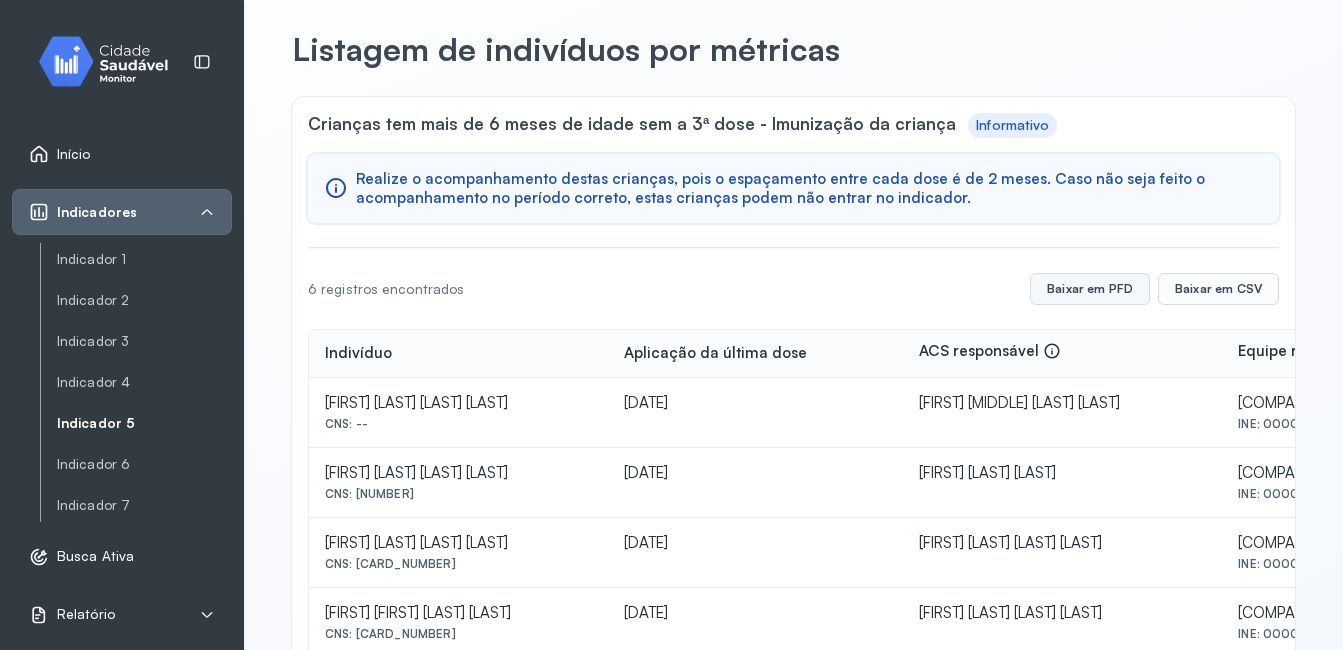 click on "Baixar em PFD" at bounding box center [1090, 289] 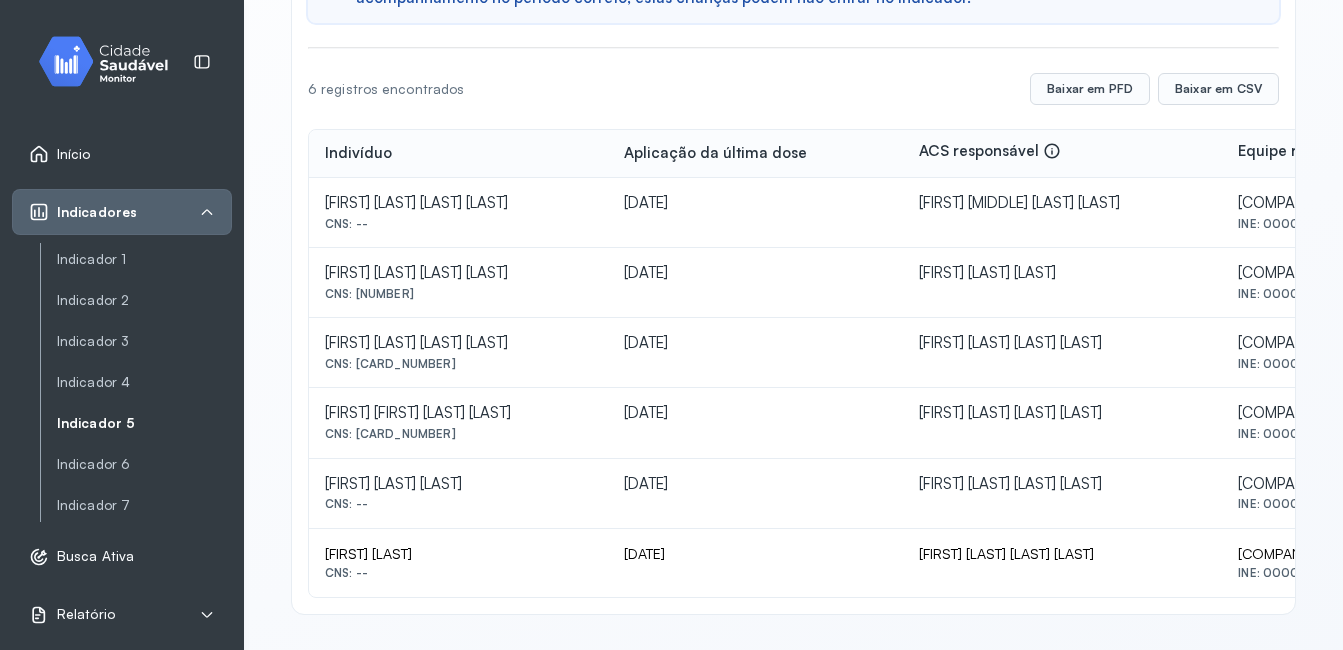 scroll, scrollTop: 0, scrollLeft: 0, axis: both 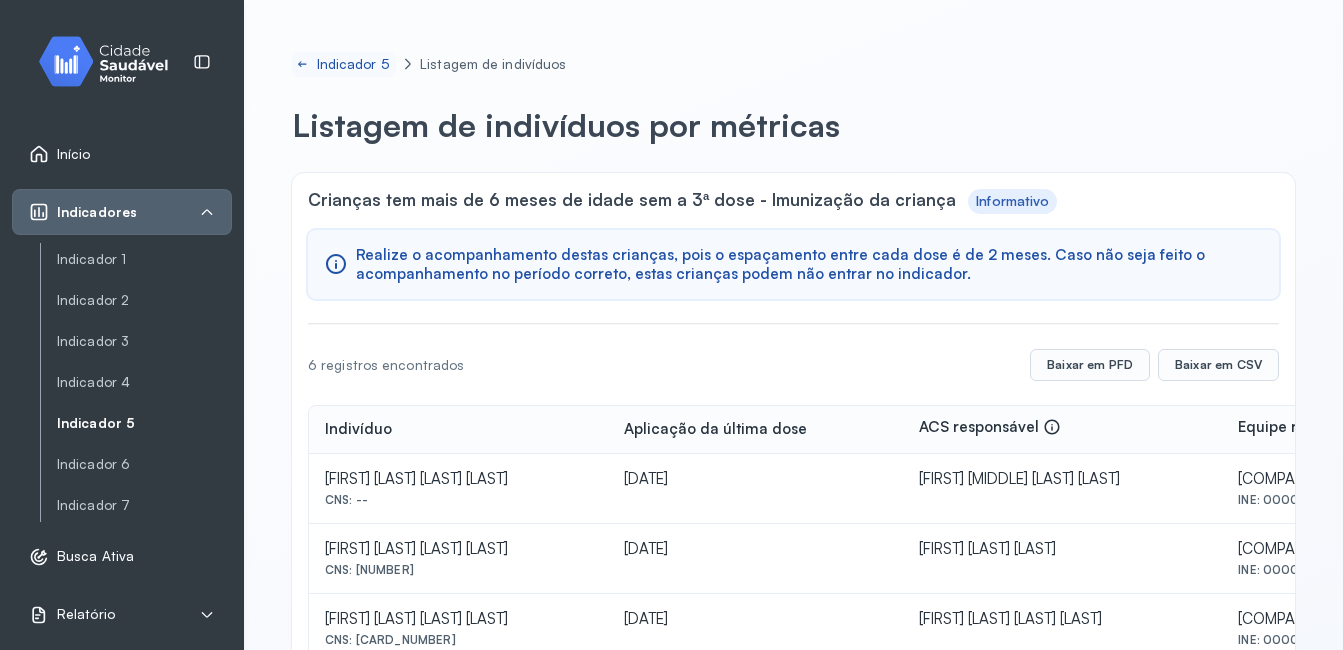 click on "Indicador 5" 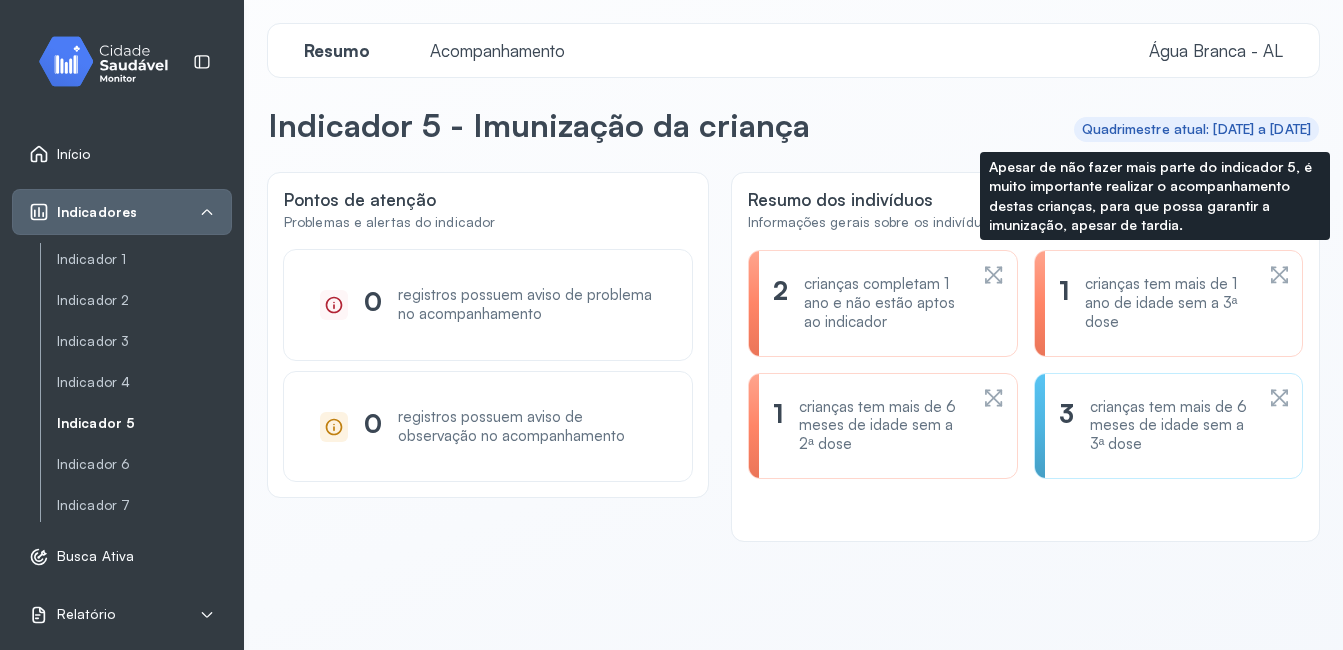 scroll, scrollTop: 39, scrollLeft: 0, axis: vertical 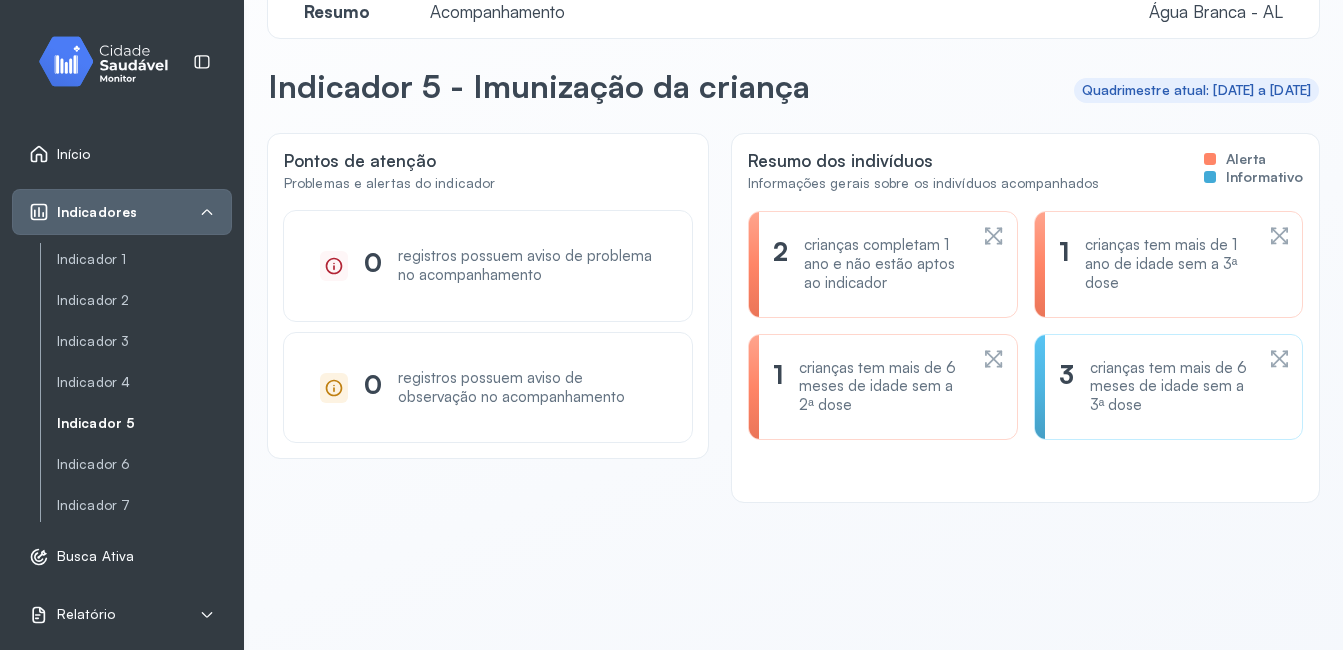 click on "crianças completam 1 ano e não estão aptos ao indicador" at bounding box center (885, 264) 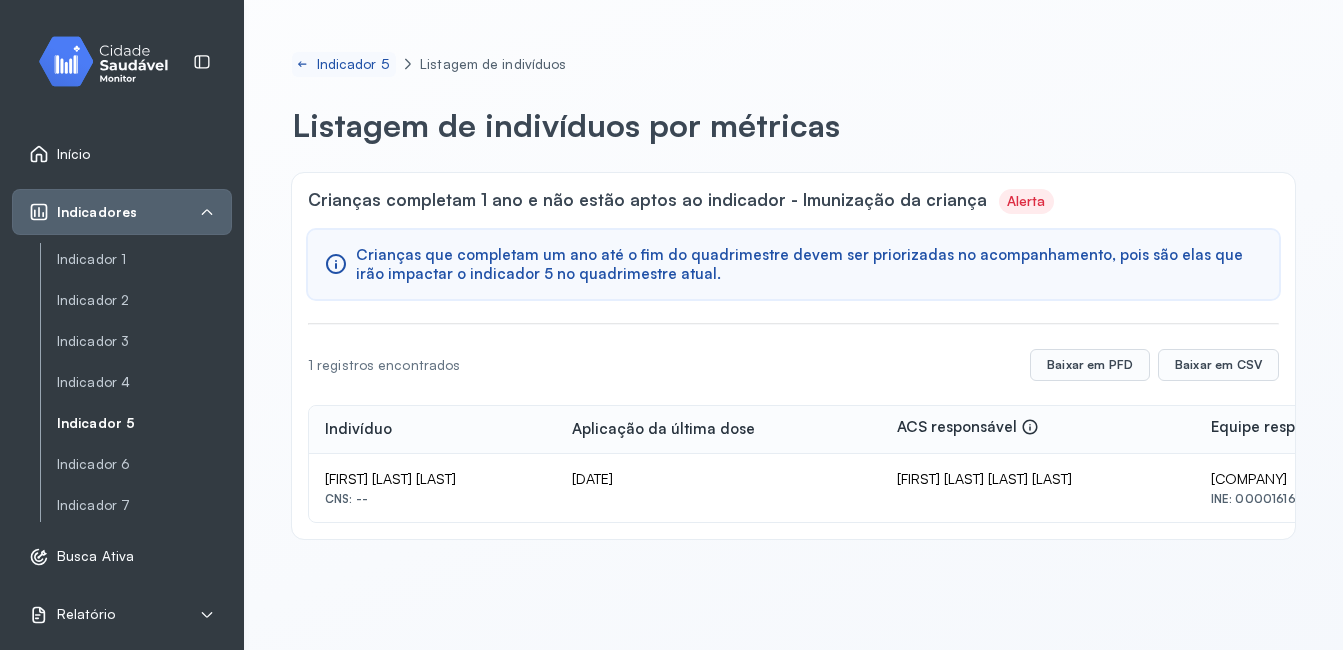 click 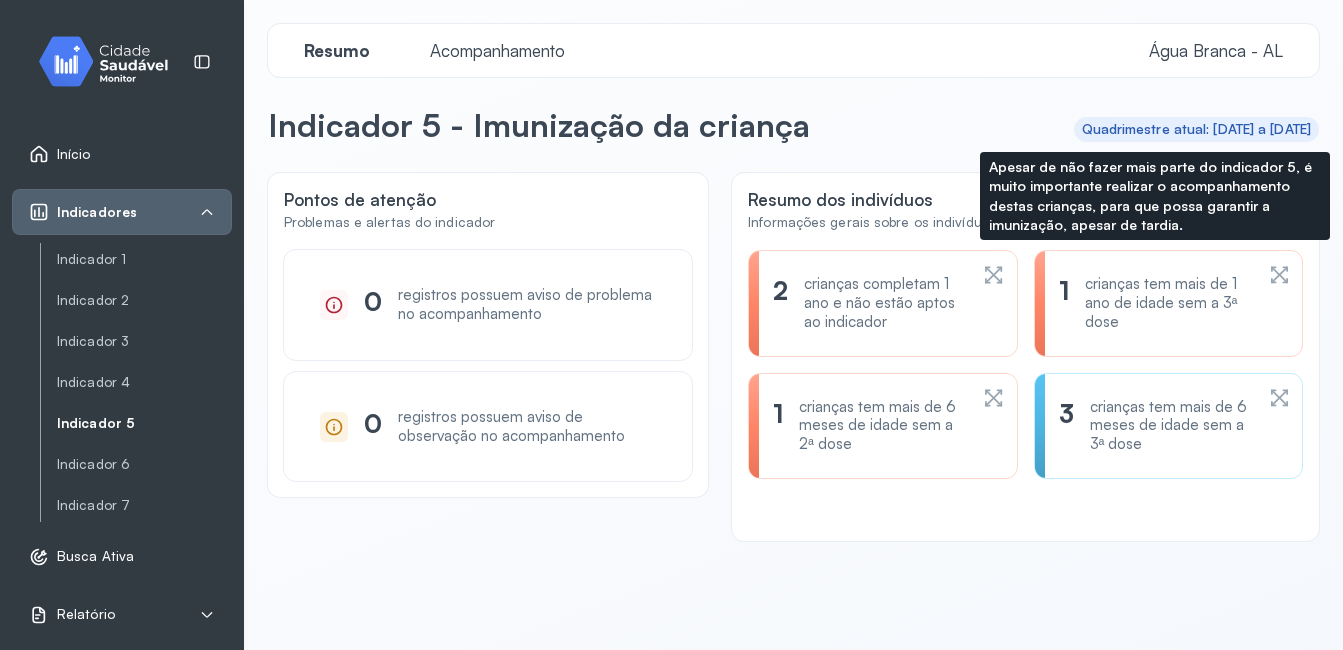 click on "crianças tem mais de 1 ano de idade sem a 3ª dose" at bounding box center [1169, 303] 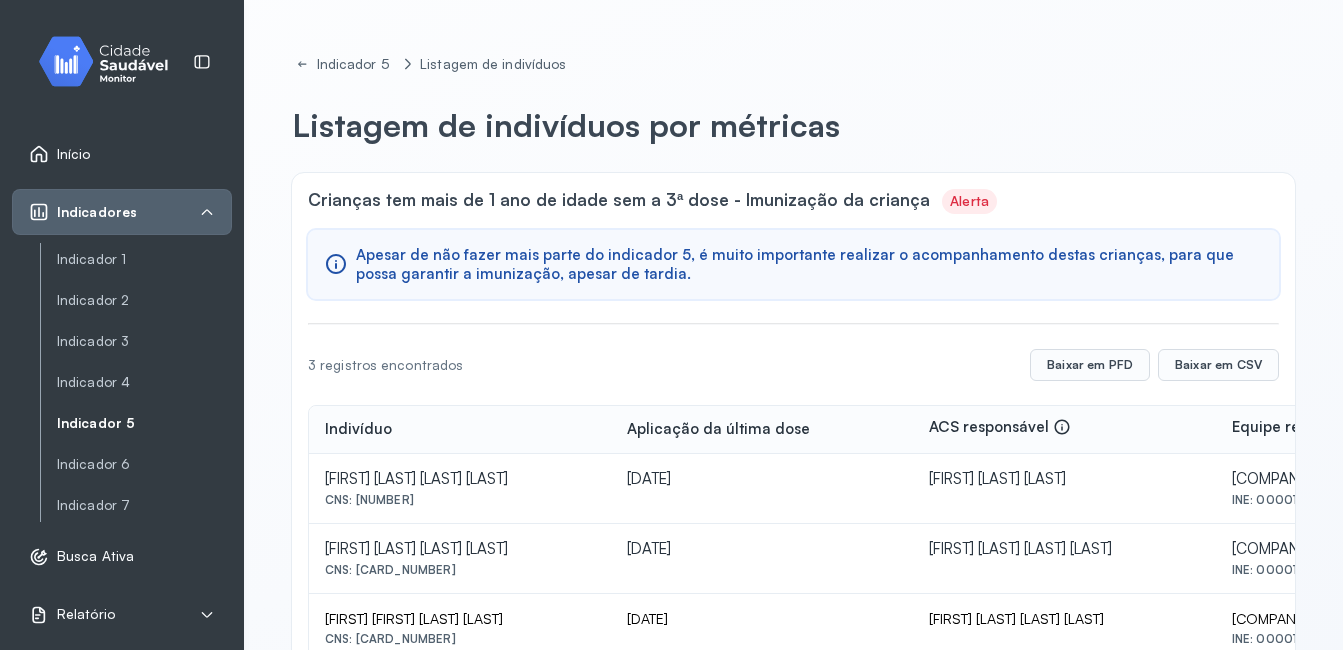 scroll, scrollTop: 65, scrollLeft: 0, axis: vertical 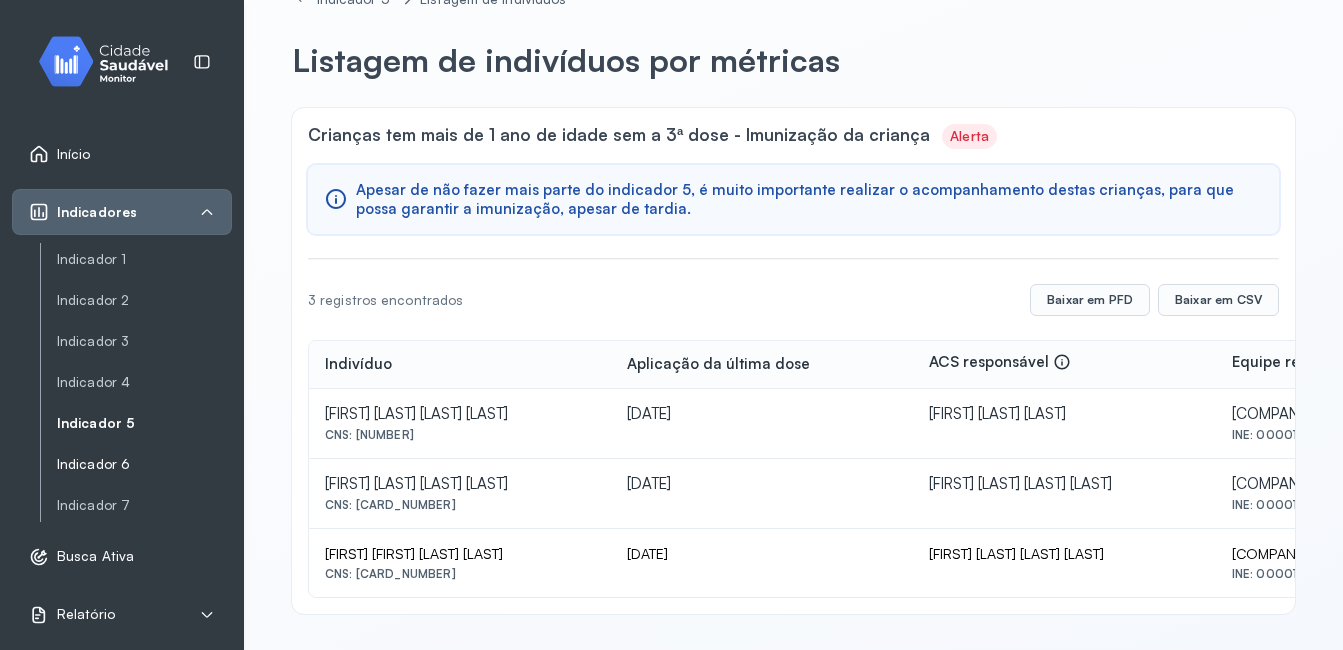 click on "Indicador 6" at bounding box center [144, 464] 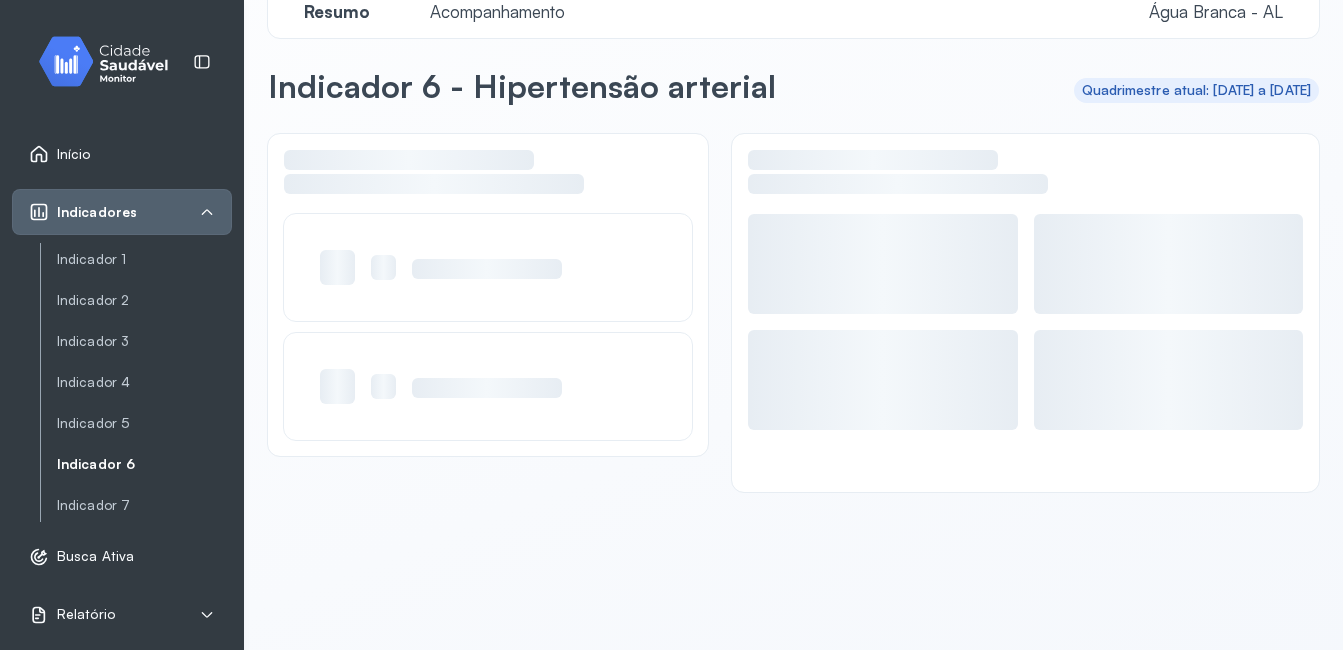 scroll, scrollTop: 39, scrollLeft: 0, axis: vertical 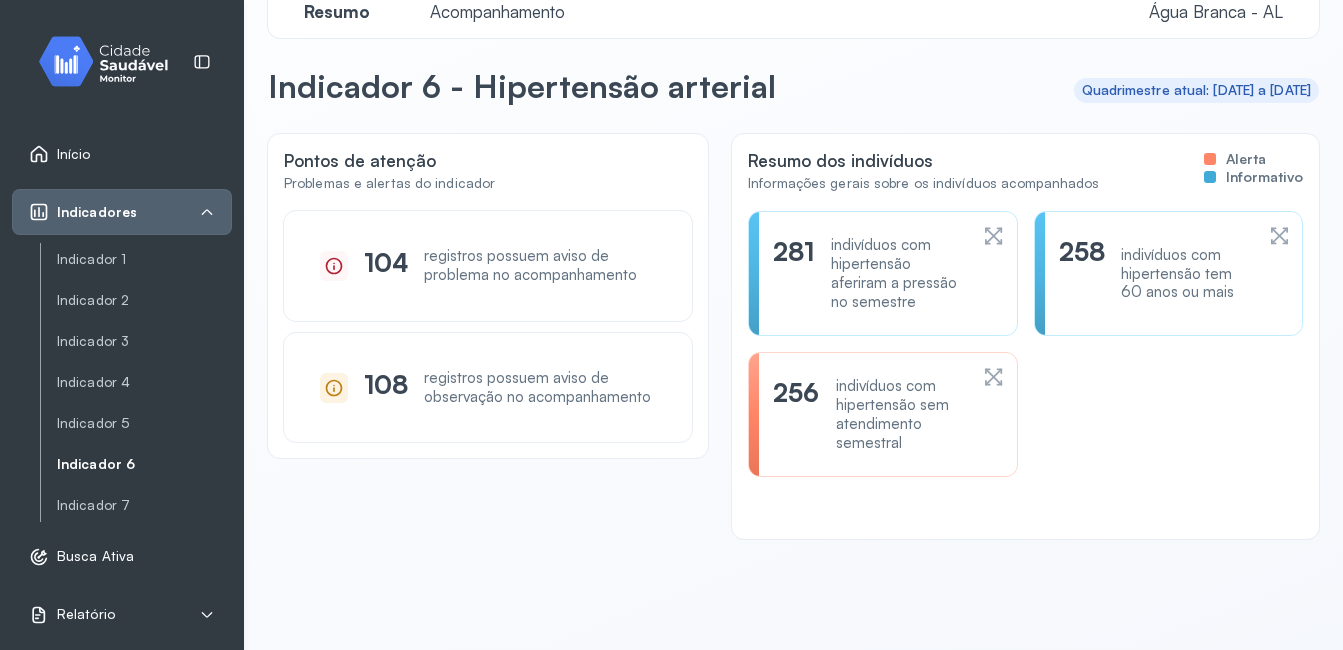 click on "Indicador 6" at bounding box center (144, 464) 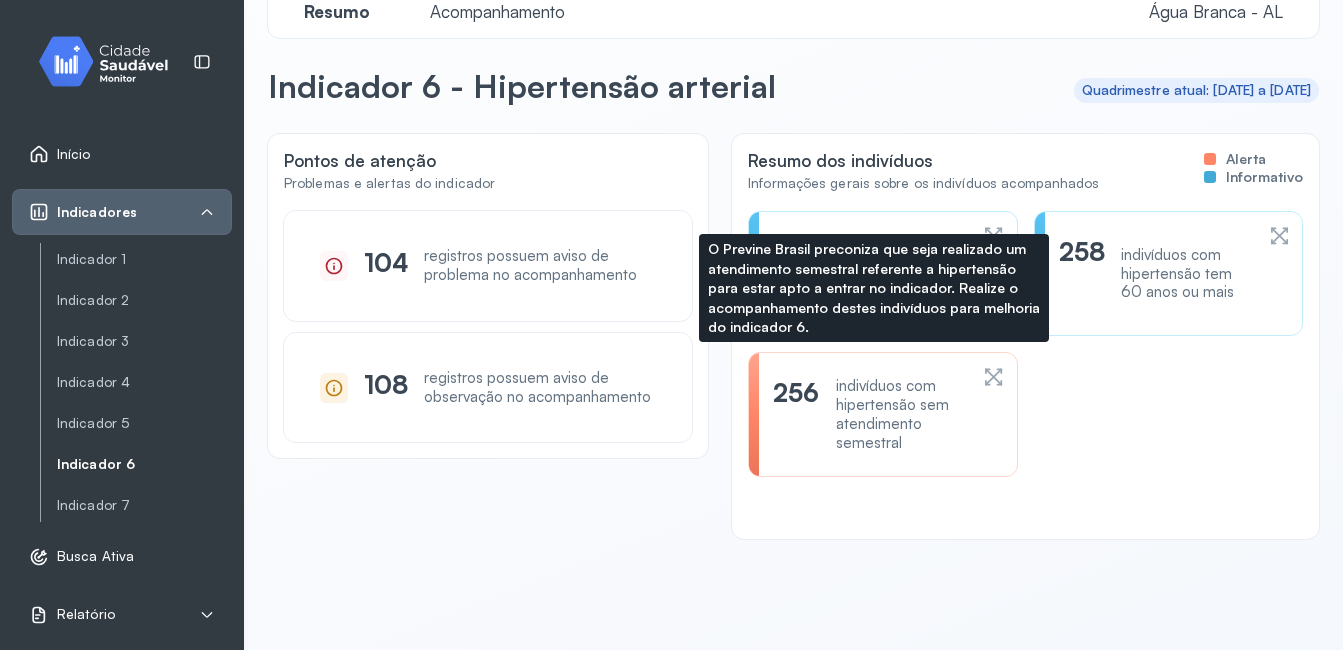 click on "indivíduos com hipertensão sem atendimento semestral" at bounding box center [902, 414] 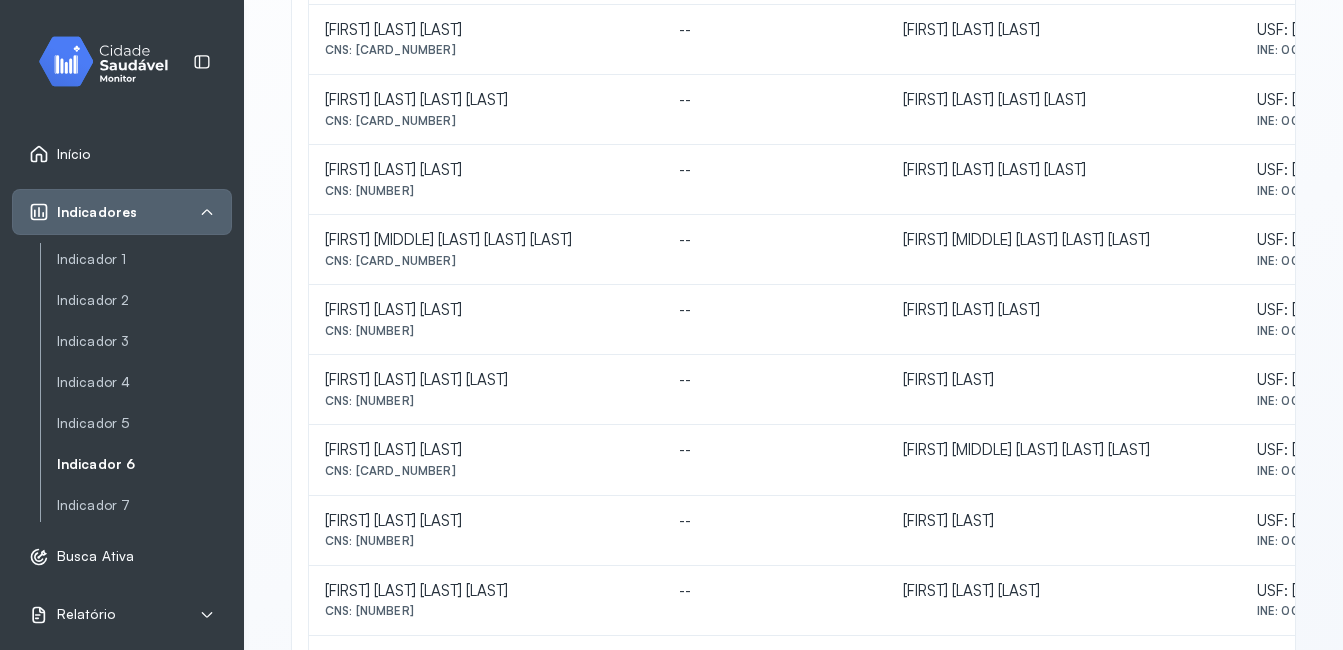 scroll, scrollTop: 900, scrollLeft: 0, axis: vertical 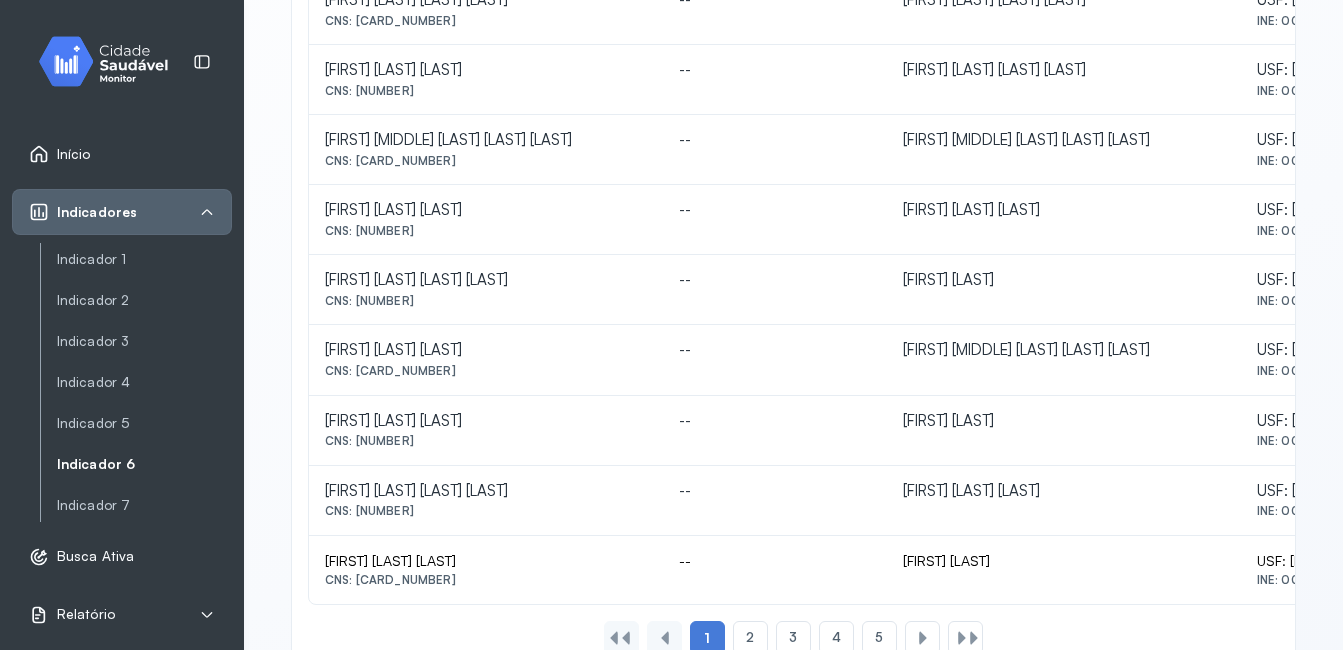 drag, startPoint x: 357, startPoint y: 301, endPoint x: 480, endPoint y: 303, distance: 123.01626 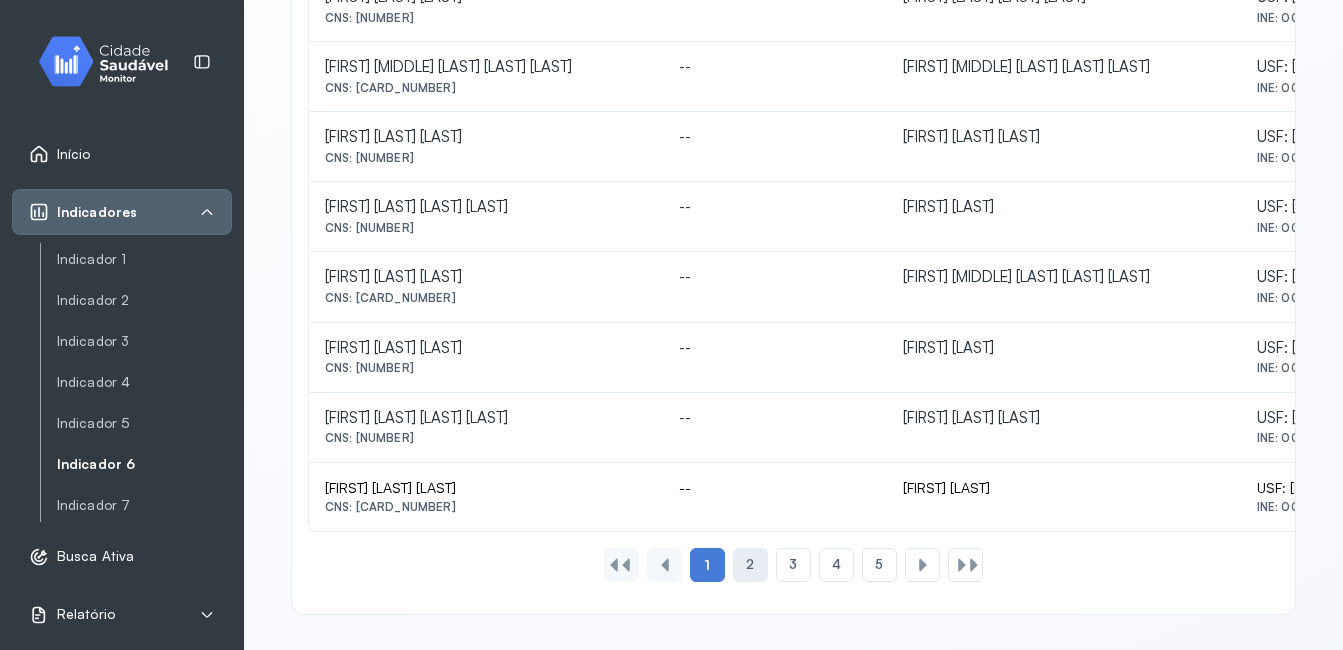 click on "2" at bounding box center (750, 564) 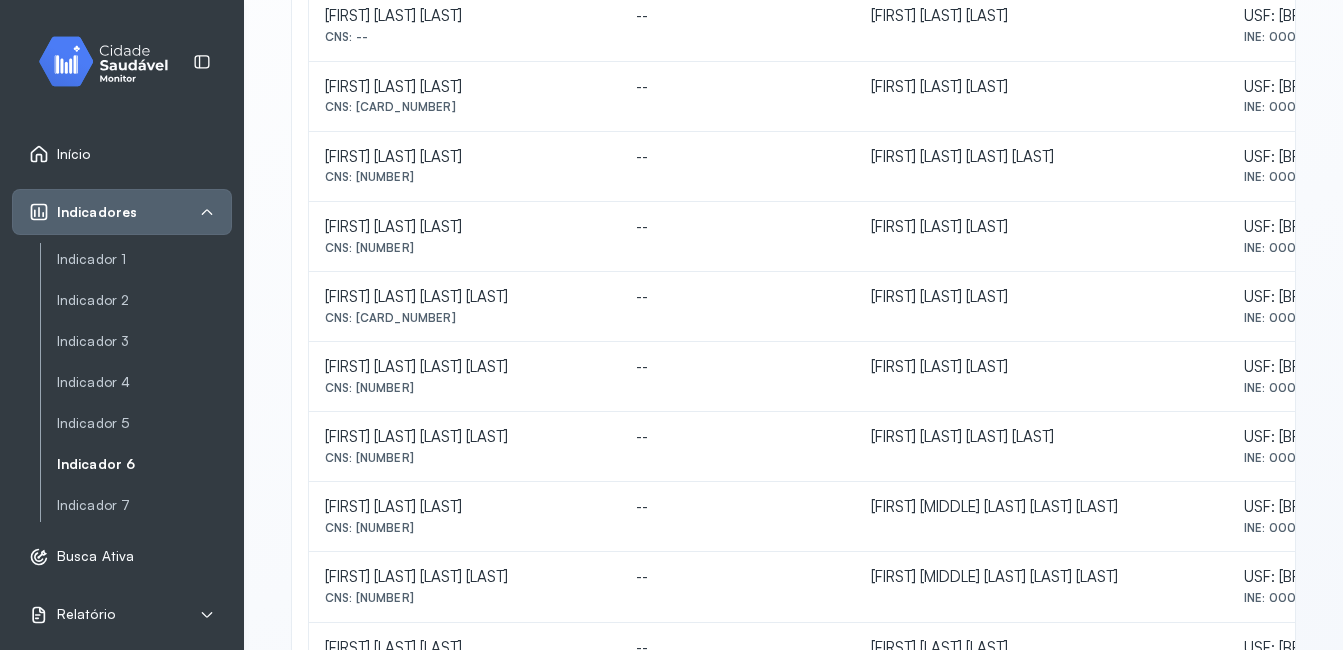 scroll, scrollTop: 973, scrollLeft: 0, axis: vertical 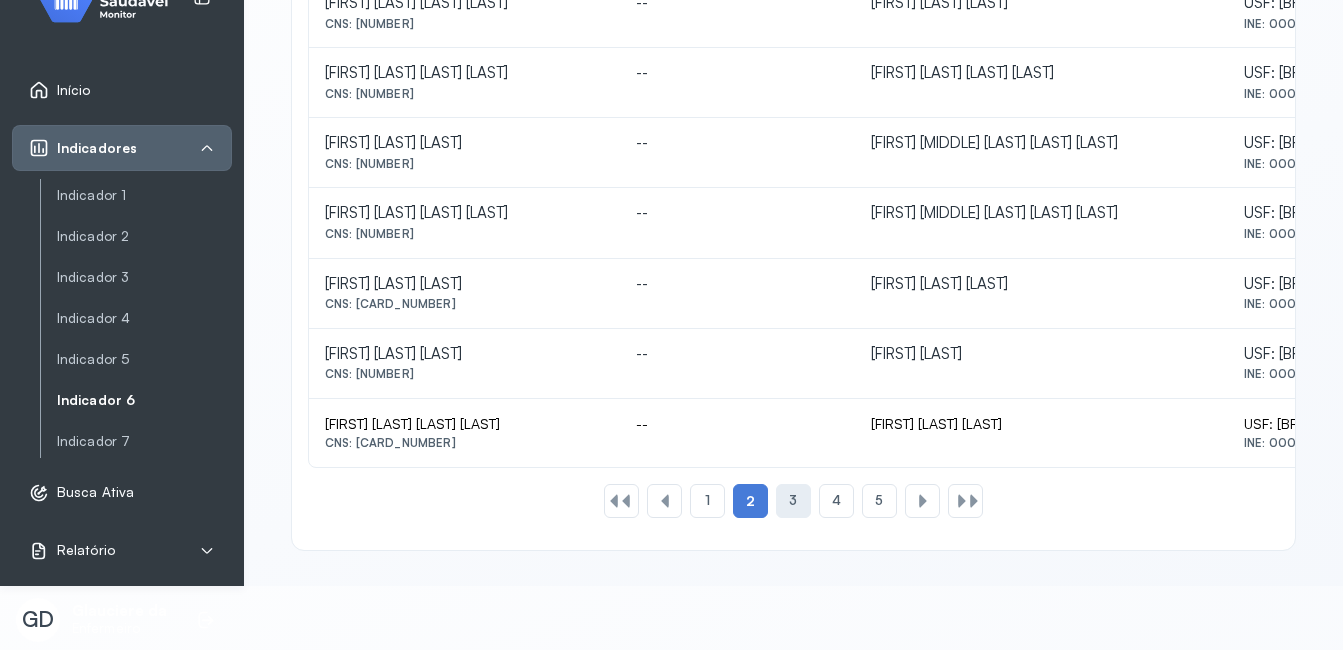 click on "3" 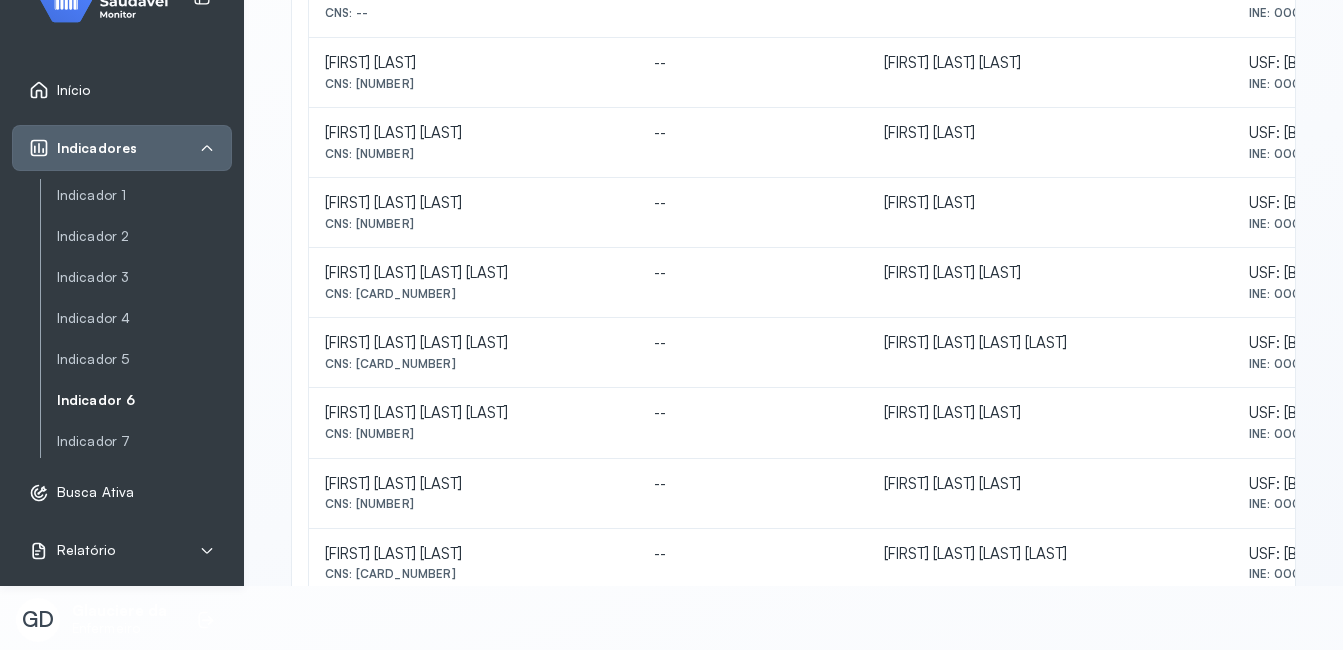 scroll, scrollTop: 673, scrollLeft: 0, axis: vertical 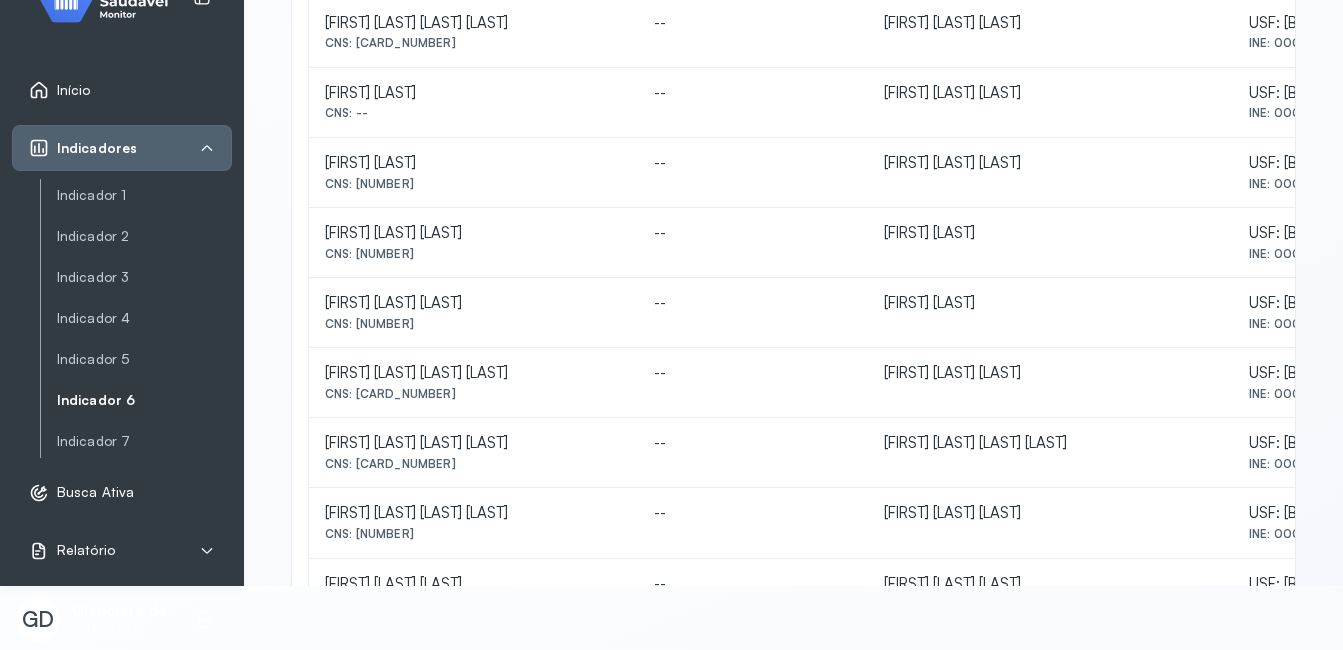 drag, startPoint x: 358, startPoint y: 318, endPoint x: 472, endPoint y: 329, distance: 114.52947 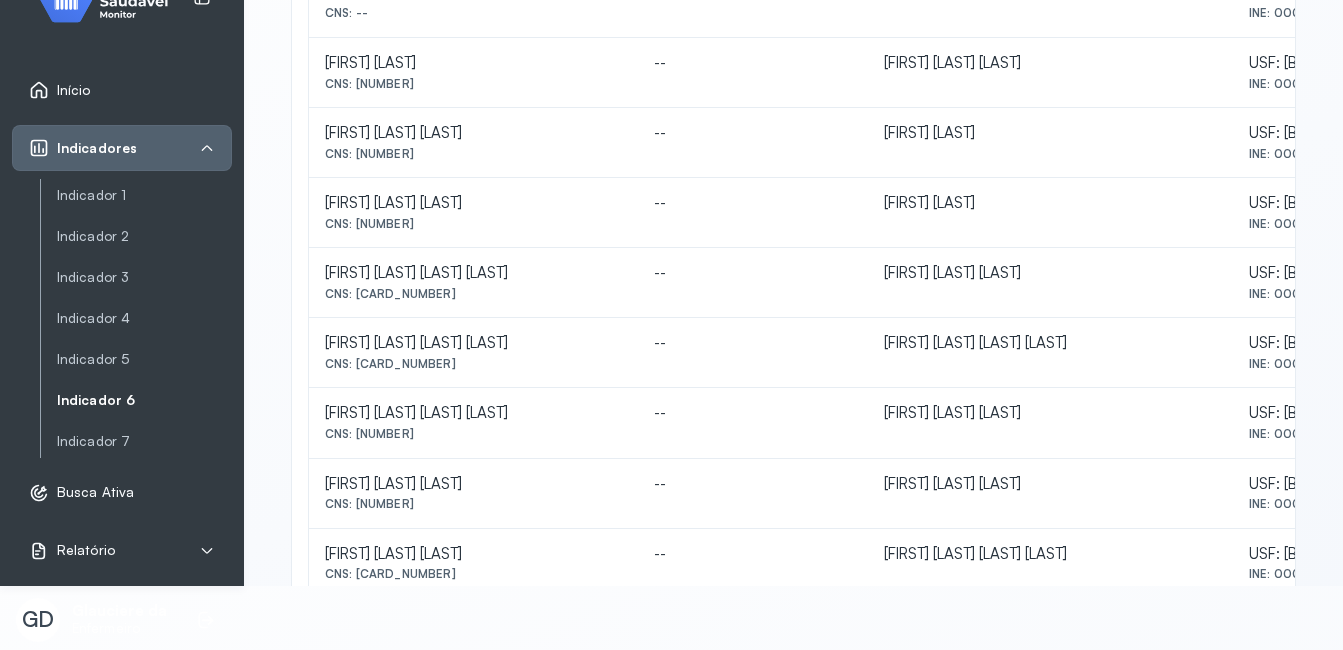 scroll, scrollTop: 973, scrollLeft: 0, axis: vertical 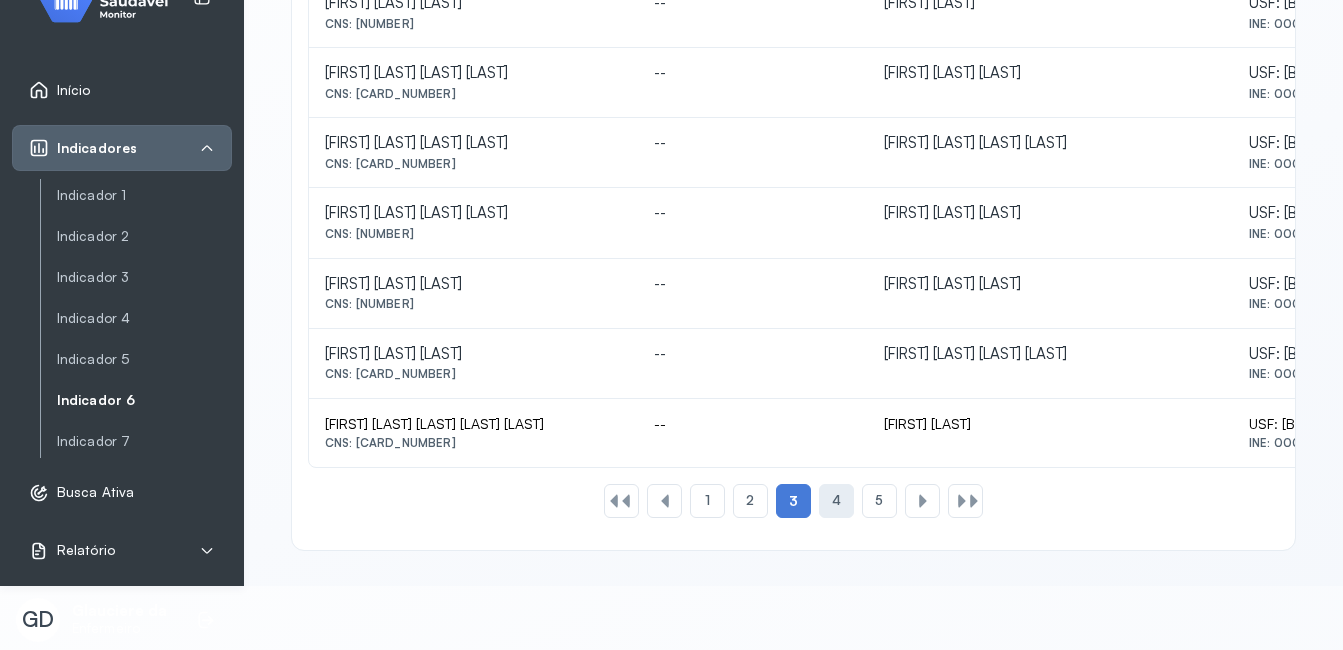click on "4" 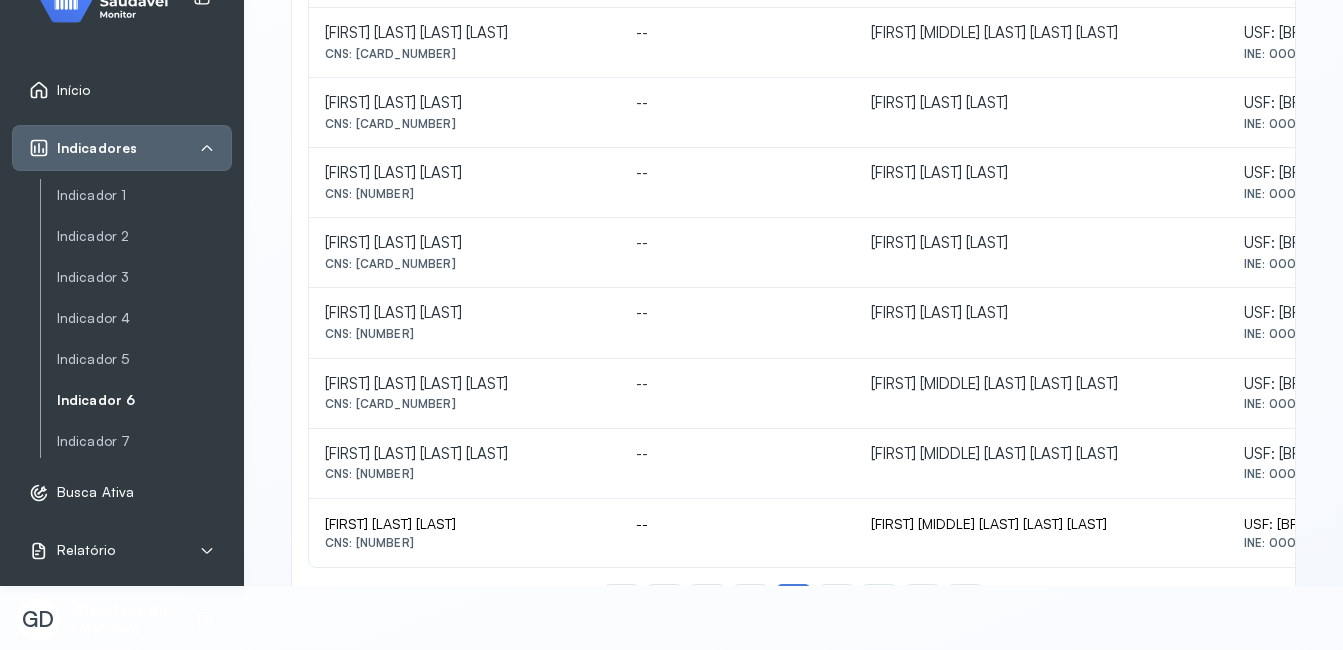 scroll, scrollTop: 973, scrollLeft: 0, axis: vertical 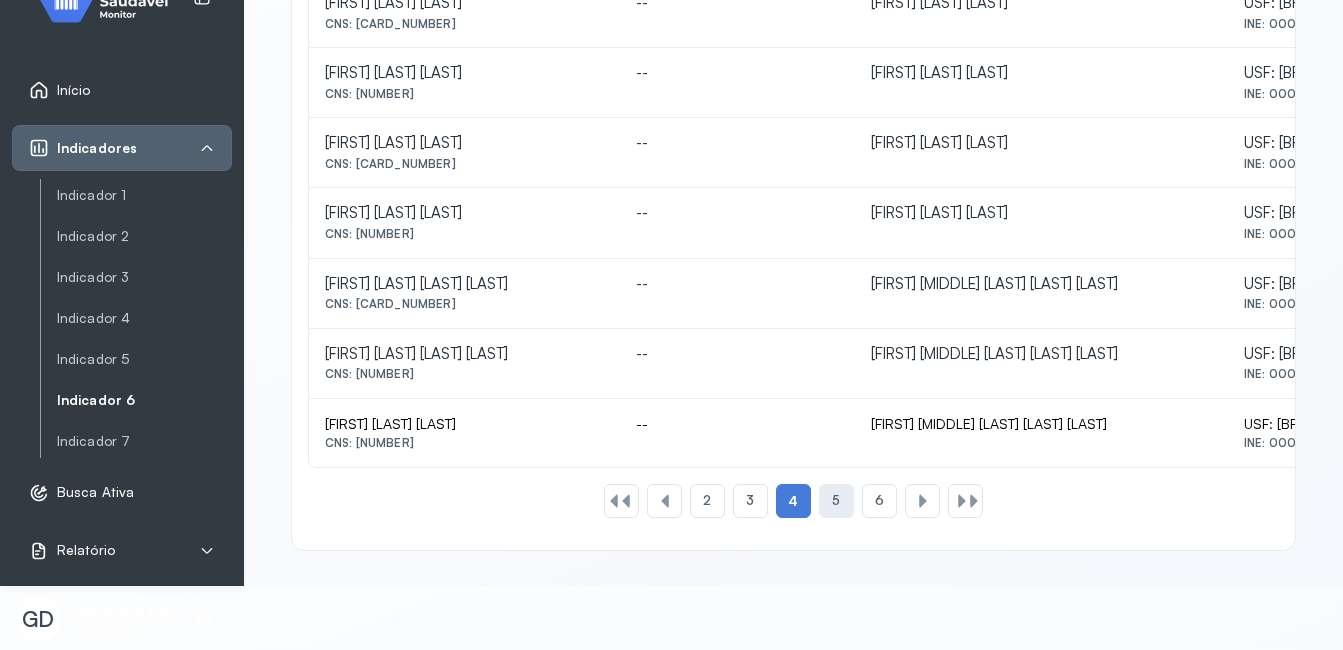 click on "5" 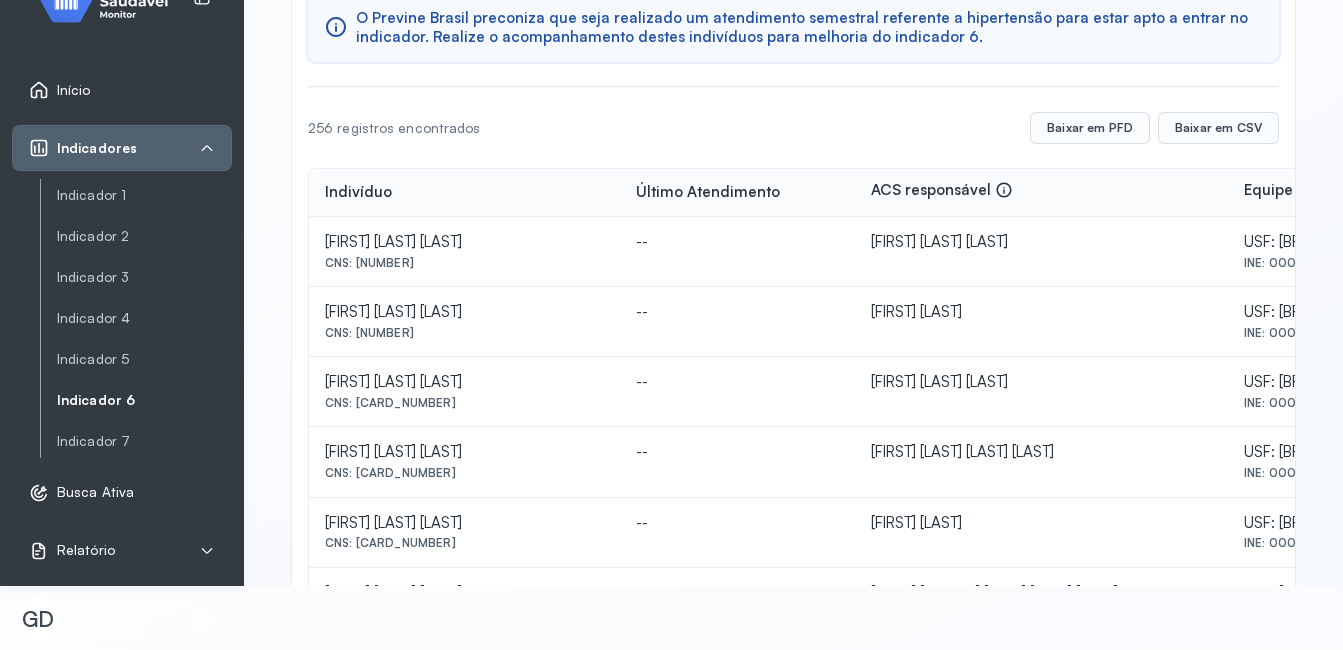 scroll, scrollTop: 0, scrollLeft: 0, axis: both 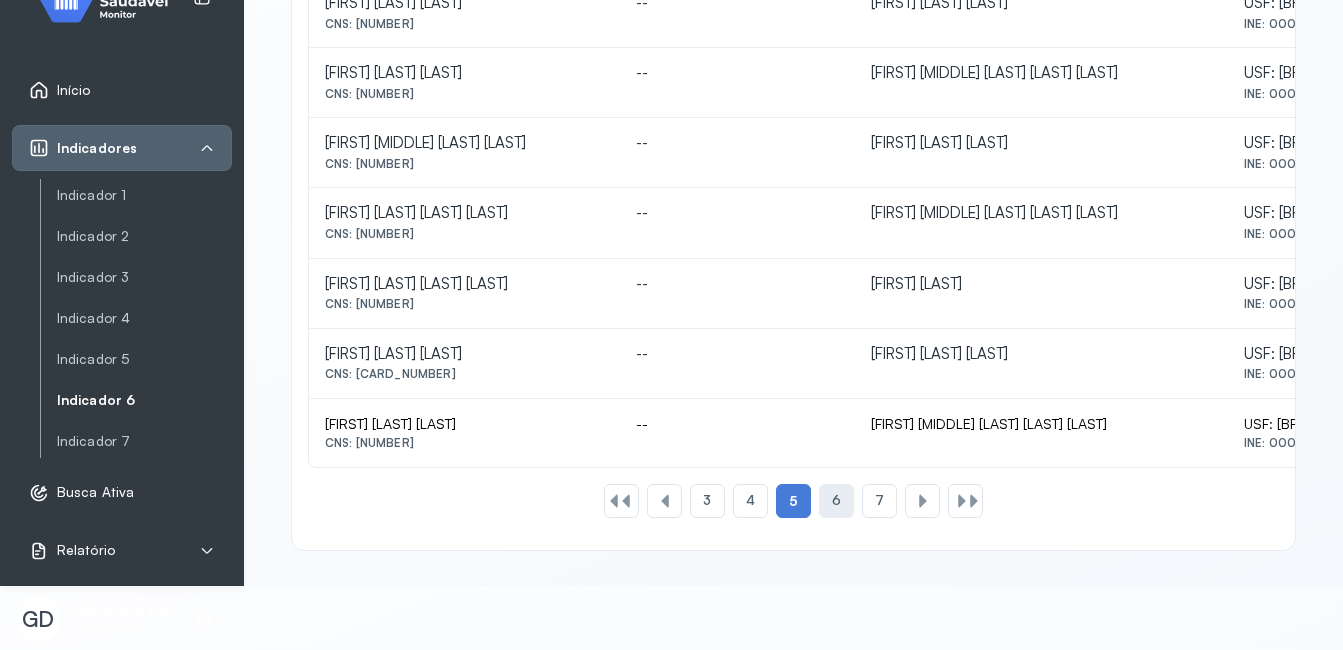 click on "6" 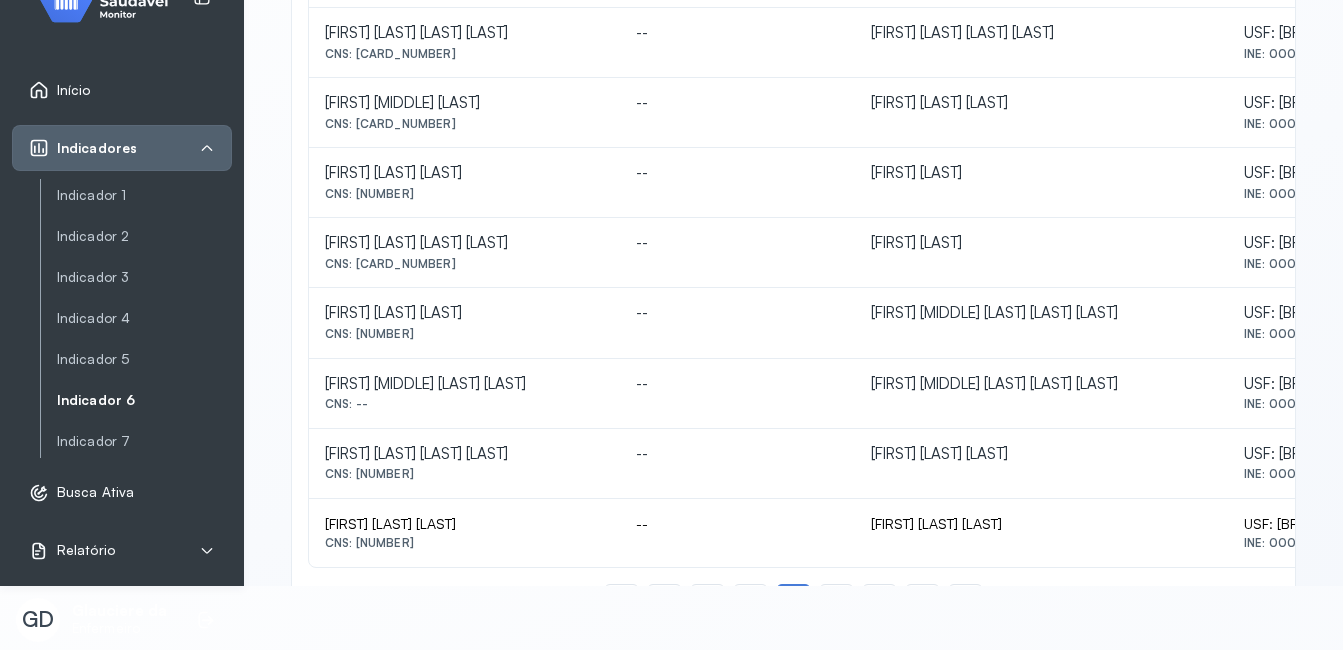 scroll, scrollTop: 973, scrollLeft: 0, axis: vertical 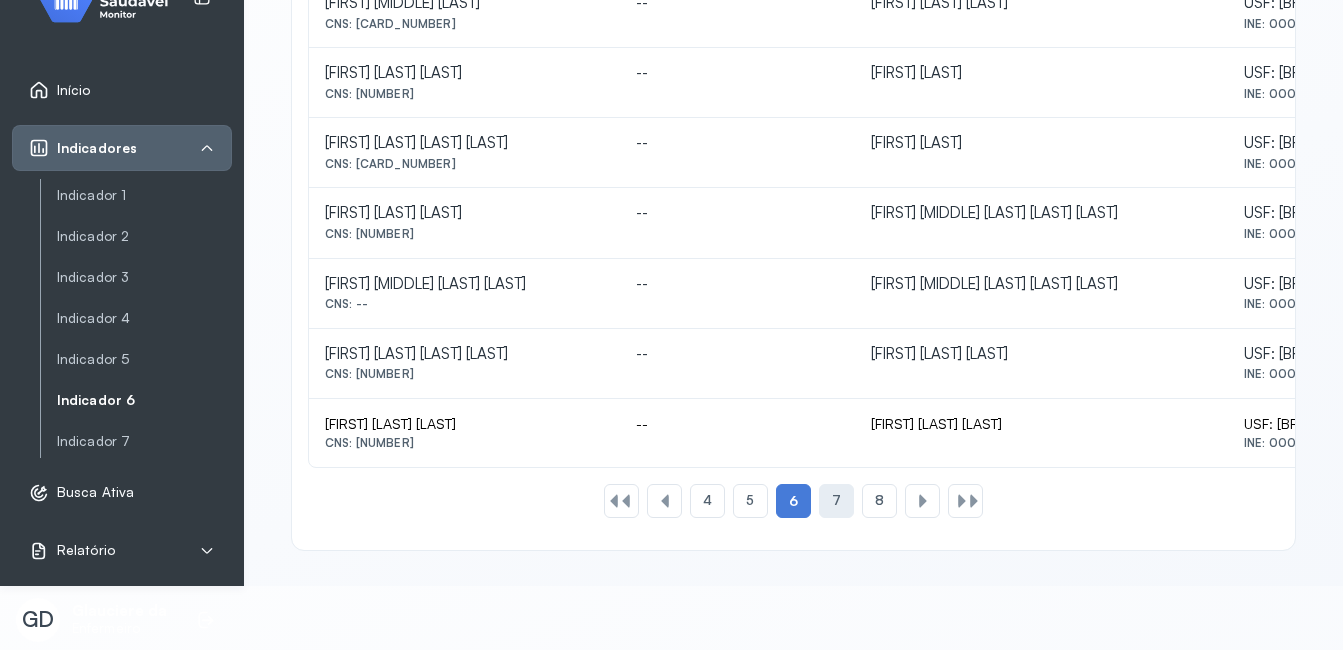 click on "7" at bounding box center (836, 500) 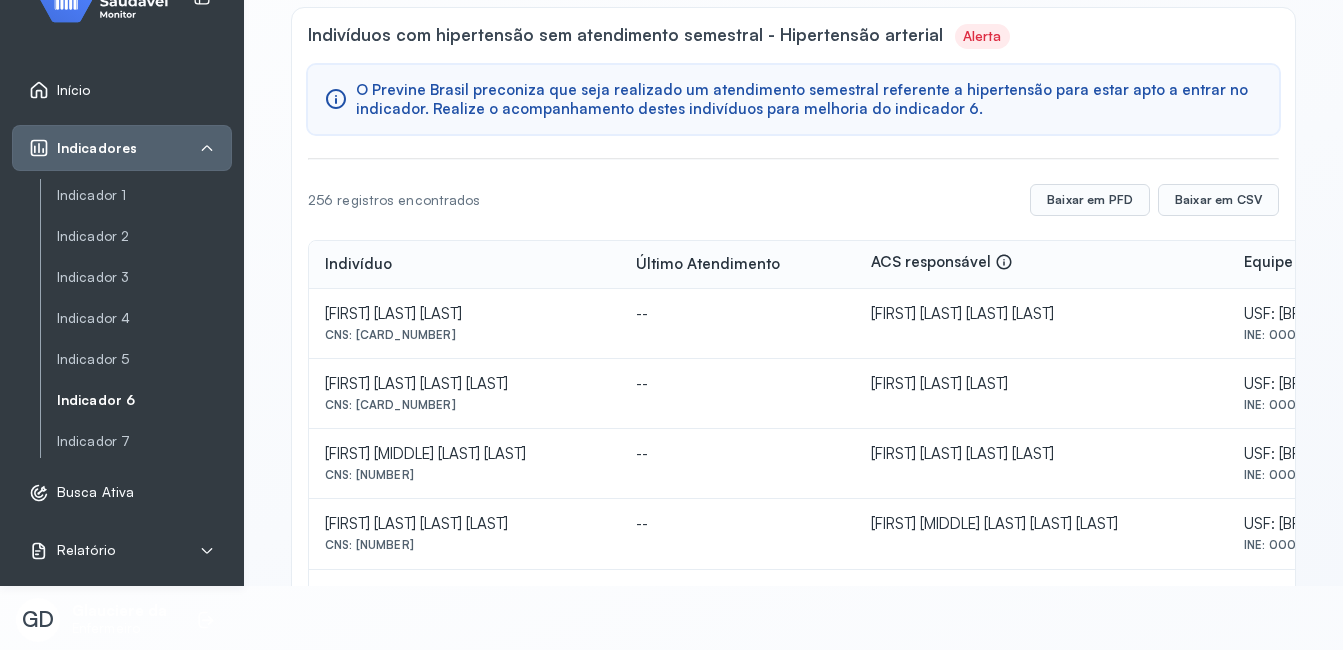 scroll, scrollTop: 973, scrollLeft: 0, axis: vertical 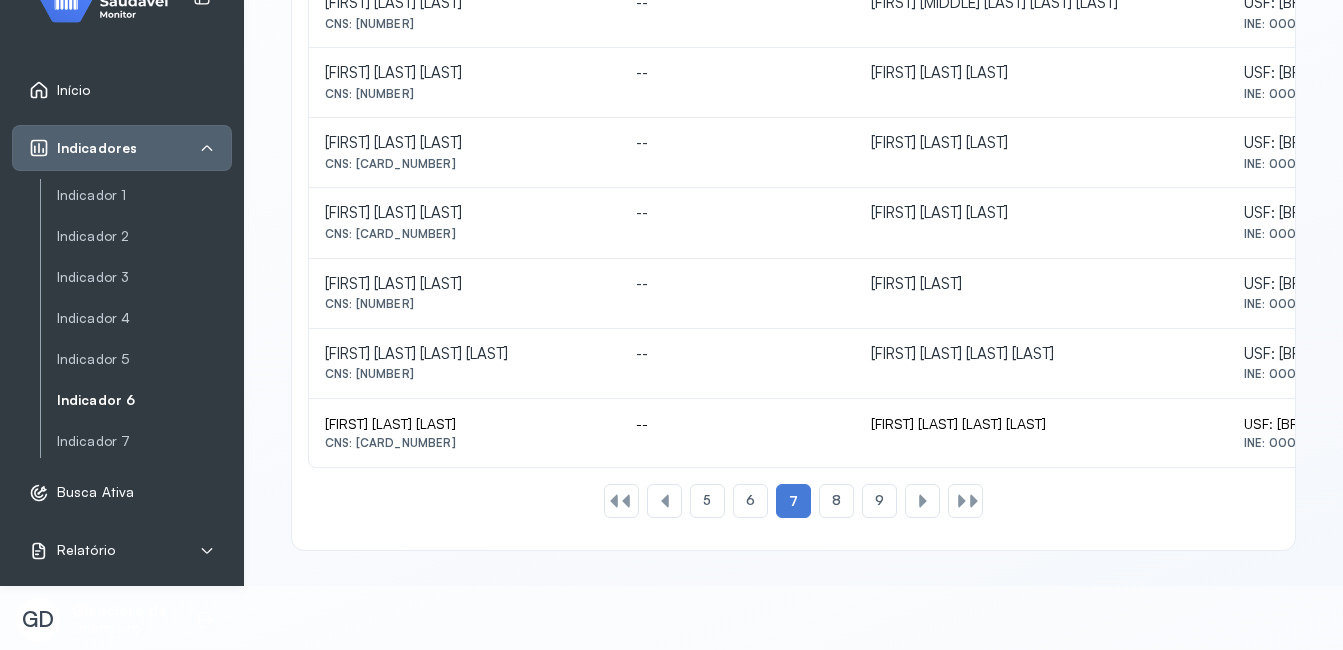 drag, startPoint x: 354, startPoint y: 372, endPoint x: 493, endPoint y: 369, distance: 139.03236 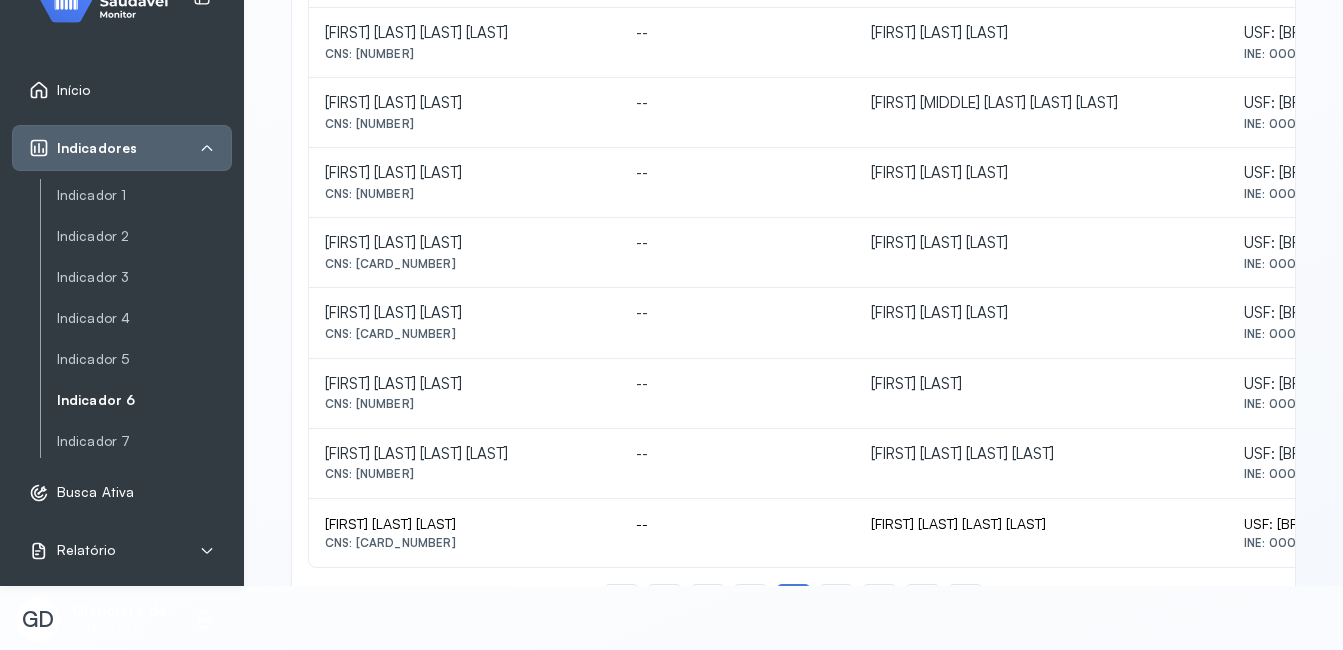 scroll, scrollTop: 973, scrollLeft: 0, axis: vertical 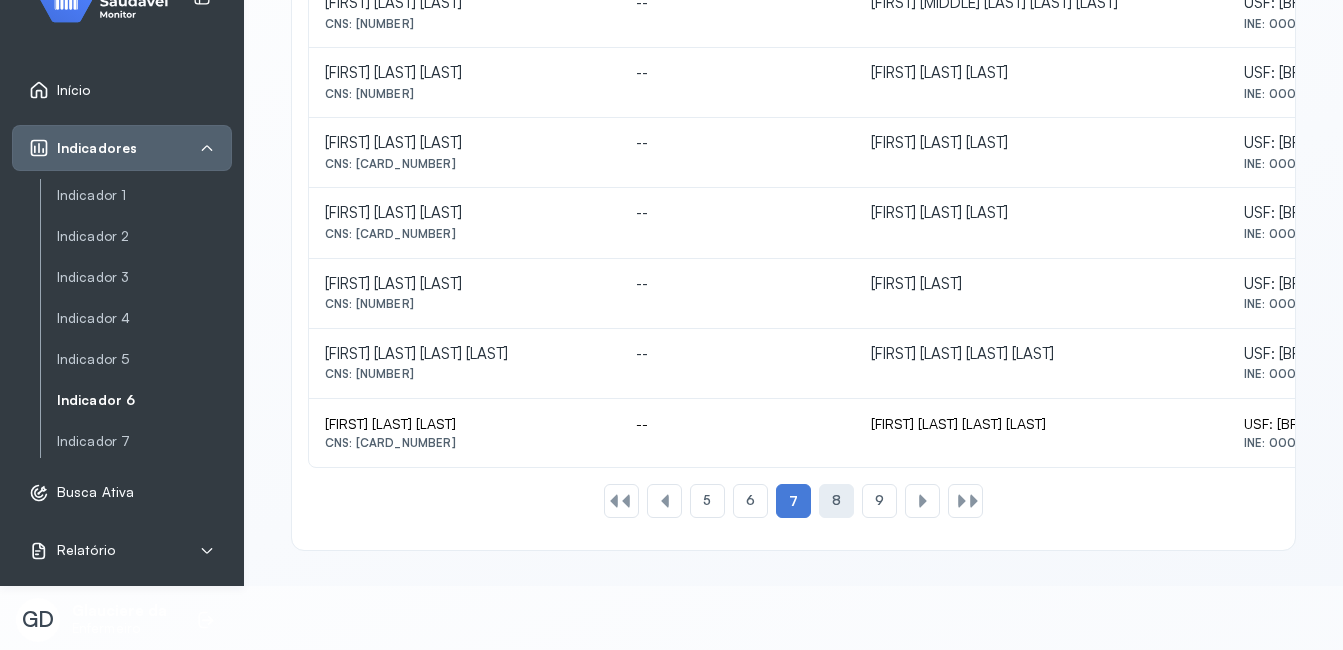 click on "8" 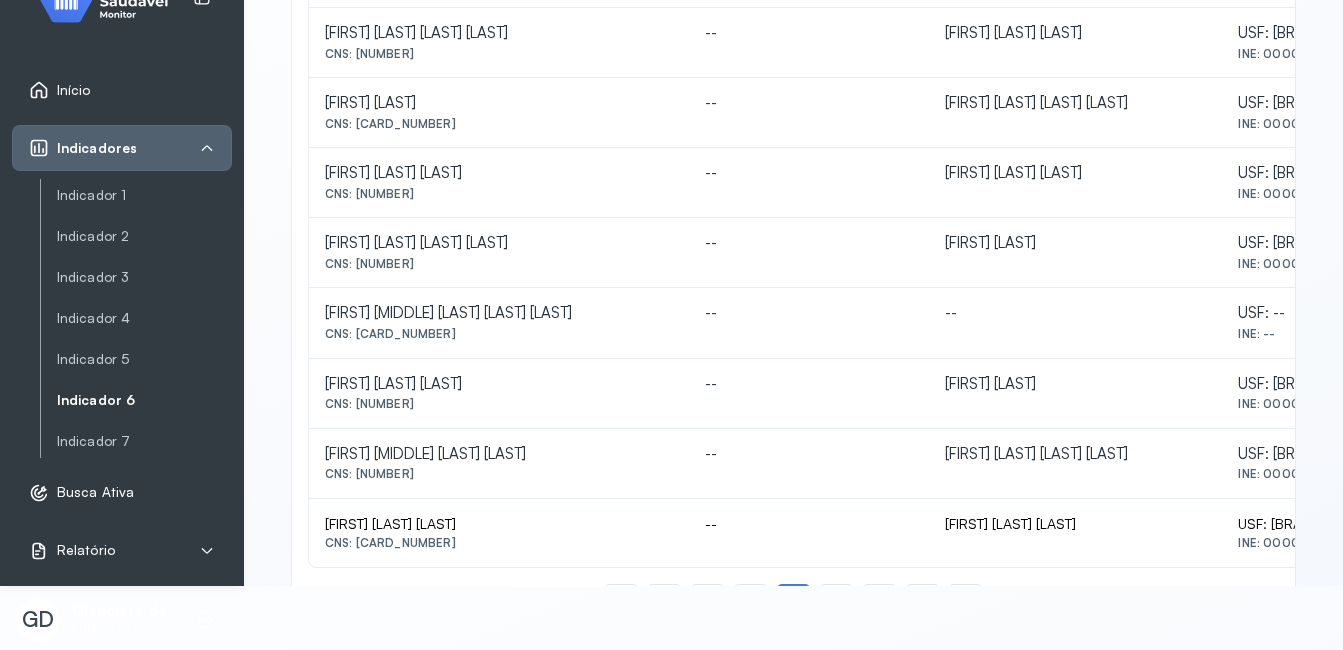 scroll, scrollTop: 973, scrollLeft: 0, axis: vertical 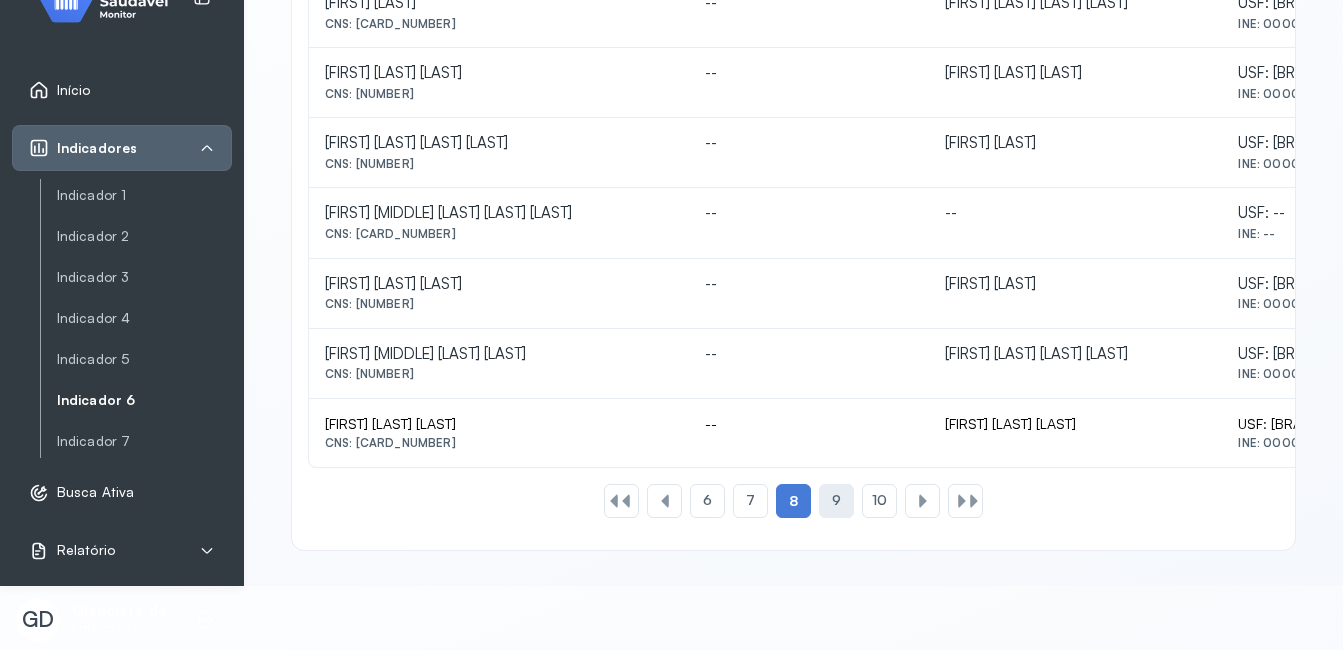 click on "9" 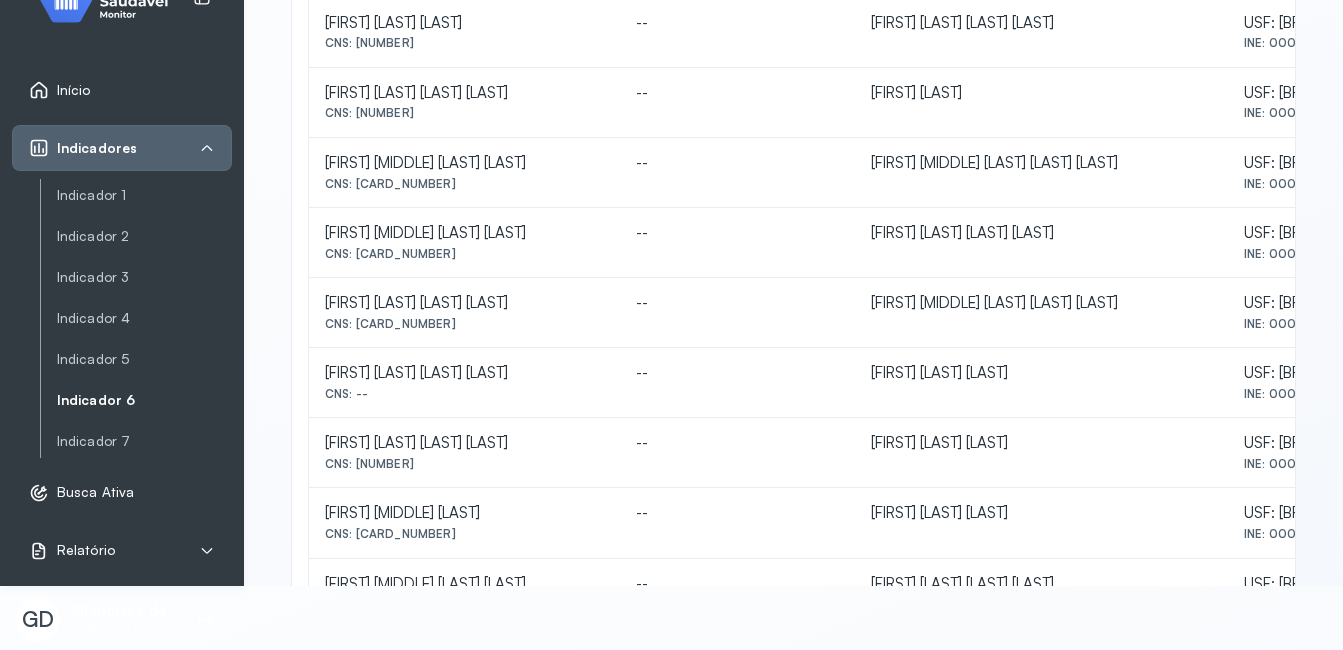 scroll, scrollTop: 973, scrollLeft: 0, axis: vertical 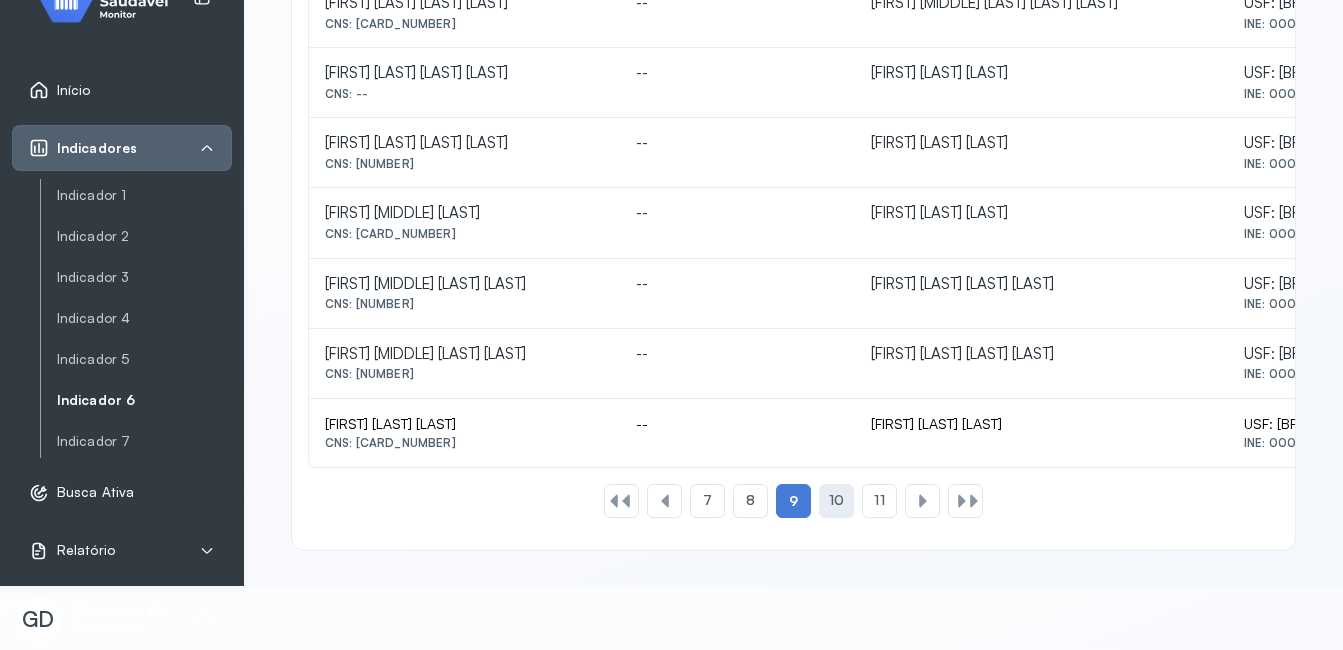 click on "10" at bounding box center (836, 500) 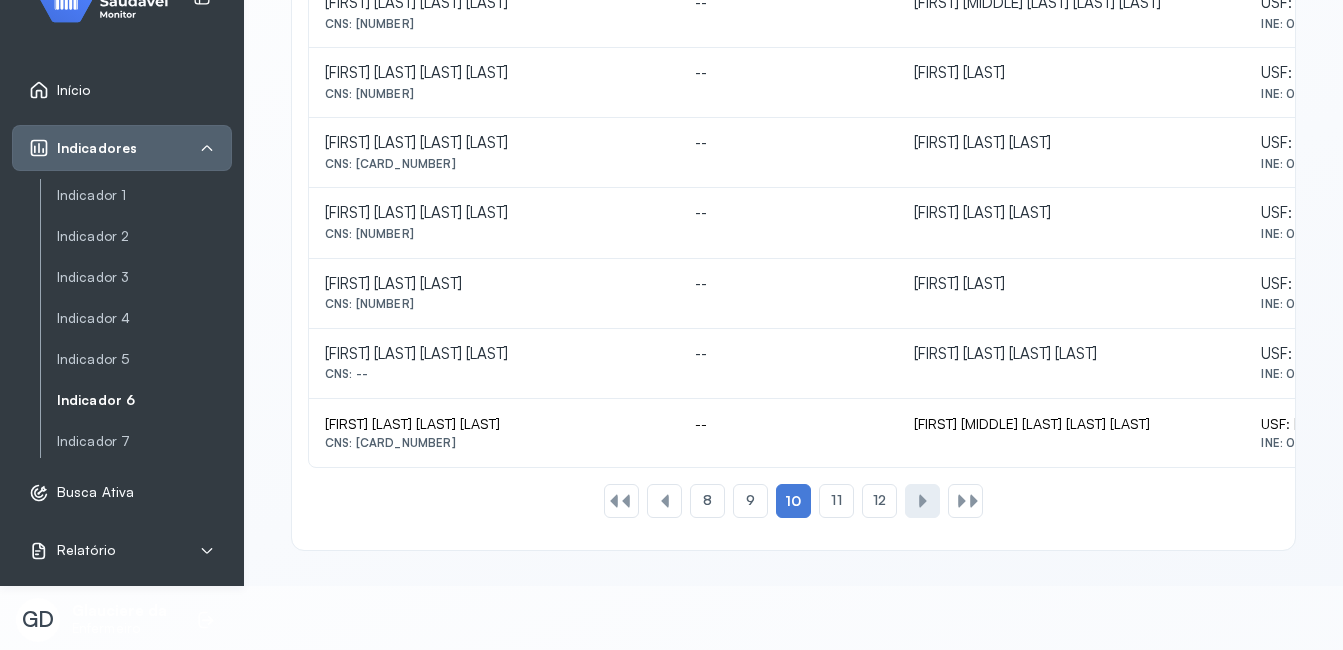 click at bounding box center (923, 501) 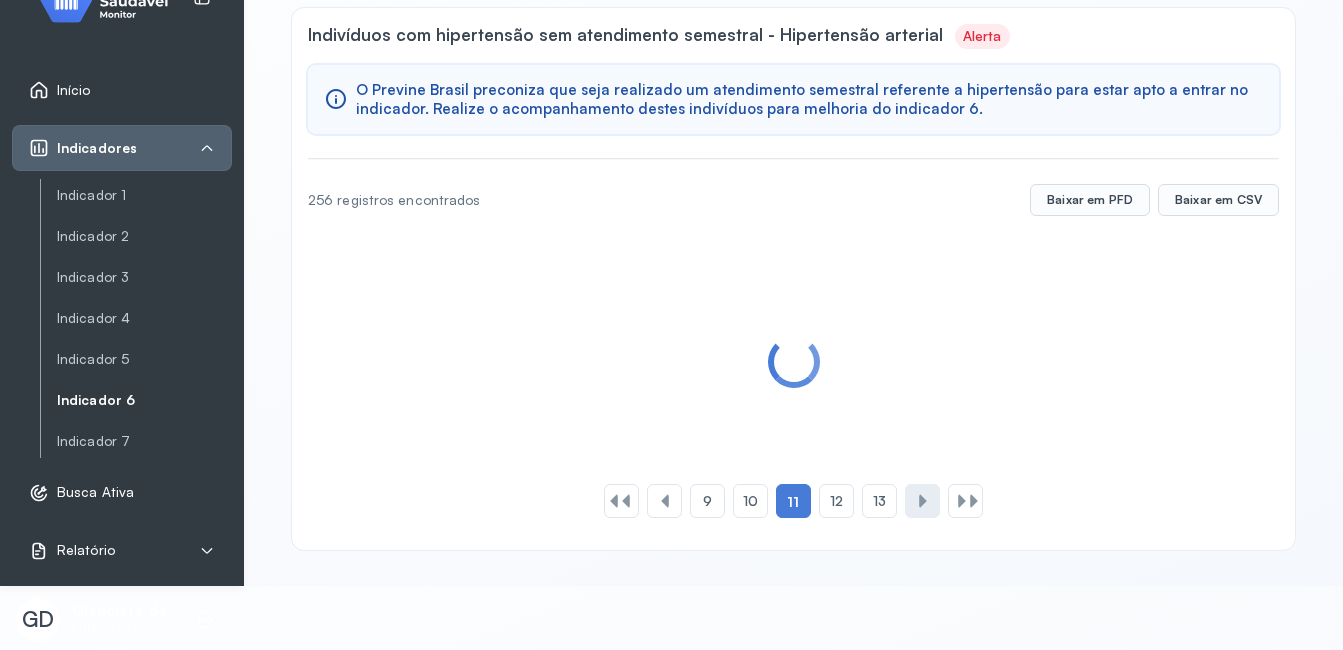 scroll, scrollTop: 101, scrollLeft: 0, axis: vertical 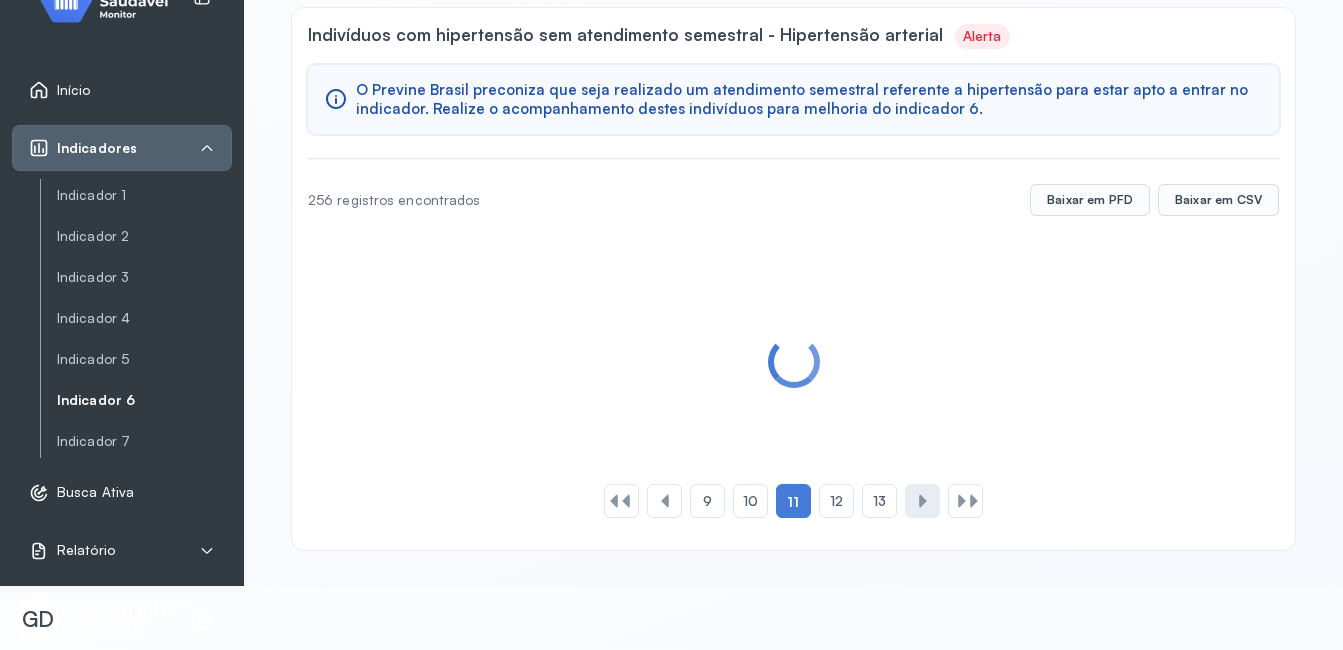 click at bounding box center (923, 501) 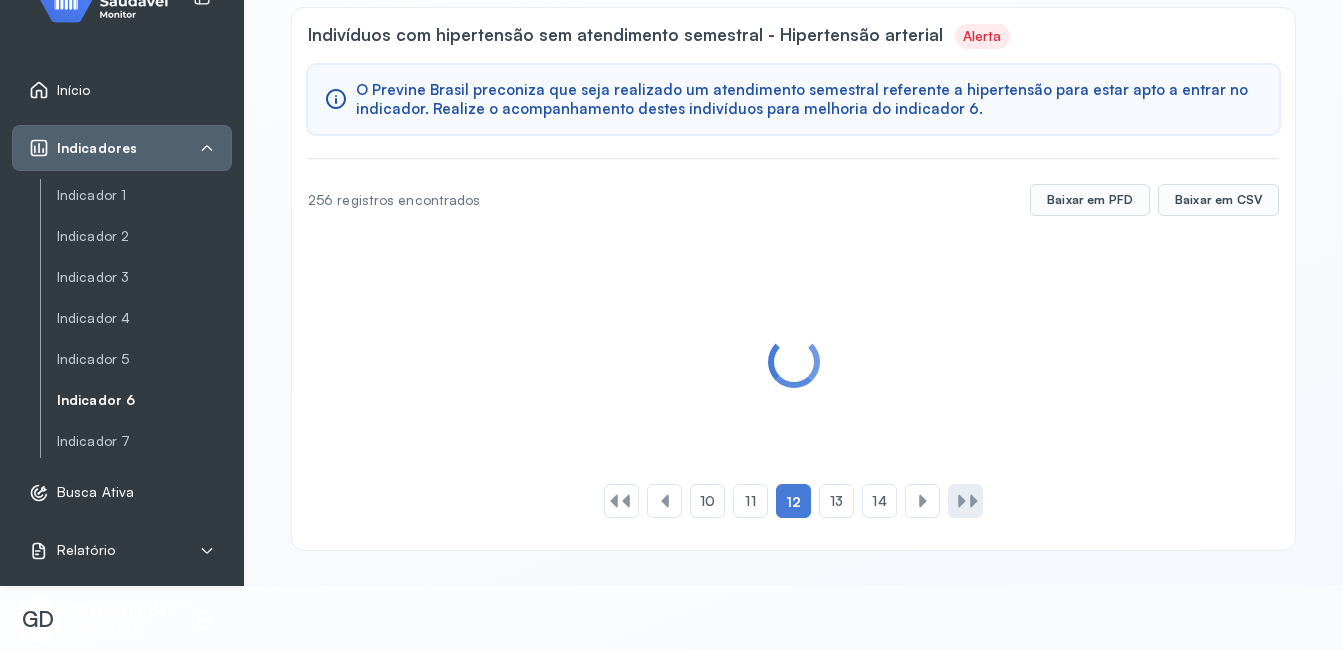 click at bounding box center [962, 501] 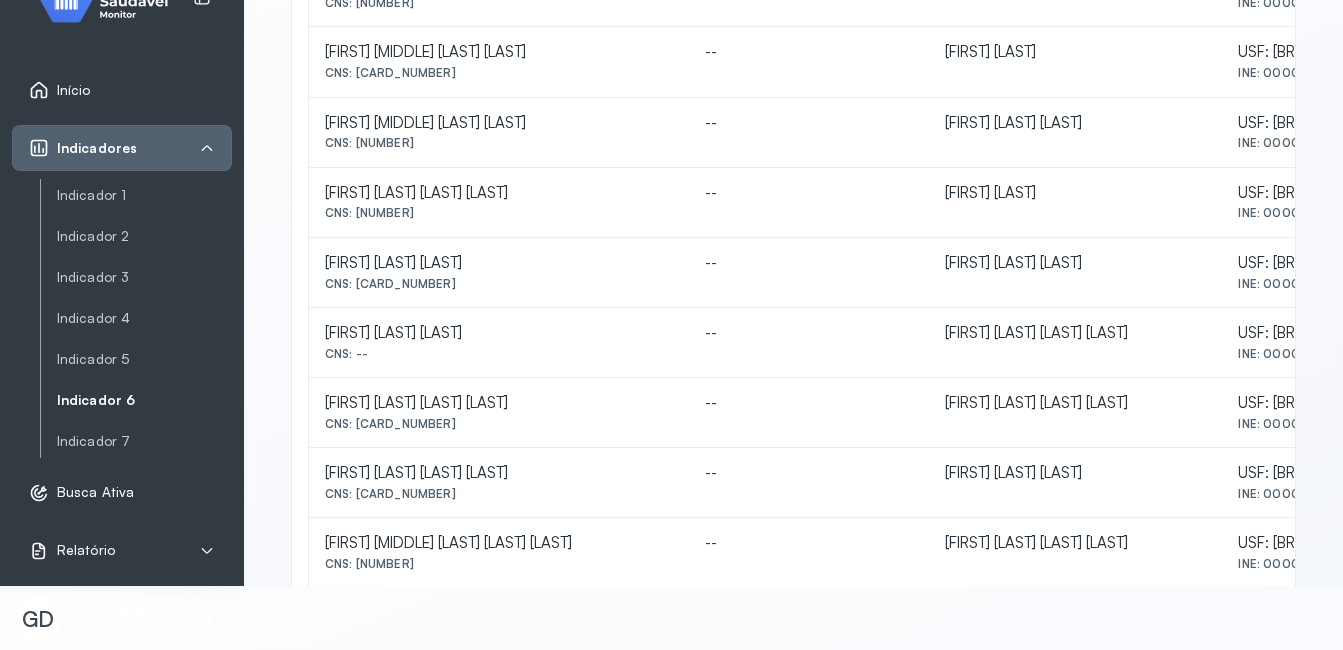 scroll, scrollTop: 0, scrollLeft: 0, axis: both 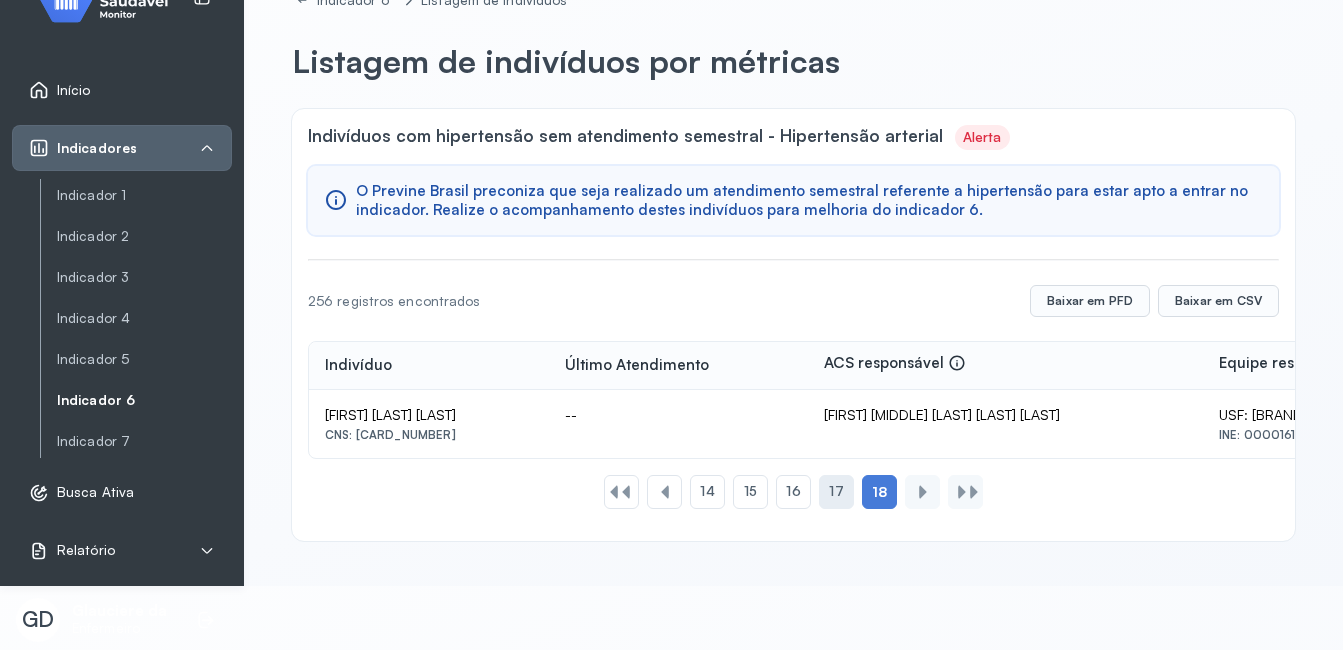 click on "17" at bounding box center [836, 491] 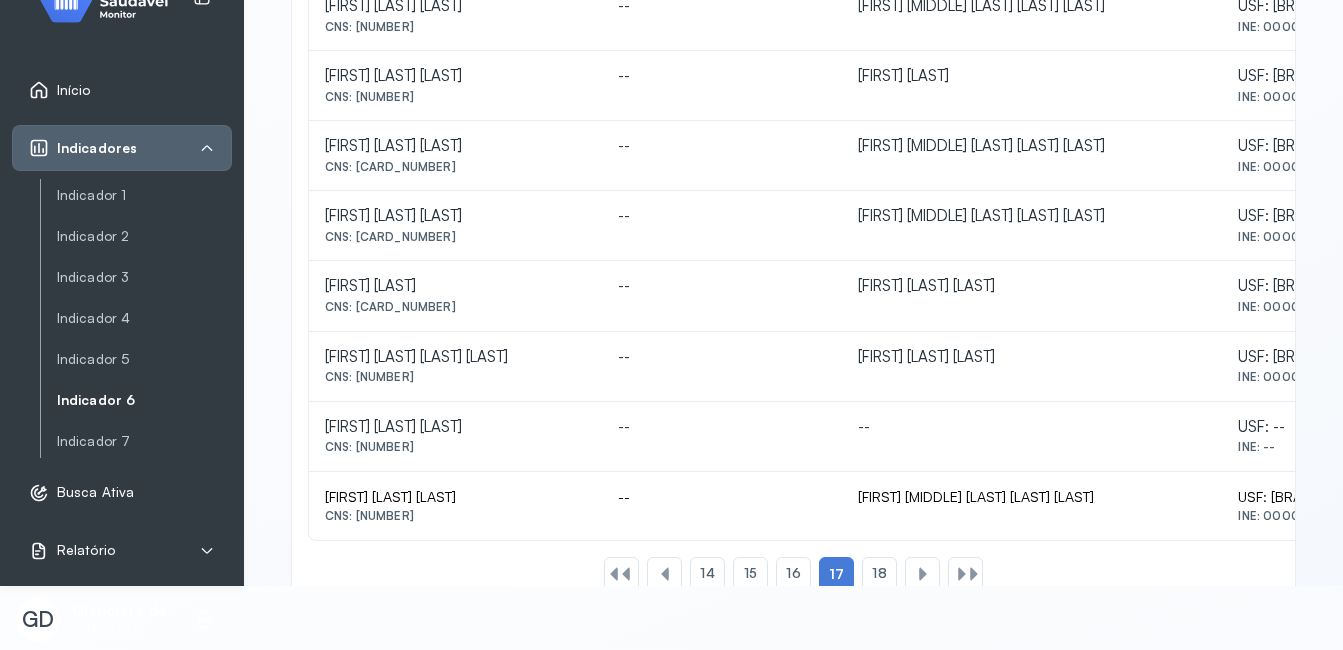 scroll, scrollTop: 973, scrollLeft: 0, axis: vertical 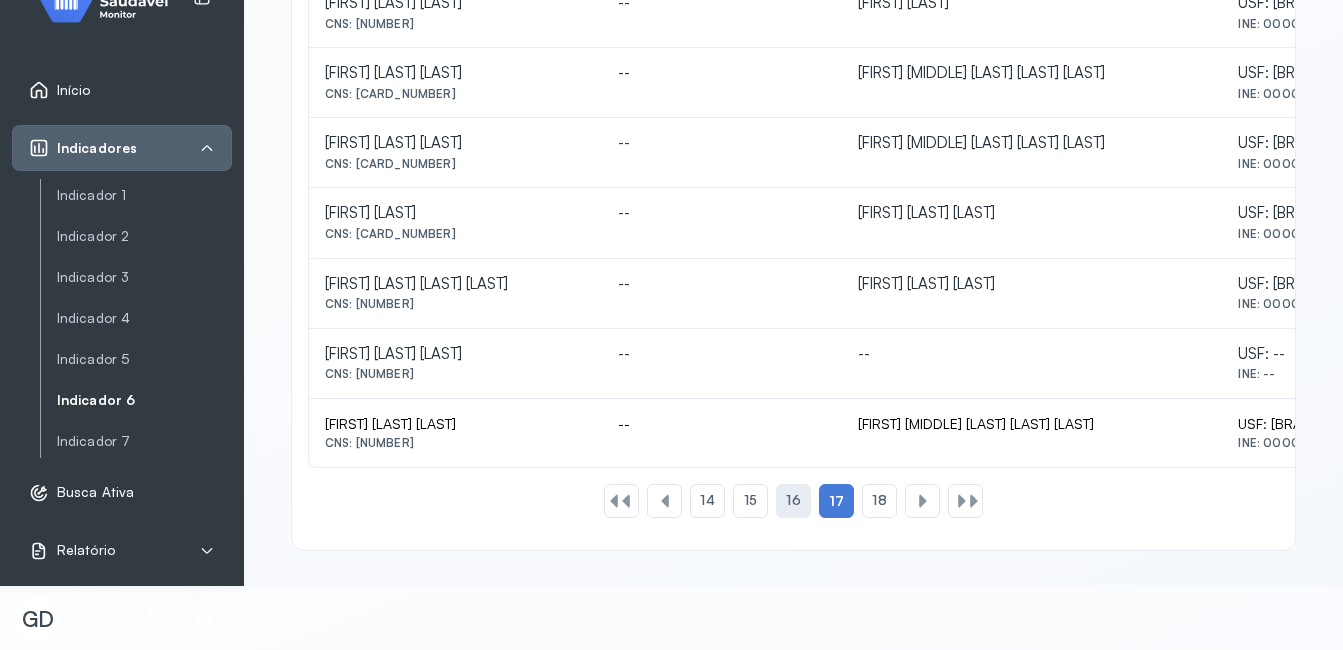click on "16" at bounding box center [793, 500] 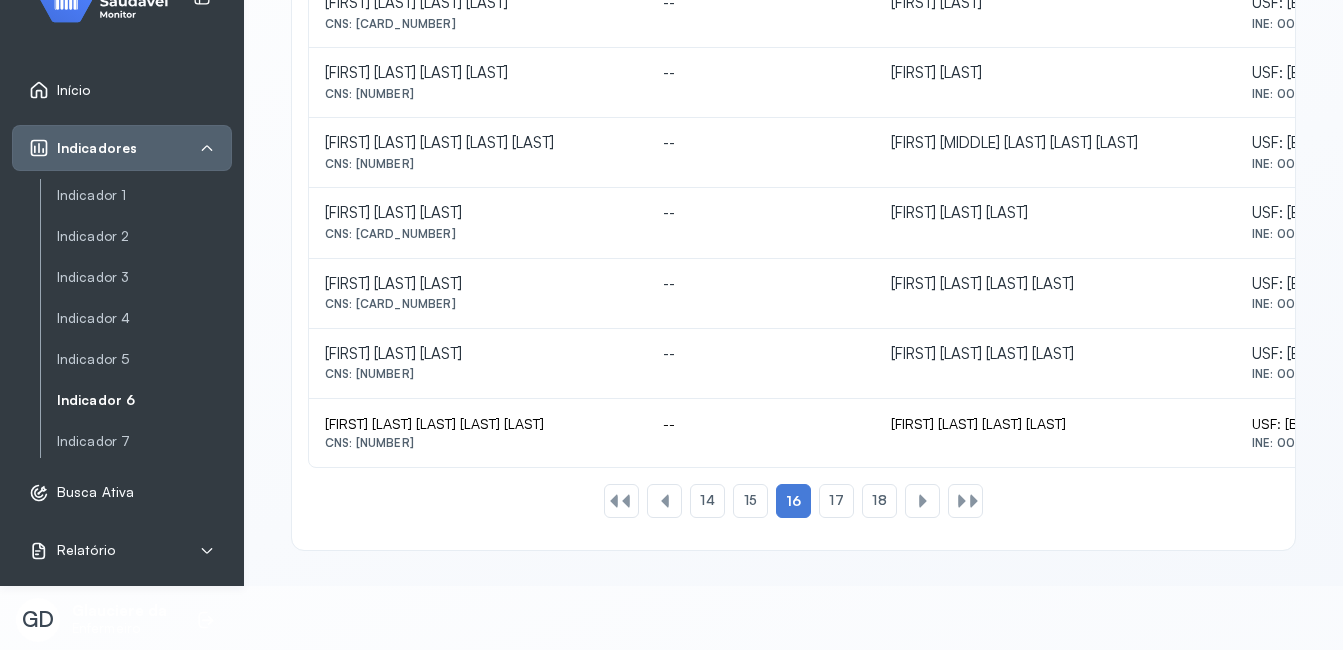 scroll, scrollTop: 873, scrollLeft: 0, axis: vertical 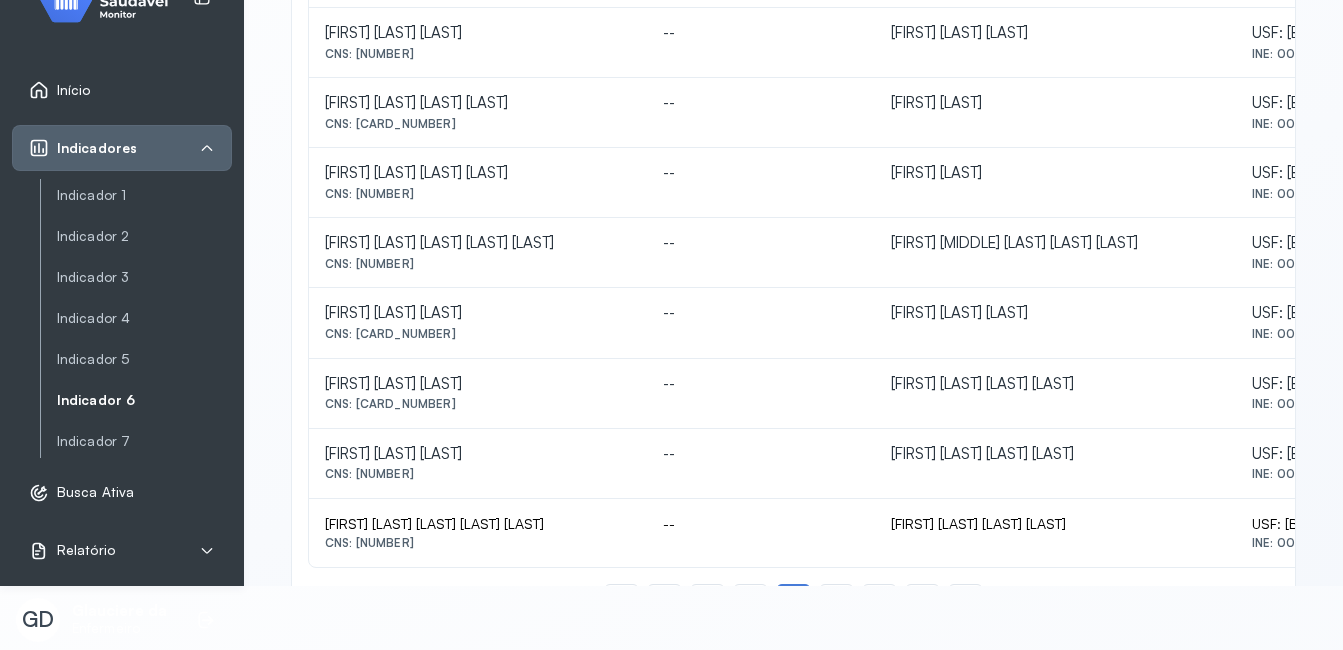 drag, startPoint x: 360, startPoint y: 329, endPoint x: 460, endPoint y: 336, distance: 100.2447 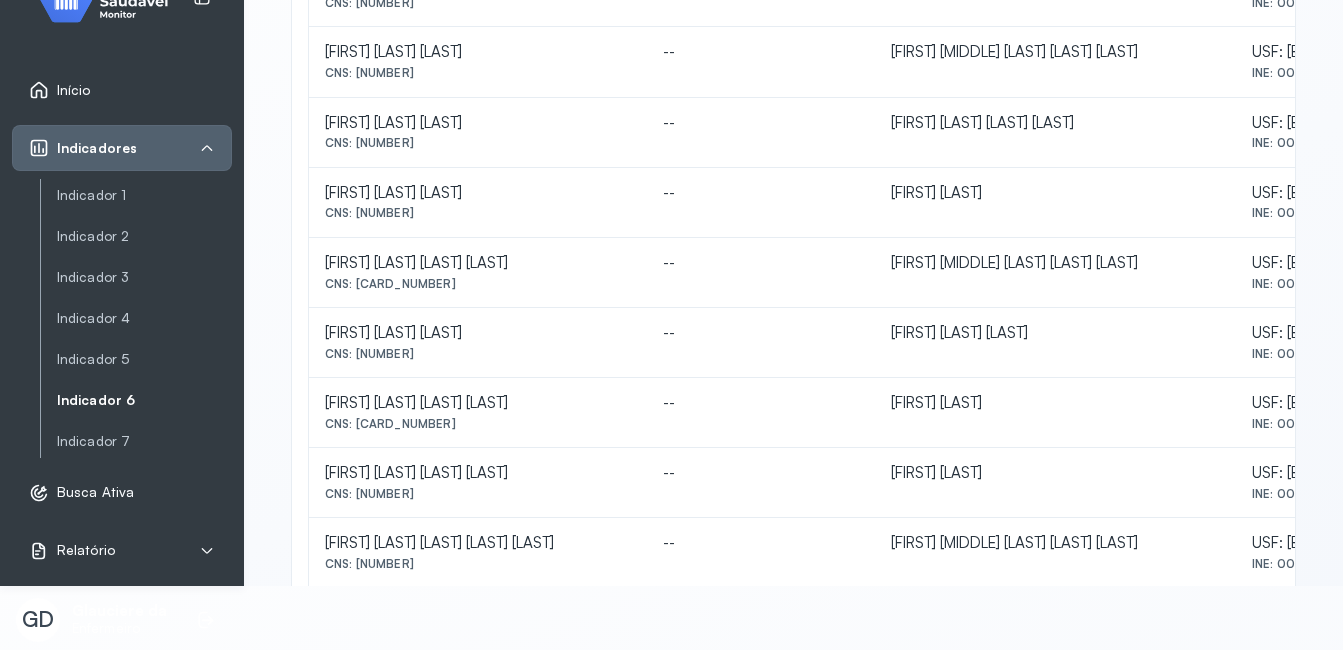 scroll, scrollTop: 473, scrollLeft: 0, axis: vertical 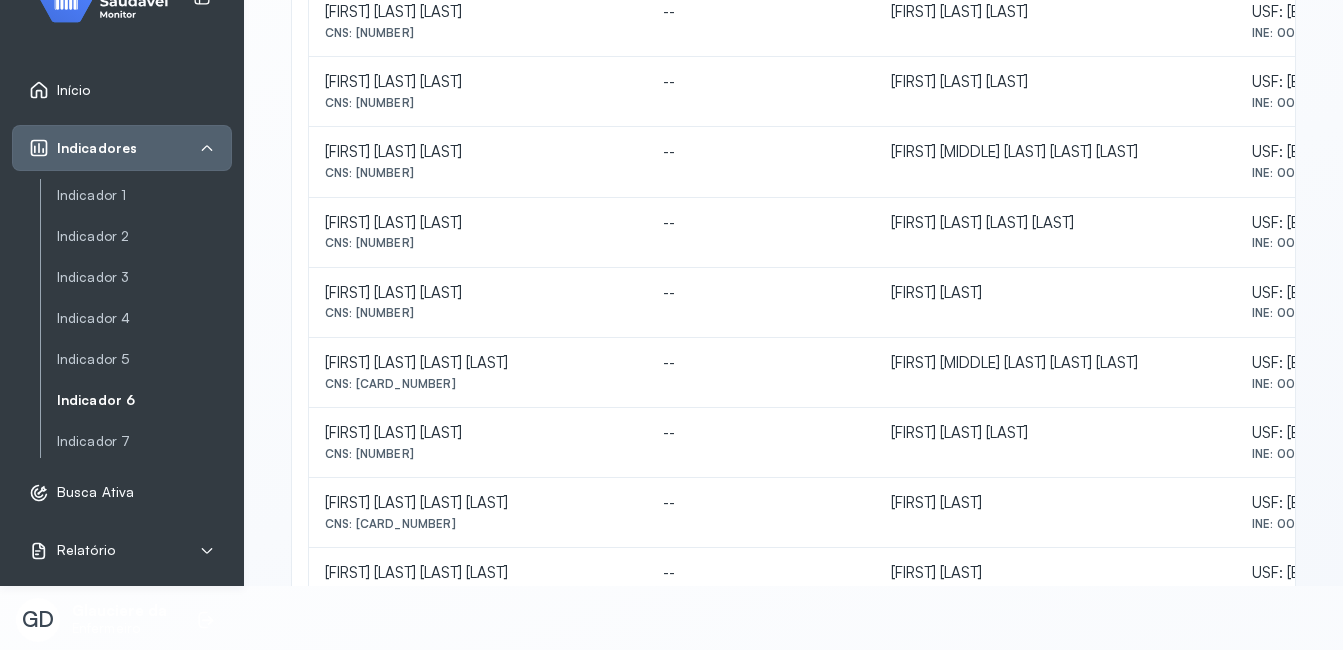 drag, startPoint x: 358, startPoint y: 172, endPoint x: 473, endPoint y: 176, distance: 115.06954 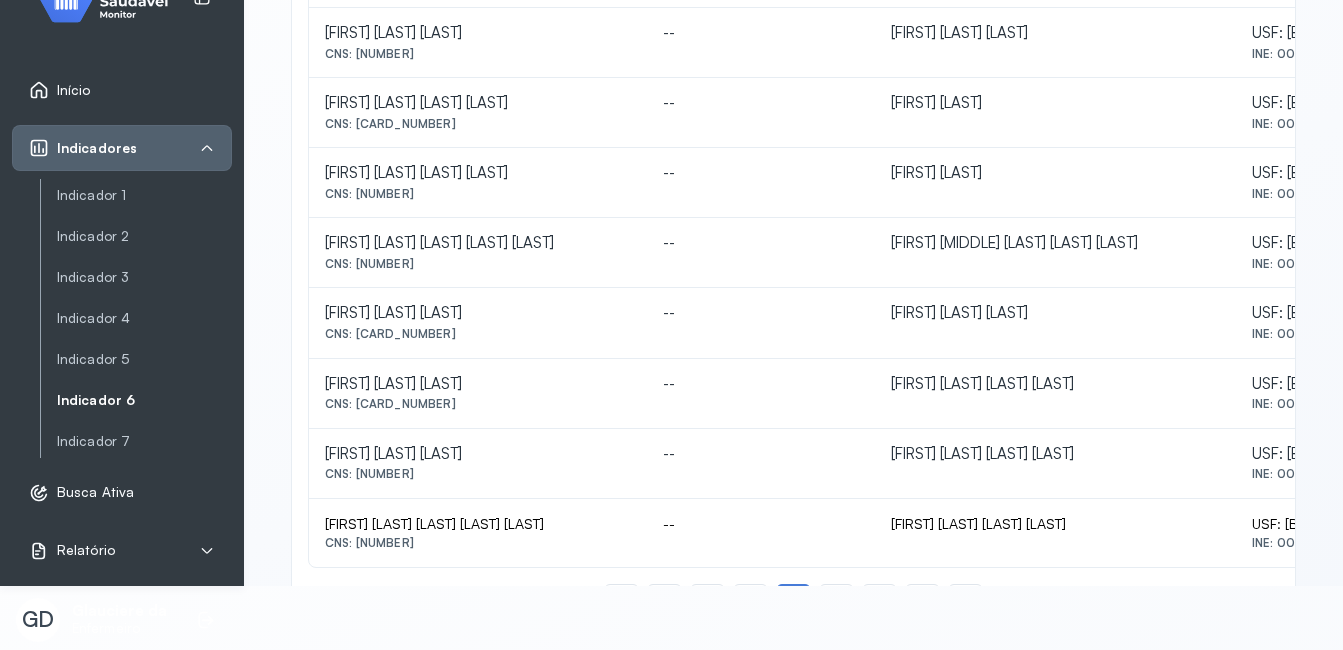 scroll, scrollTop: 973, scrollLeft: 0, axis: vertical 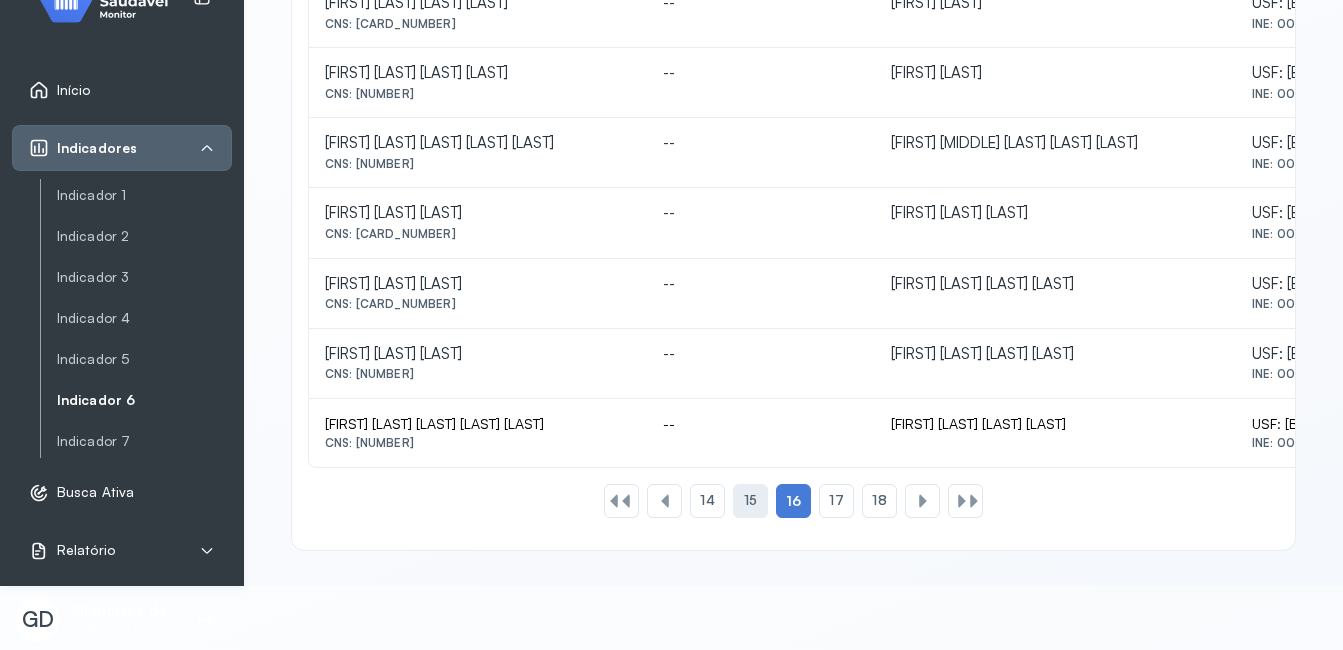 click on "15" 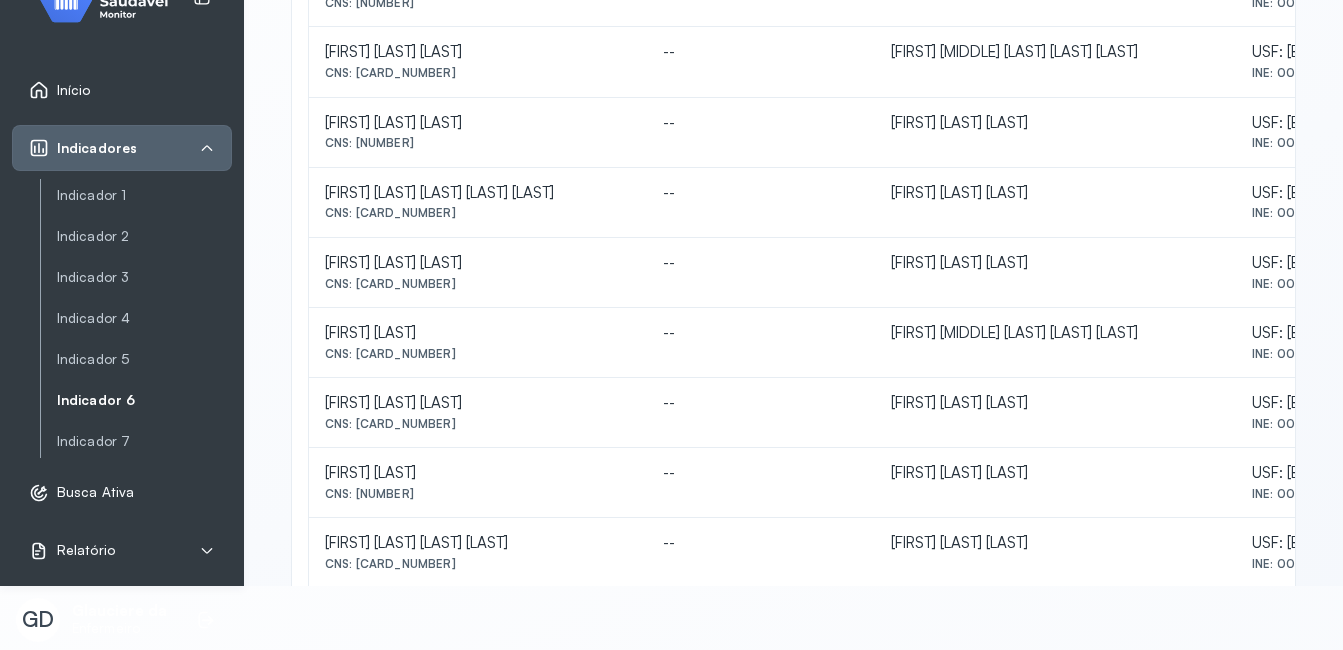 scroll, scrollTop: 973, scrollLeft: 0, axis: vertical 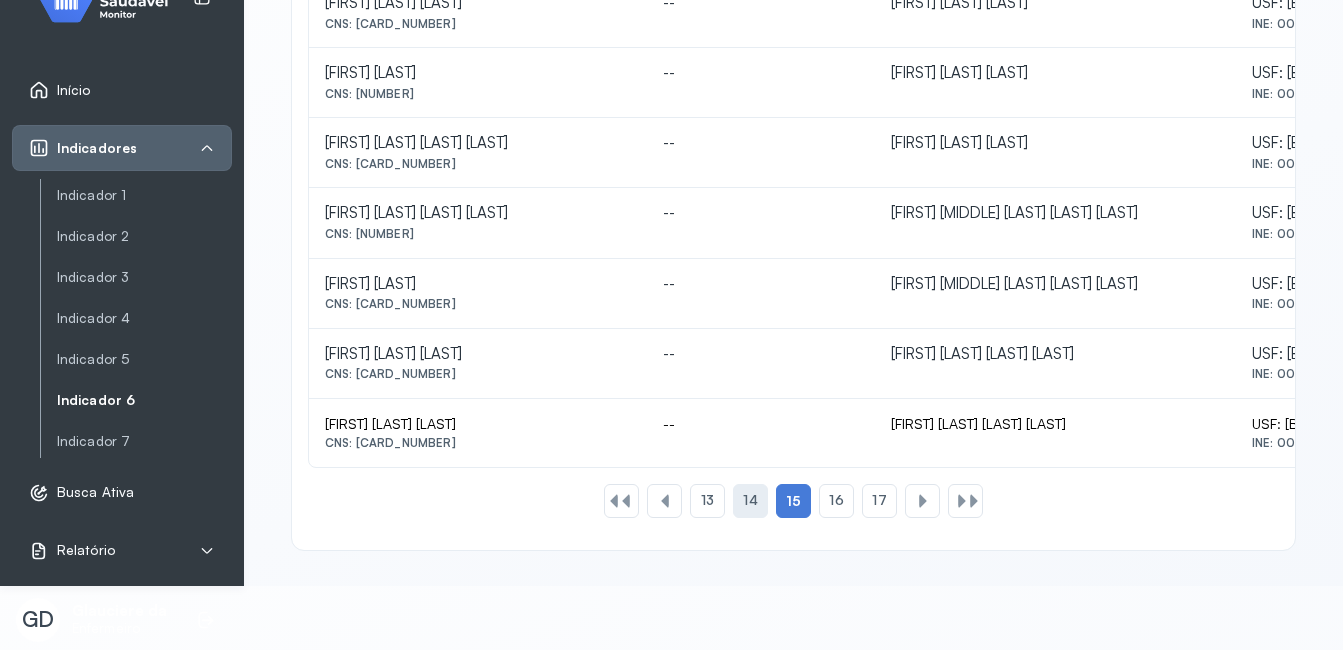 click on "14" at bounding box center (750, 500) 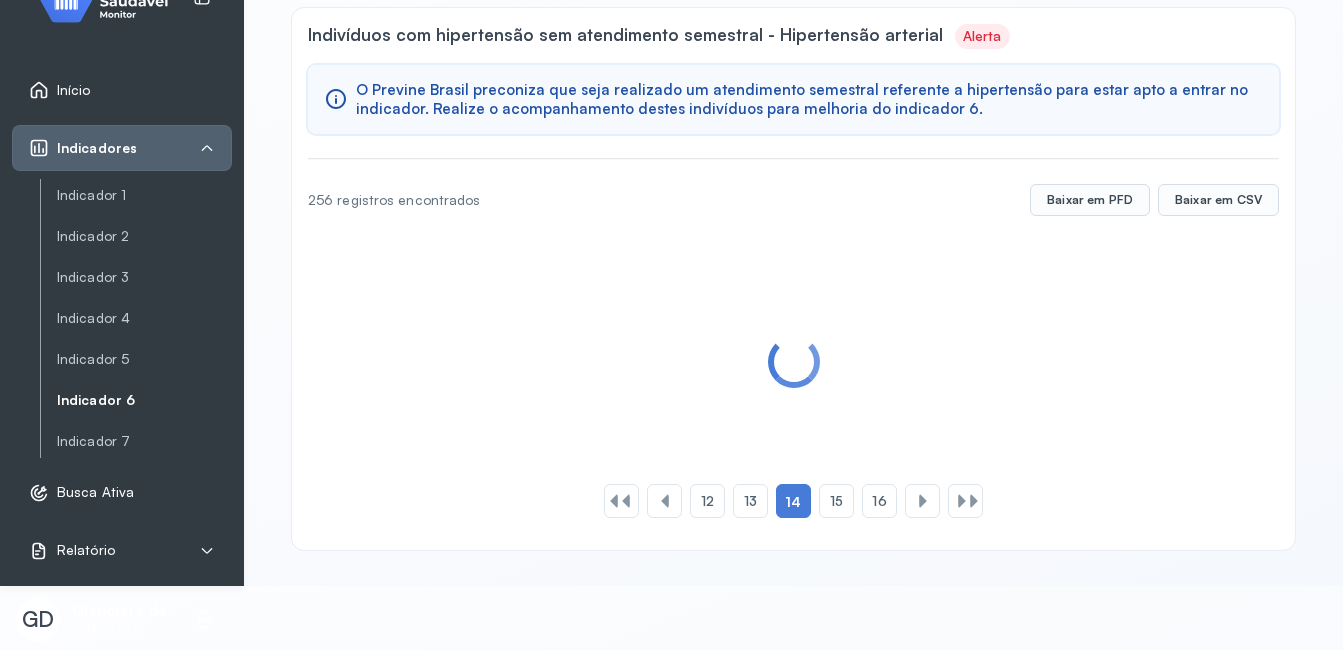 scroll, scrollTop: 973, scrollLeft: 0, axis: vertical 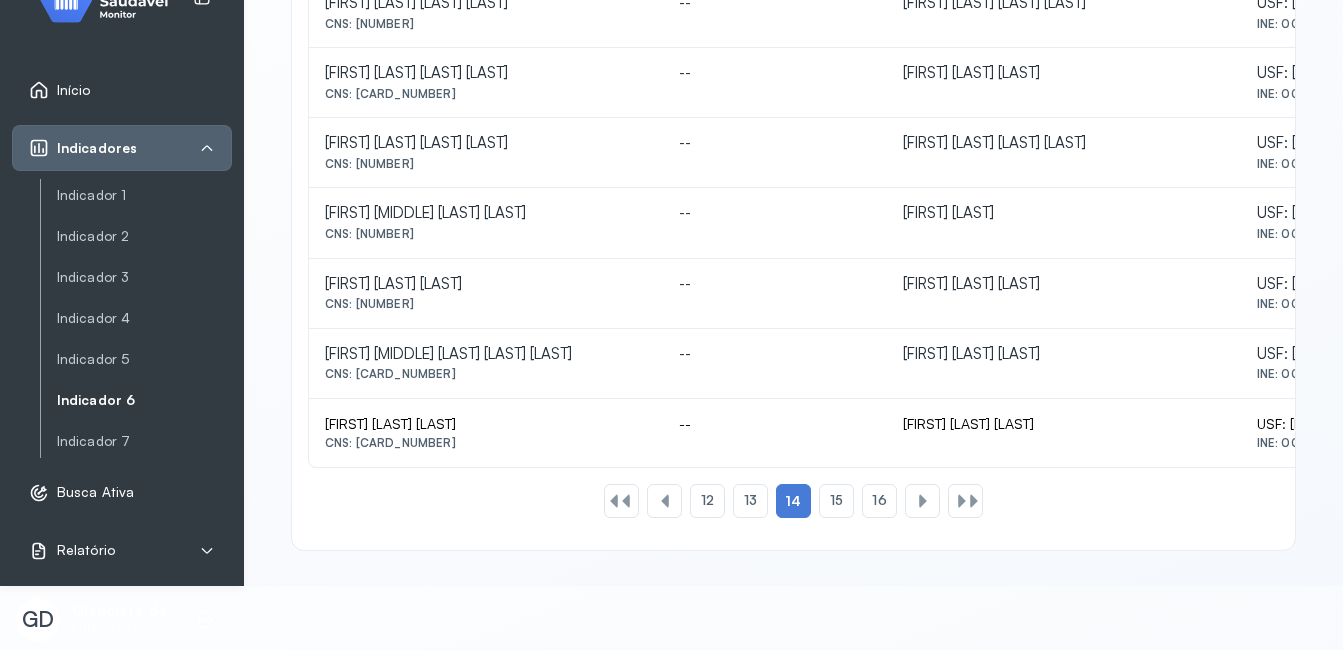 drag, startPoint x: 359, startPoint y: 233, endPoint x: 477, endPoint y: 235, distance: 118.016945 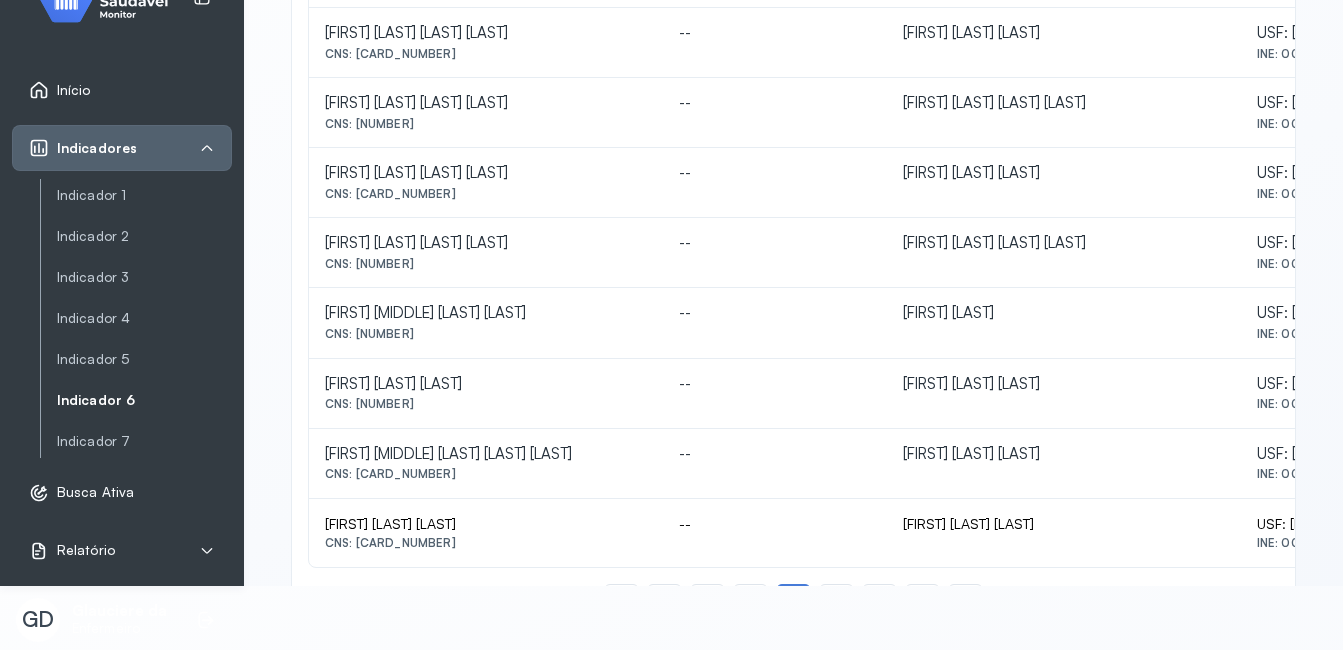 drag, startPoint x: 357, startPoint y: 266, endPoint x: 498, endPoint y: 269, distance: 141.0319 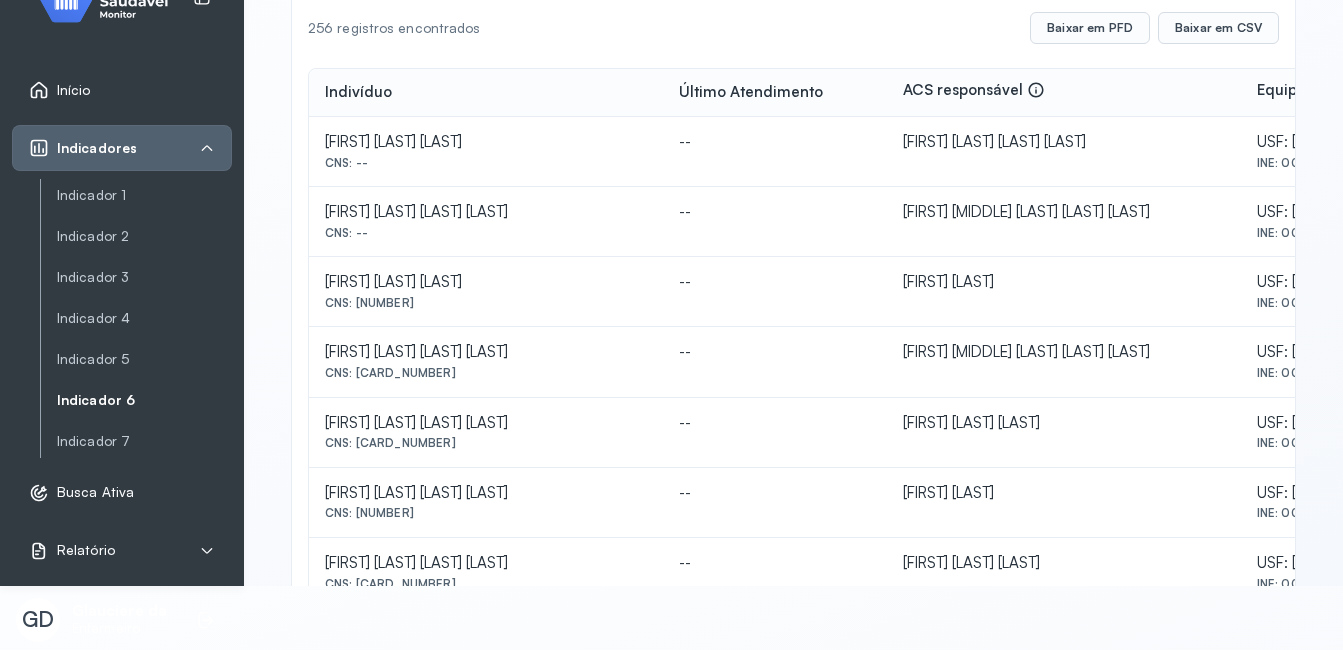 scroll, scrollTop: 973, scrollLeft: 0, axis: vertical 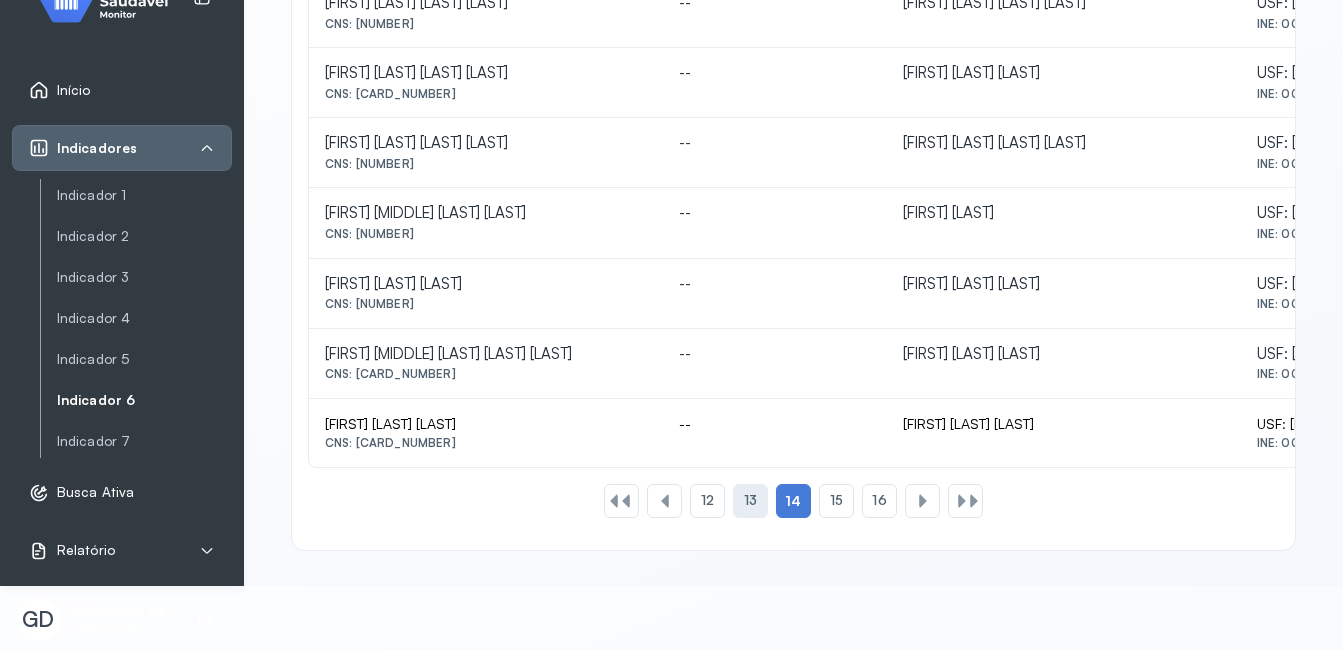 click on "13" 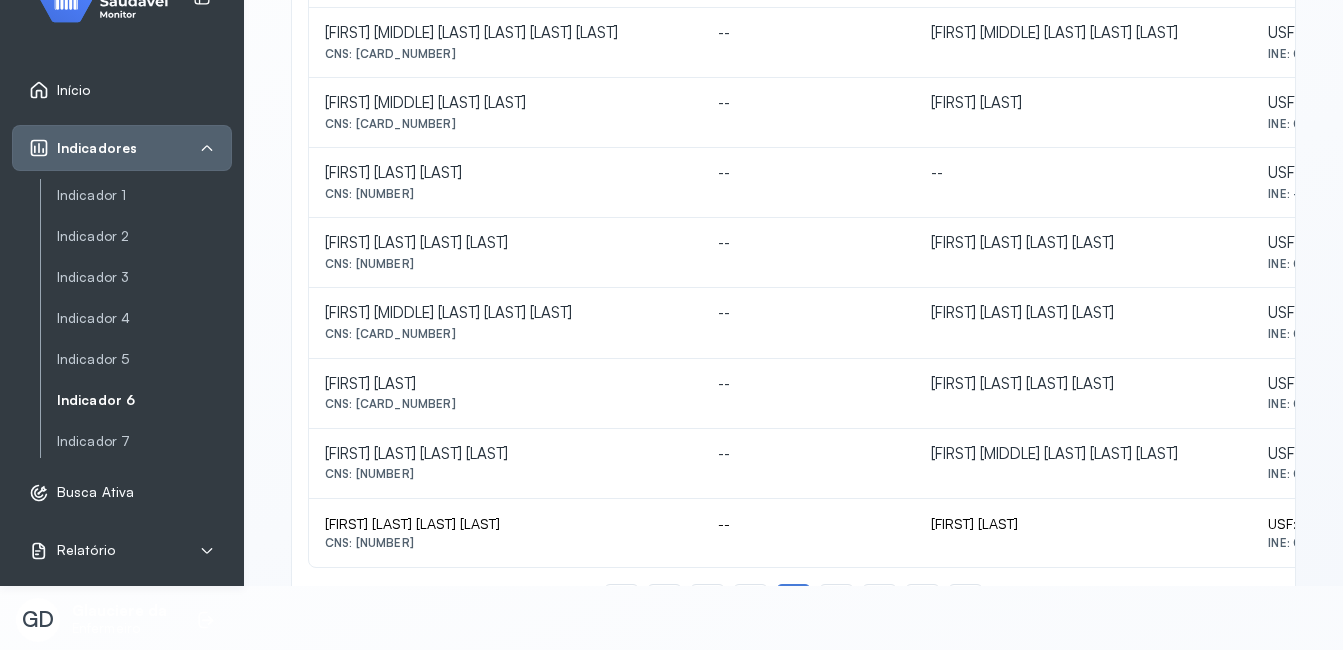 scroll, scrollTop: 973, scrollLeft: 0, axis: vertical 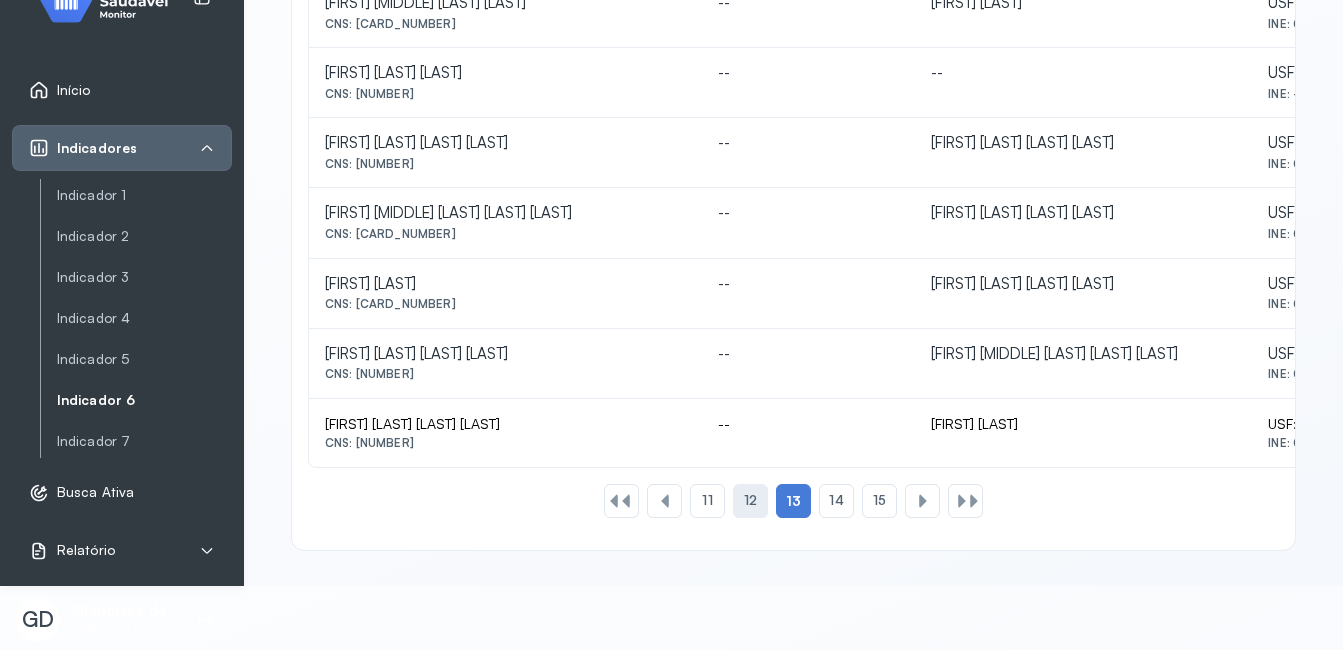 click on "12" at bounding box center (750, 500) 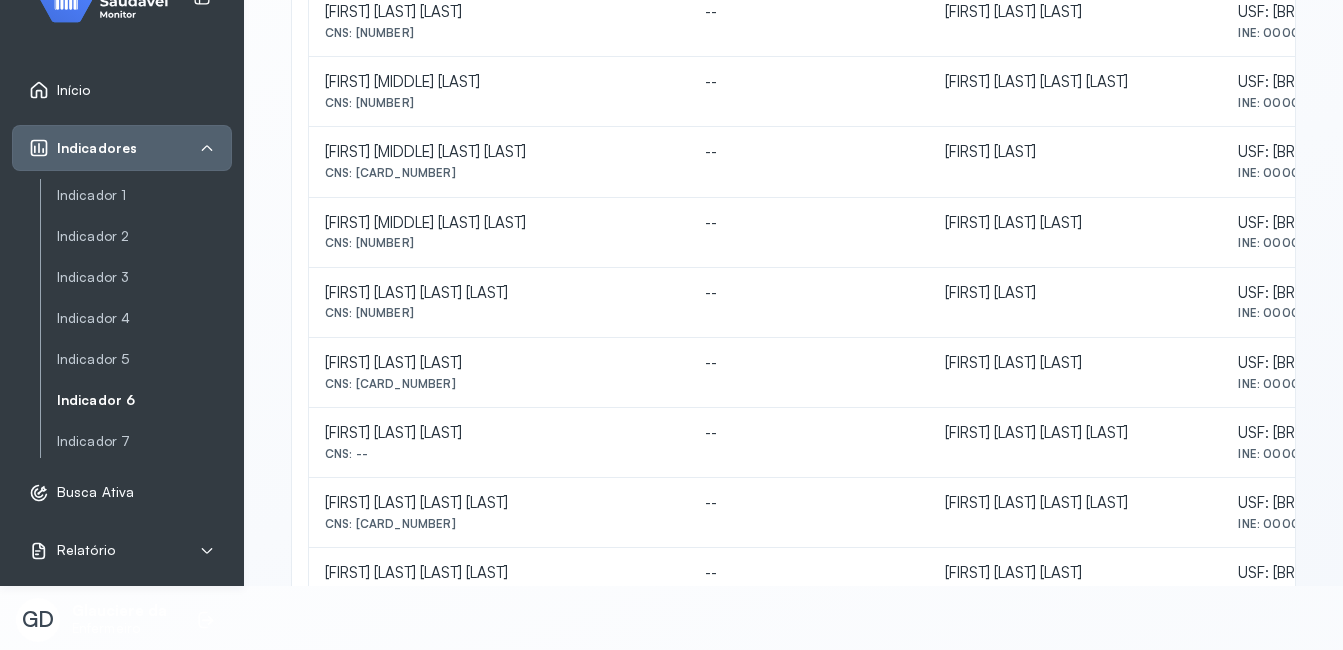 scroll, scrollTop: 273, scrollLeft: 0, axis: vertical 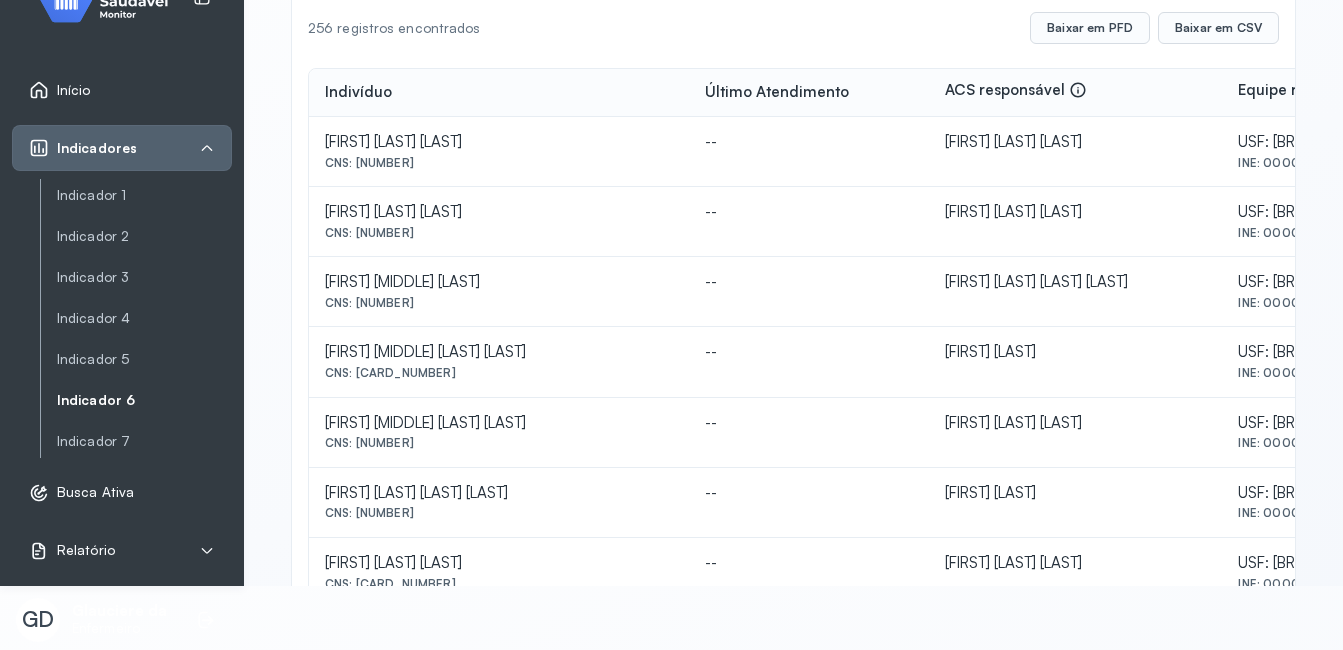 drag, startPoint x: 361, startPoint y: 301, endPoint x: 491, endPoint y: 301, distance: 130 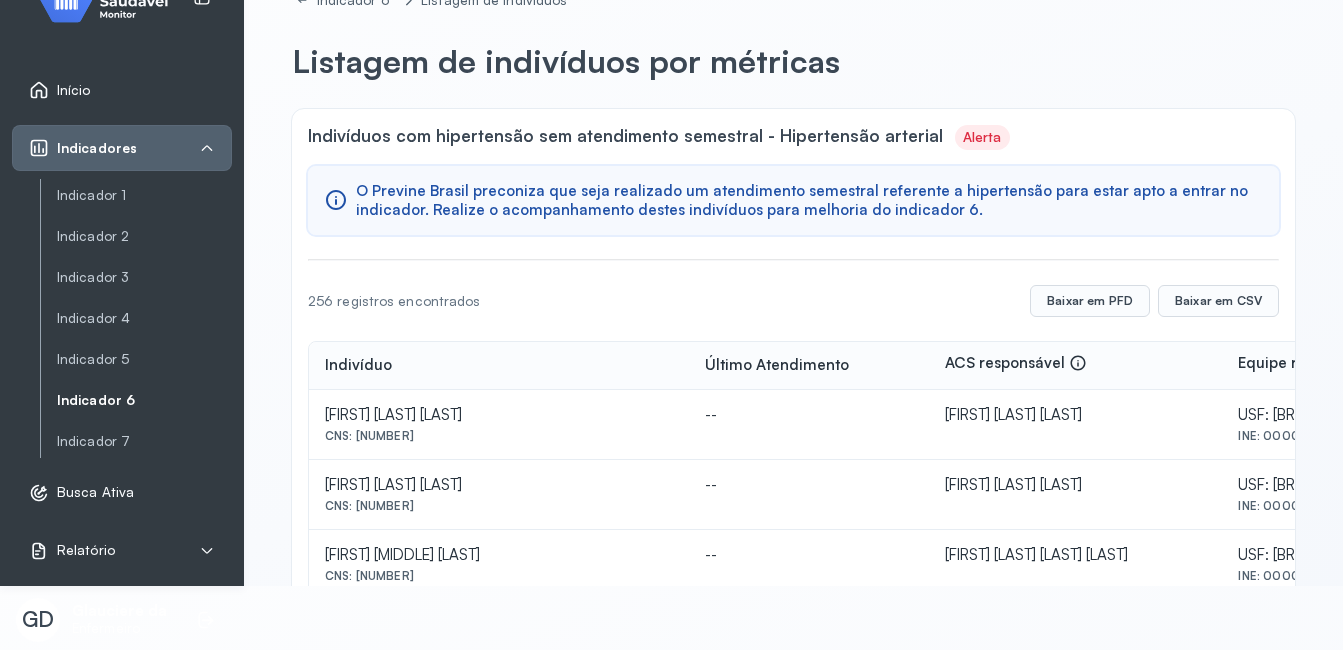 scroll, scrollTop: 0, scrollLeft: 0, axis: both 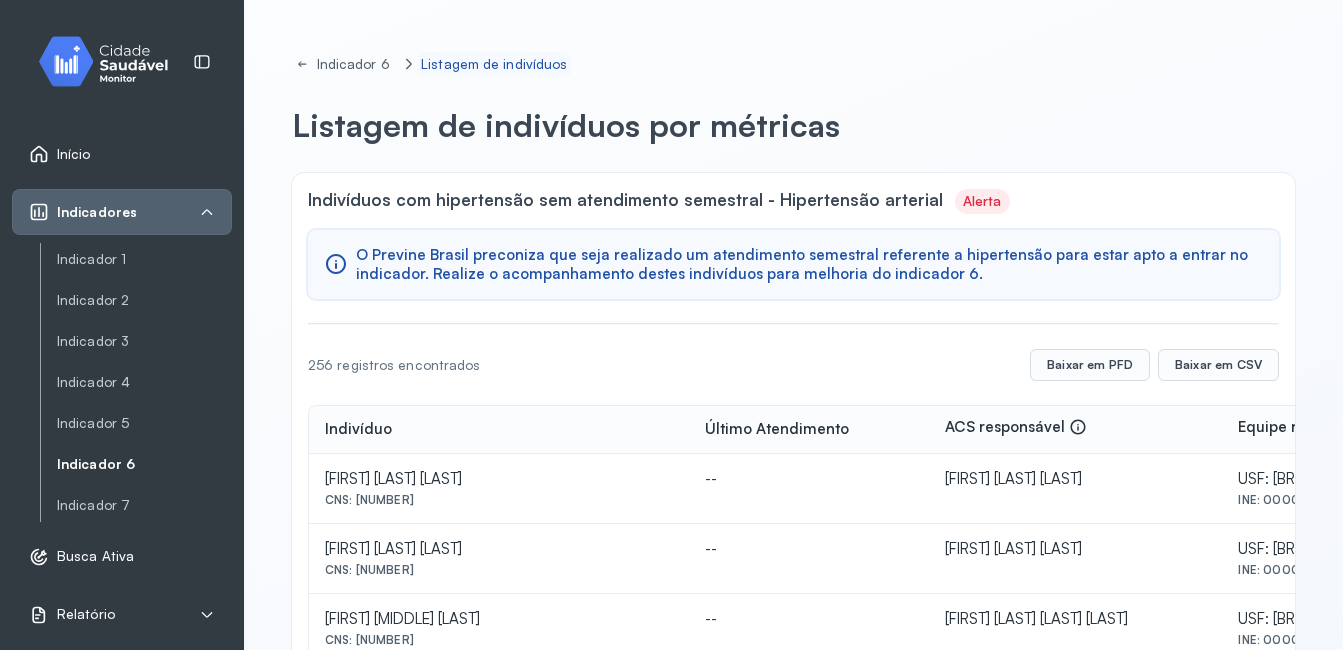 click on "Listagem de indivíduos" at bounding box center (494, 64) 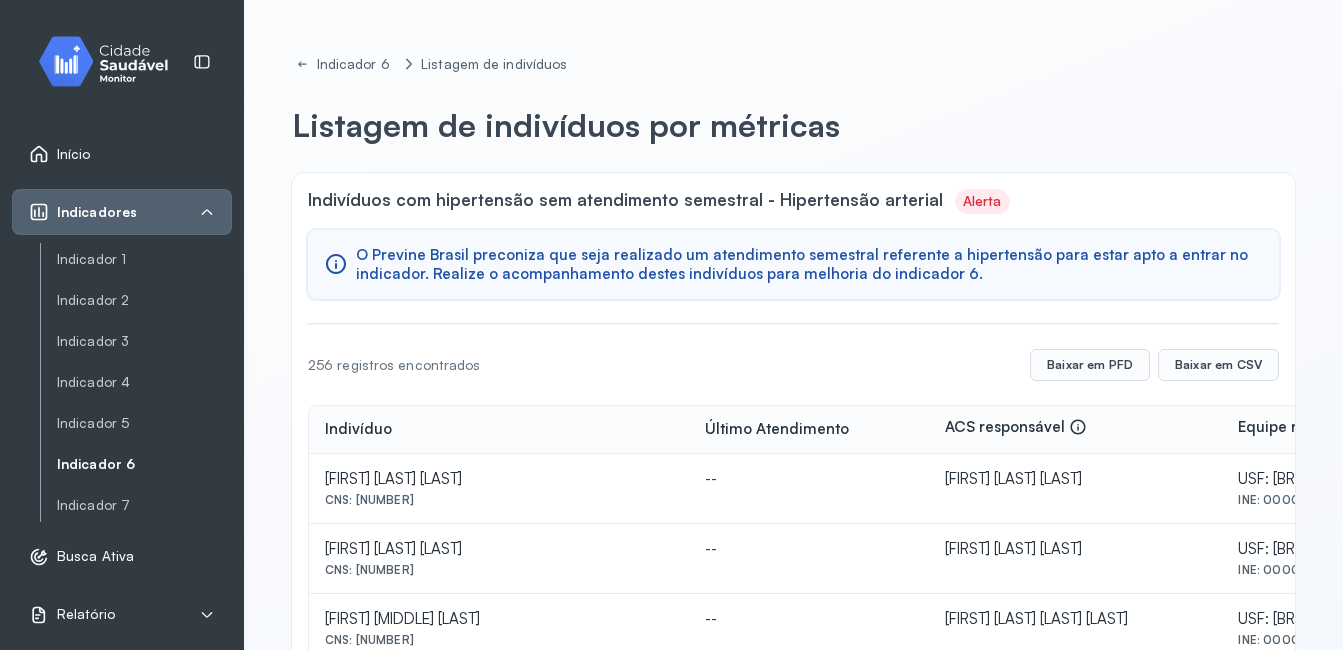 click on "Indicador 6 Listagem de indivíduos Listagem de indivíduos por métricas Indivíduos com hipertensão sem atendimento semestral - Hipertensão arterial Alerta O Previne Brasil preconiza que seja realizado um atendimento semestral referente a hipertensão para estar apto a entrar no indicador. Realize o acompanhamento destes indivíduos para melhoria do indicador 6. 256 registros encontrados  Baixar em PFD Baixar em CSV Indivíduo Último Atendimento ACS responsável  Equipe responsável  [FIRST] [LAST] [LAST]  CNS: [CARD_NUMBER] -- [FIRST] [LAST] [LAST]  USF: [COMPANY]  INE: 0000161624 [FIRST] [LAST] [LAST]  CNS: [CARD_NUMBER] -- [FIRST] [LAST] [LAST]  USF: [COMPANY]  INE: 0000161624 [FIRST] [LAST] [LAST]  CNS: [CARD_NUMBER] -- [FIRST] [LAST]  USF: [COMPANY]  INE: 0000161624 [FIRST] [LAST] [LAST] [LAST]  CNS: [CARD_NUMBER] -- [FIRST] [LAST]  USF: [COMPANY]  INE: 0000161624 [FIRST] [LAST] [LAST] -- -- --  CNS: --" 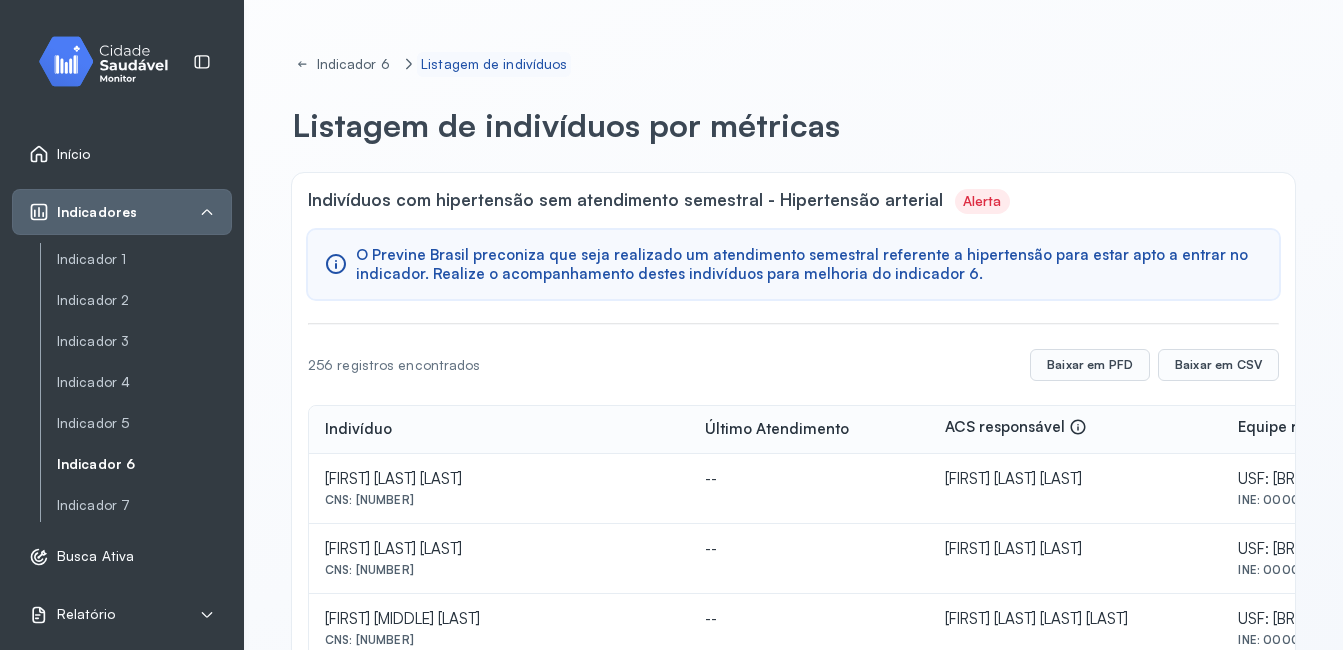 click on "Listagem de indivíduos" at bounding box center [494, 64] 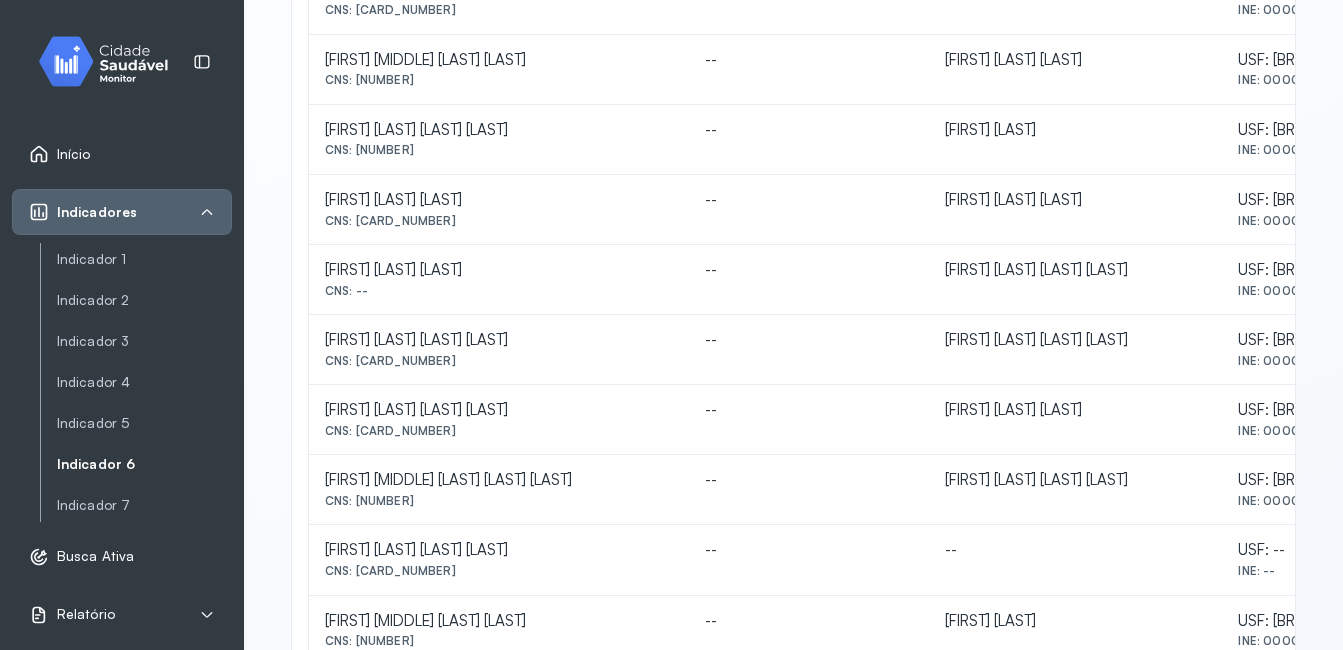 scroll, scrollTop: 973, scrollLeft: 0, axis: vertical 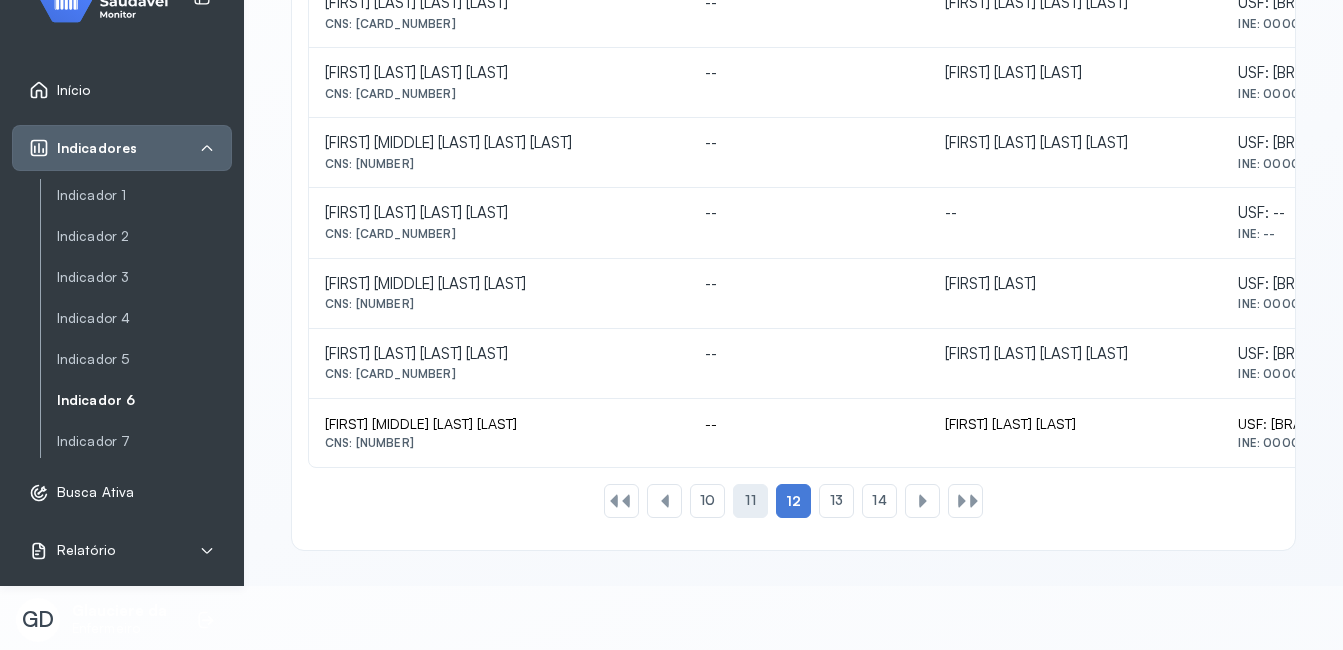 click on "11" at bounding box center (750, 500) 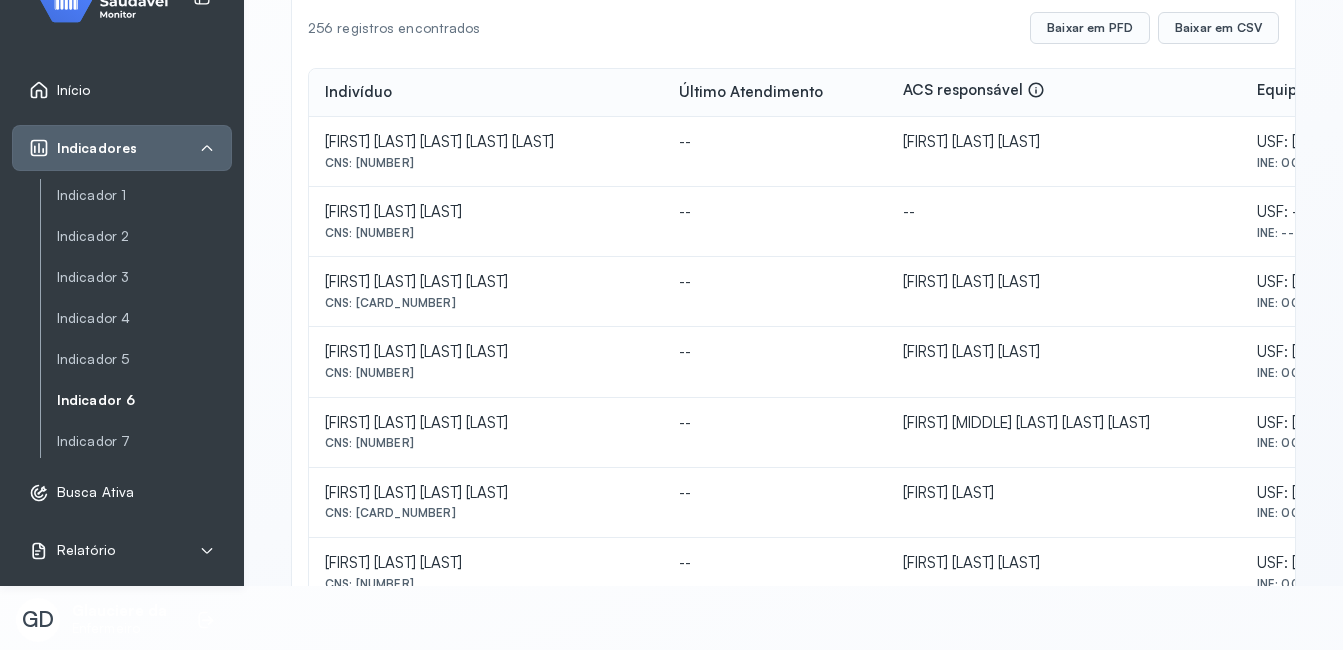 scroll, scrollTop: 173, scrollLeft: 0, axis: vertical 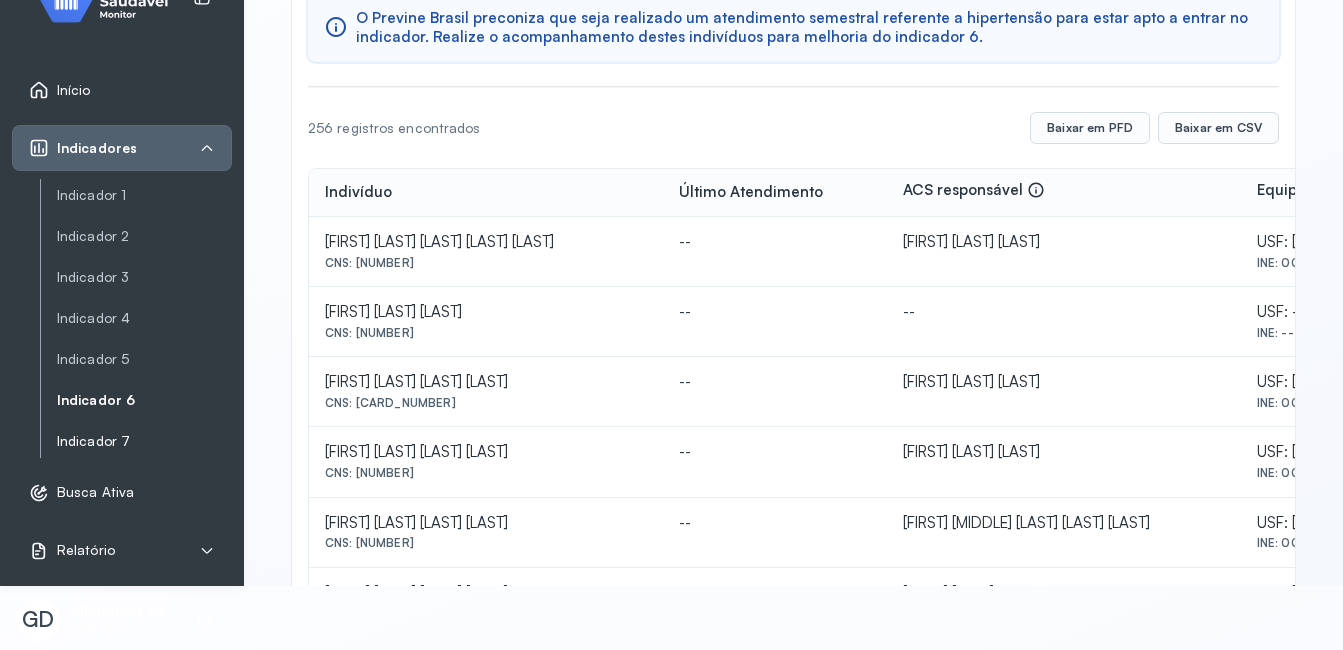click on "Indicador 7" 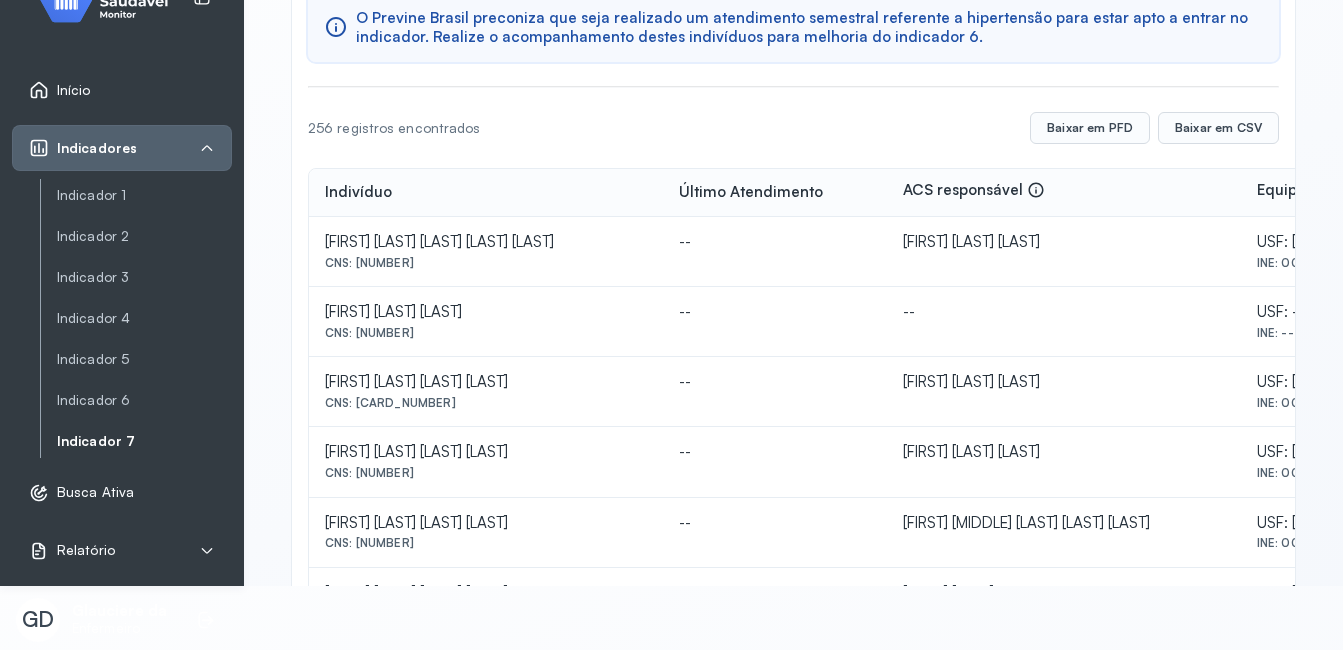 click on "Indicador 7" at bounding box center [144, 441] 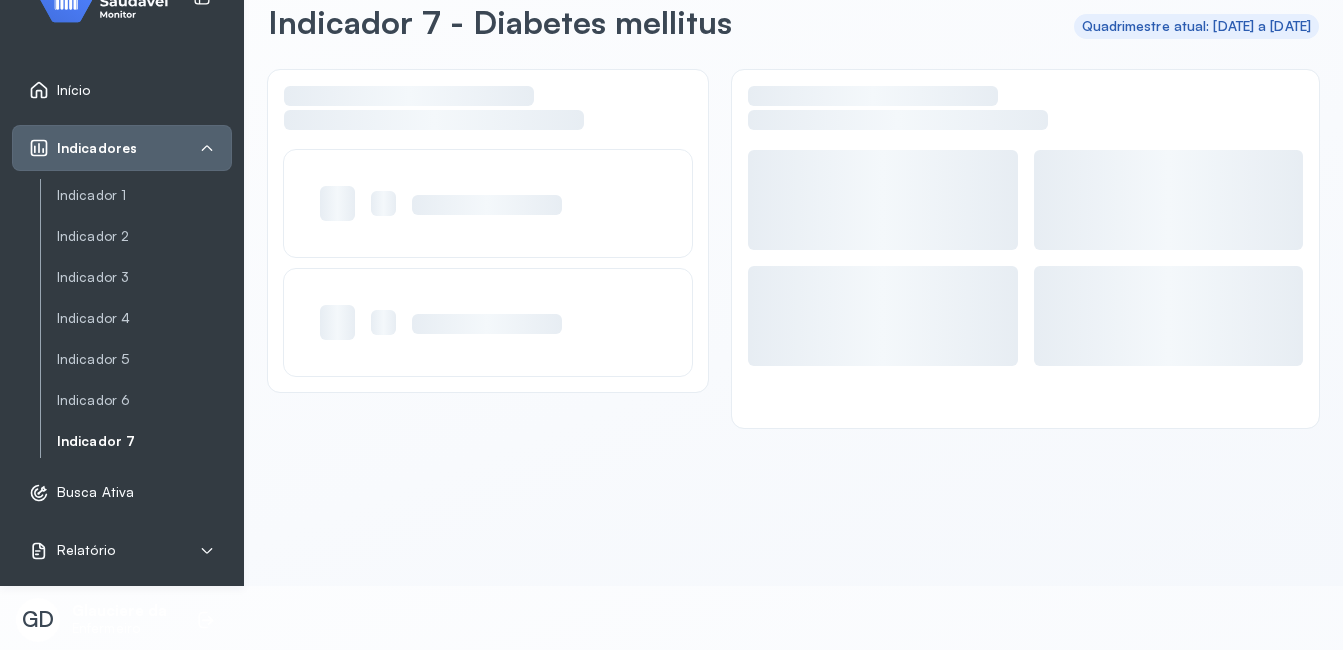 scroll, scrollTop: 39, scrollLeft: 0, axis: vertical 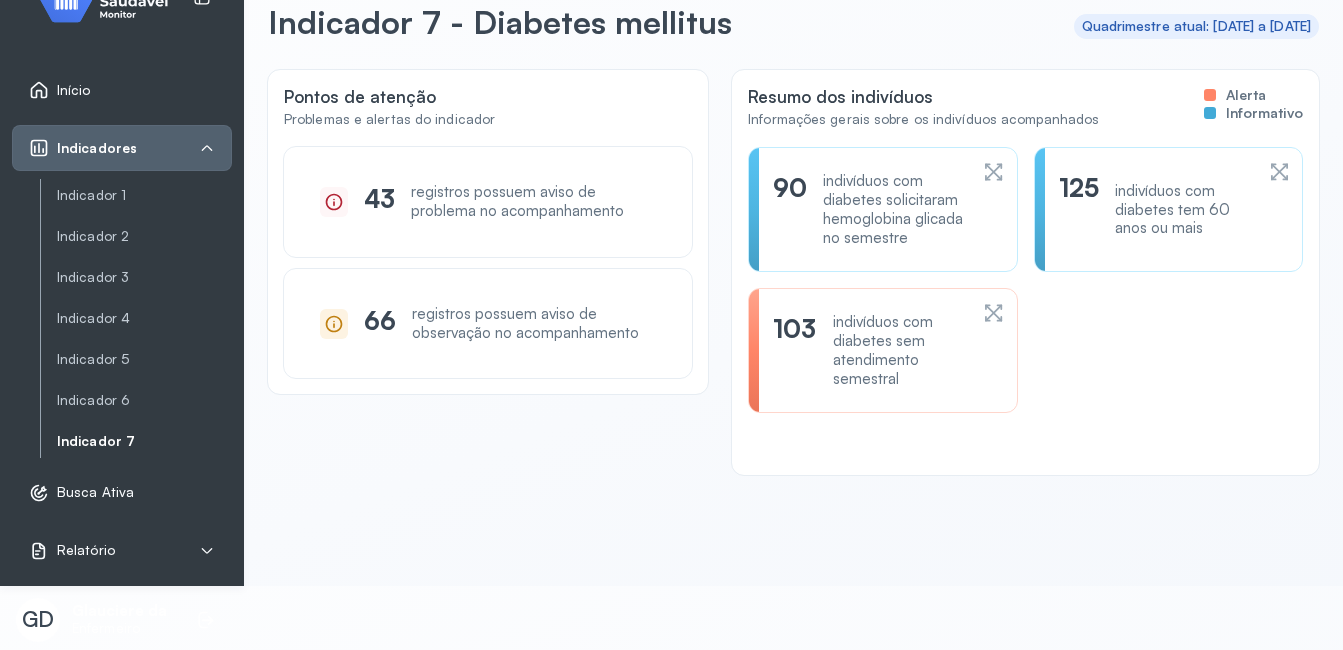 click on "indivíduos com diabetes sem atendimento semestral" at bounding box center [900, 350] 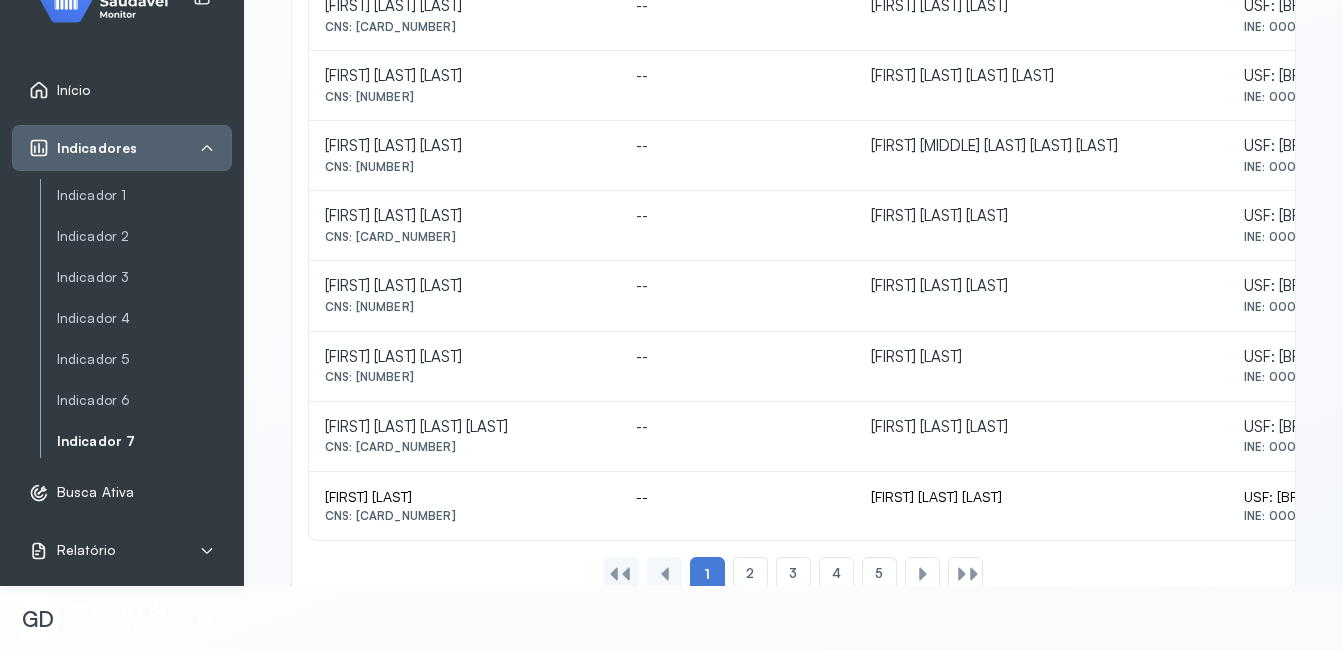 scroll, scrollTop: 973, scrollLeft: 0, axis: vertical 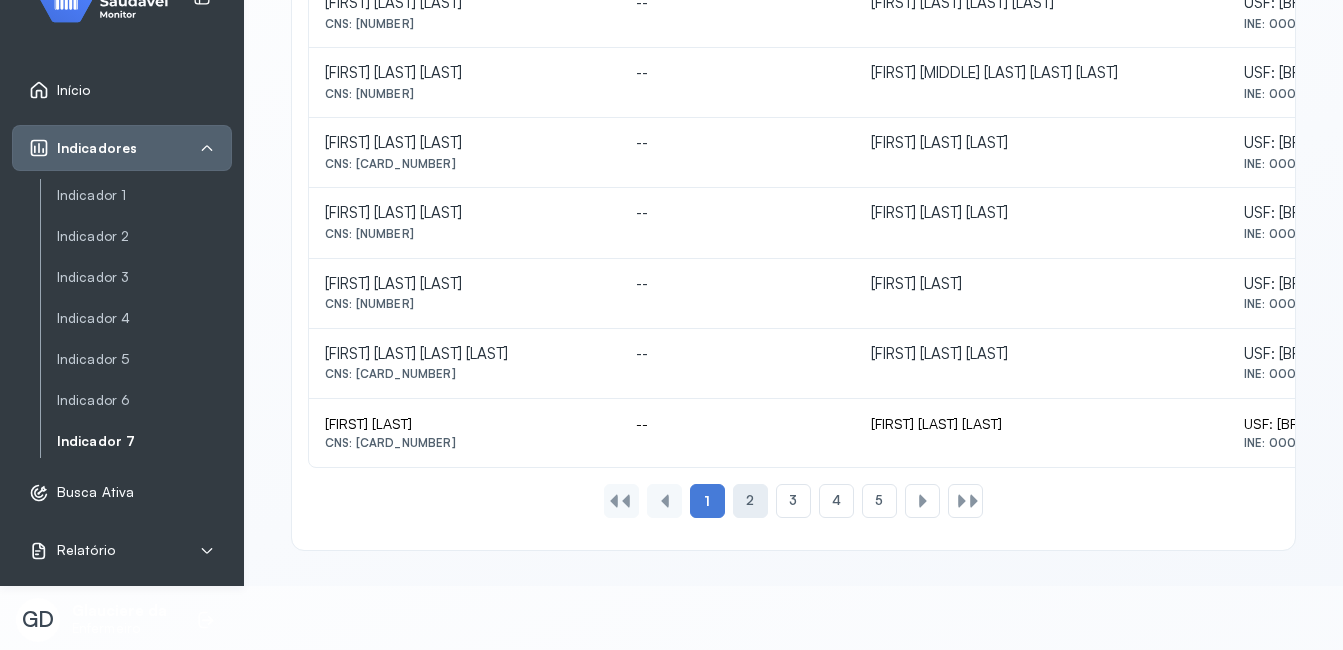 click on "2" 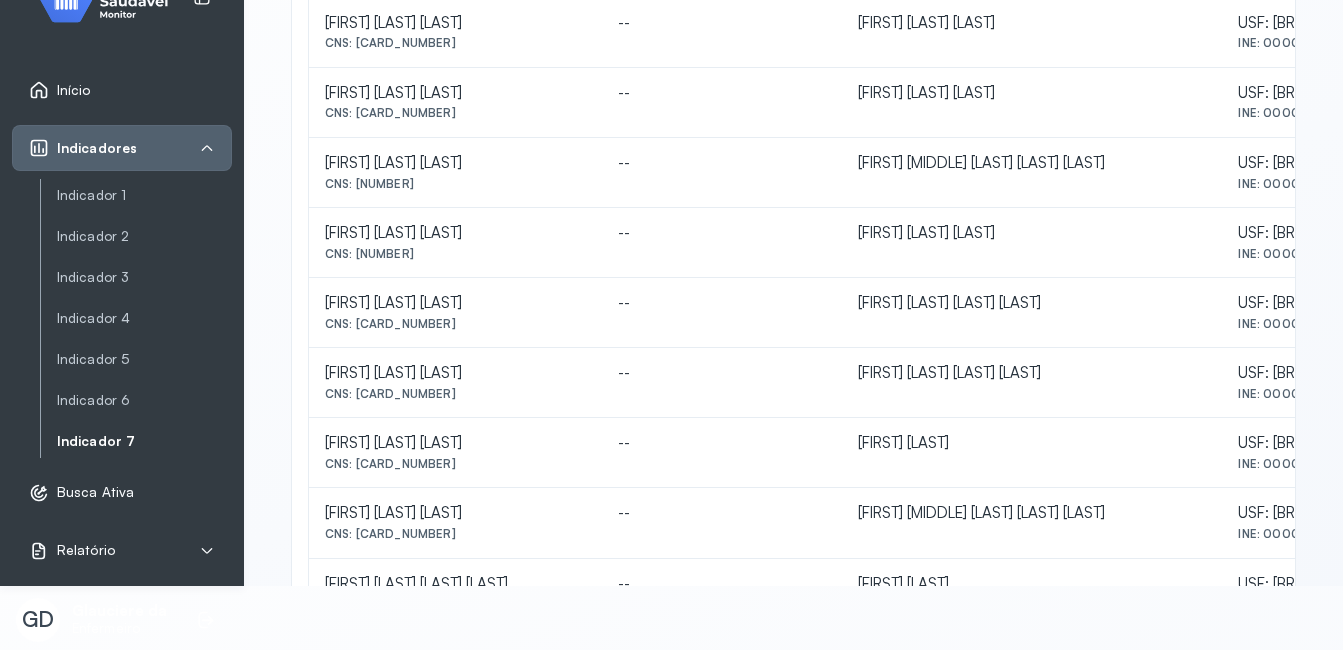 scroll, scrollTop: 973, scrollLeft: 0, axis: vertical 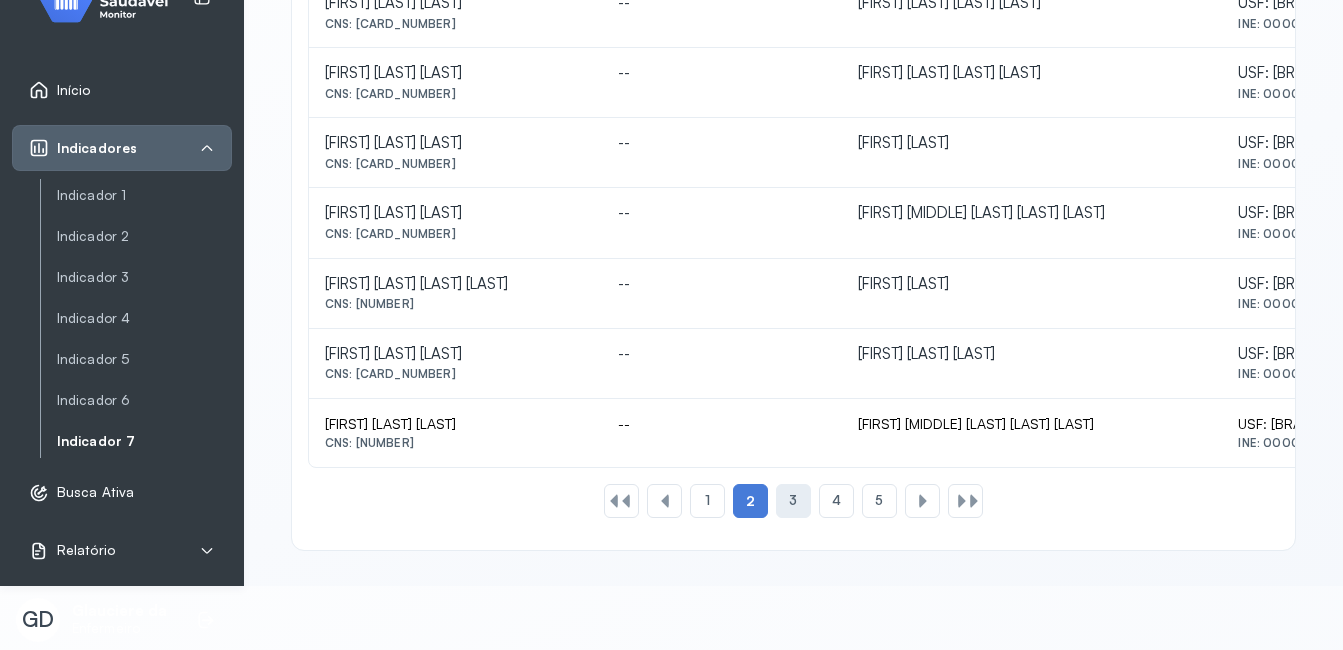 click on "3" 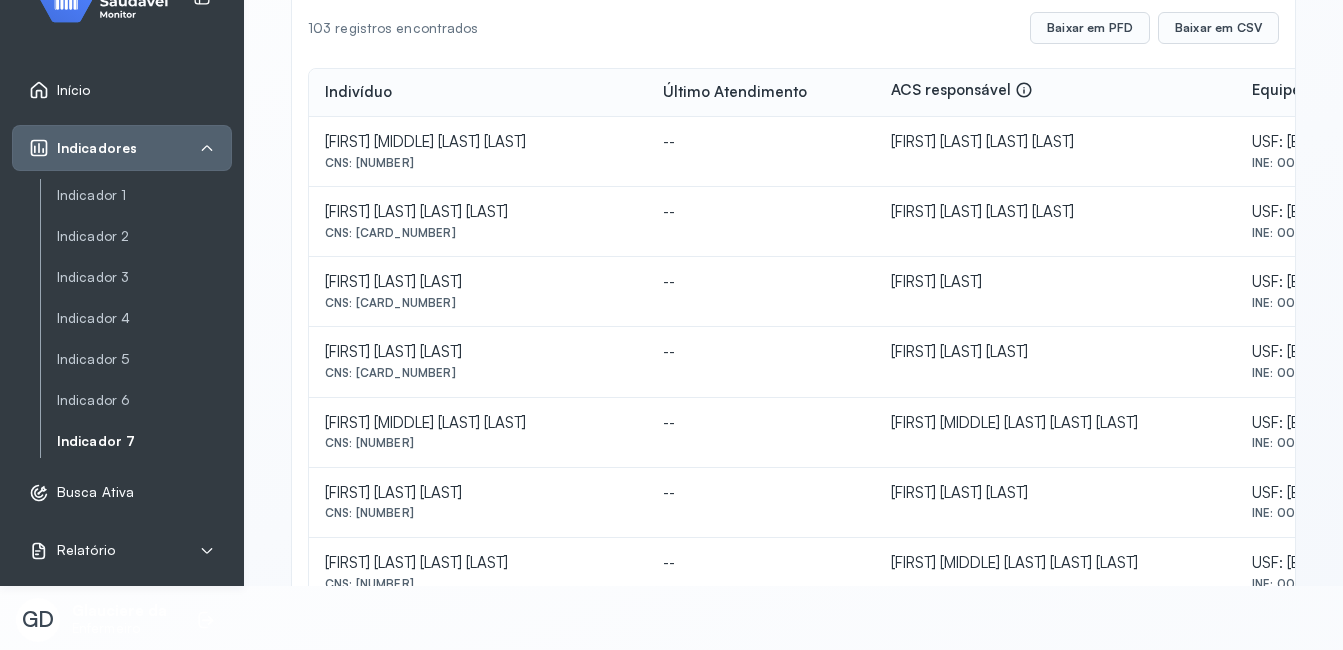 scroll, scrollTop: 973, scrollLeft: 0, axis: vertical 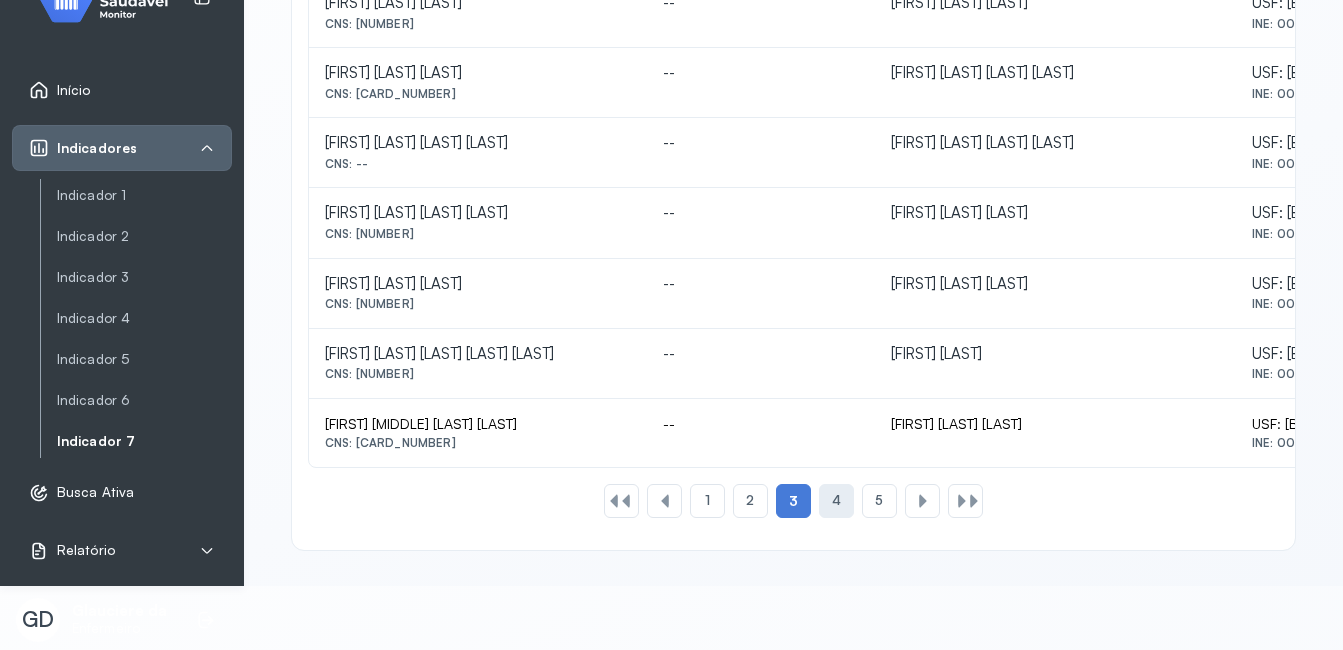 click on "4" 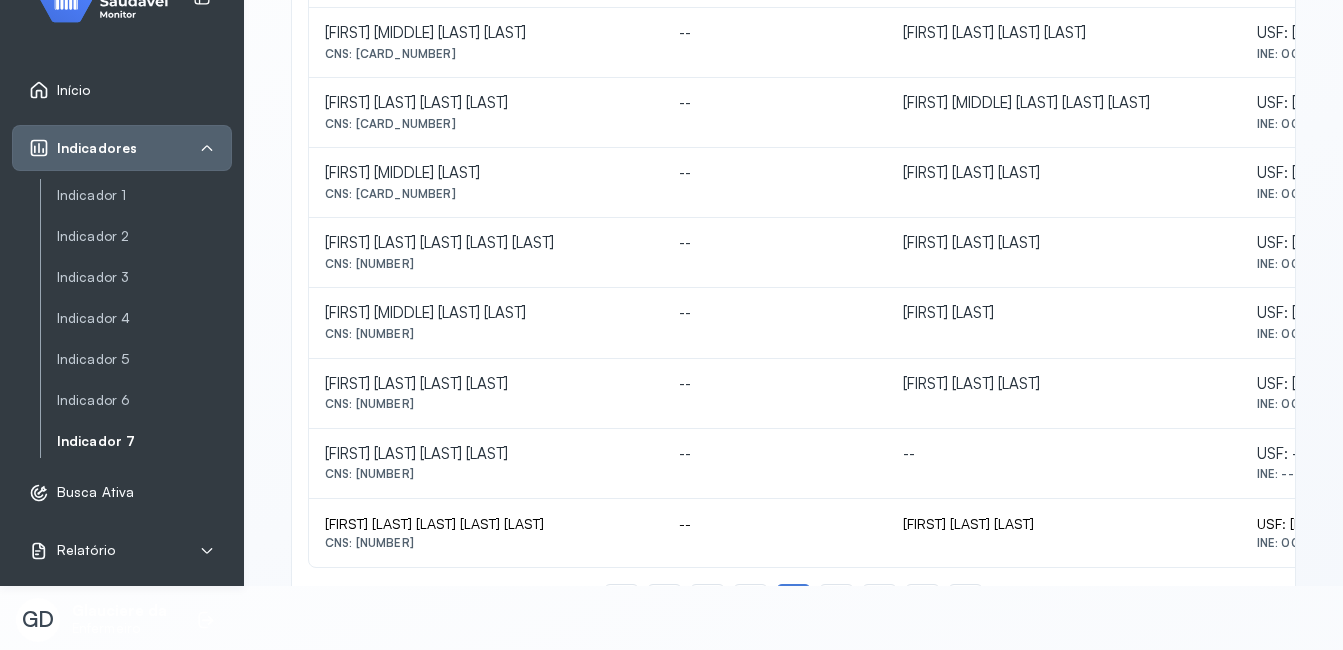 scroll, scrollTop: 973, scrollLeft: 0, axis: vertical 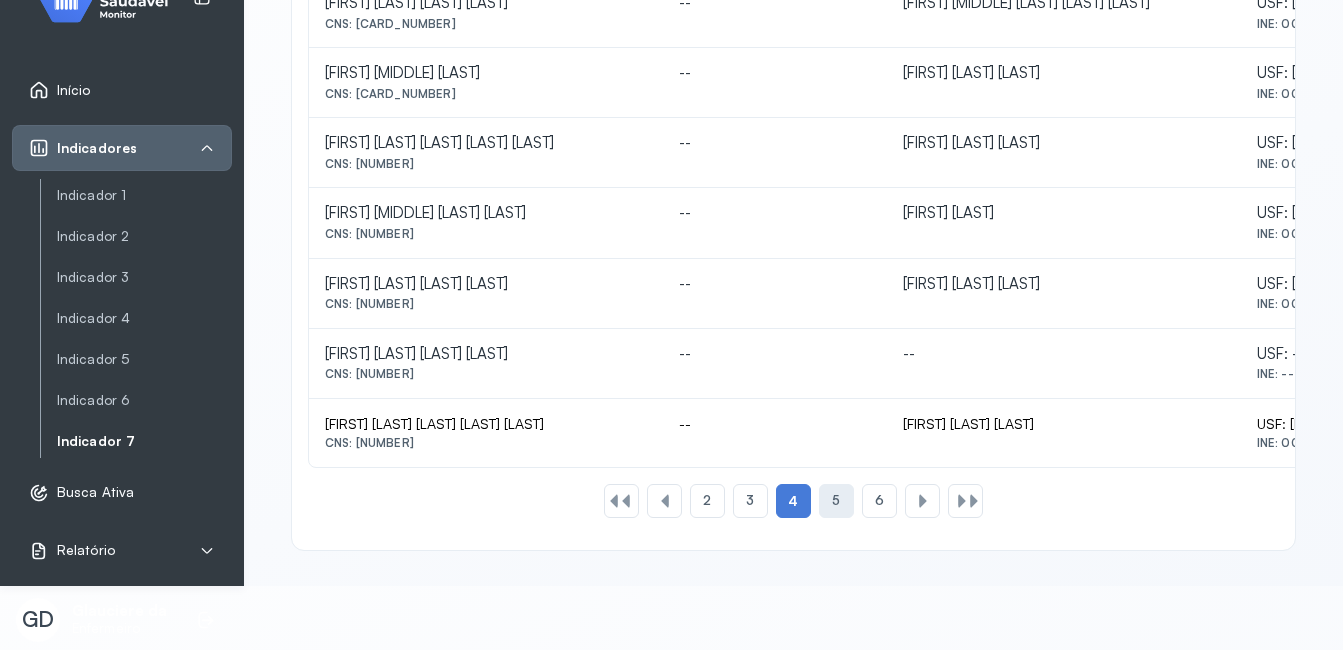 click on "5" at bounding box center (836, 500) 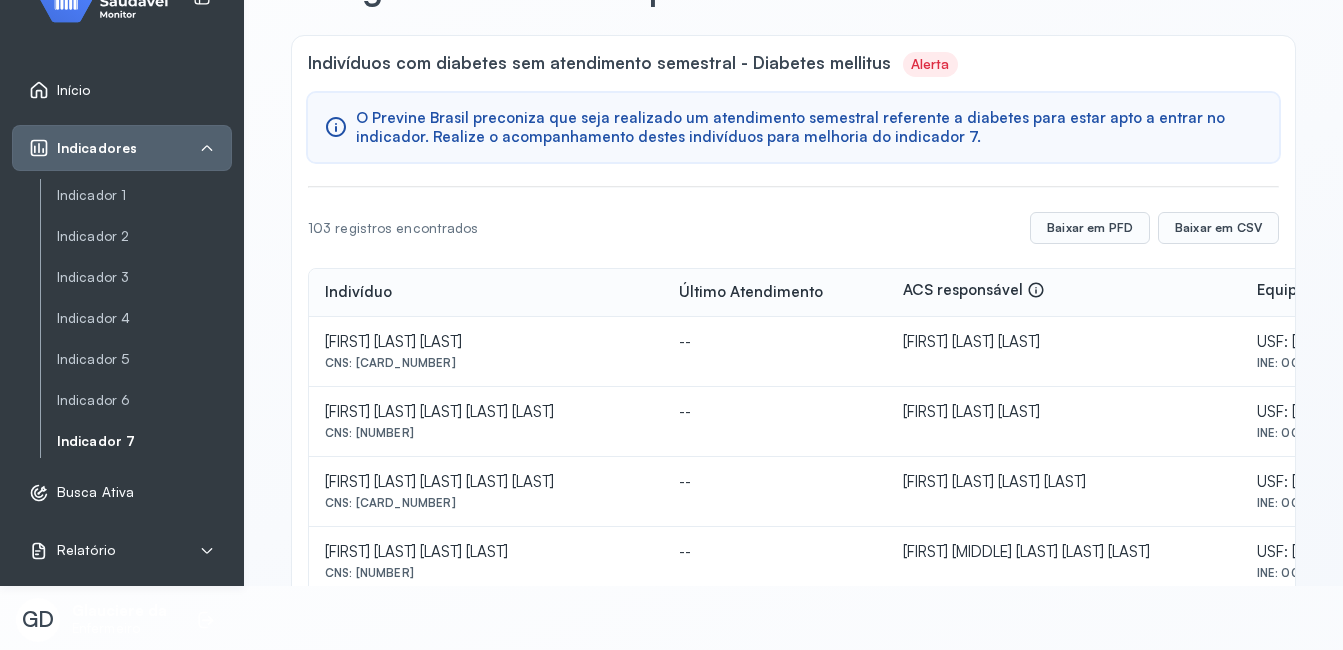 scroll, scrollTop: 0, scrollLeft: 0, axis: both 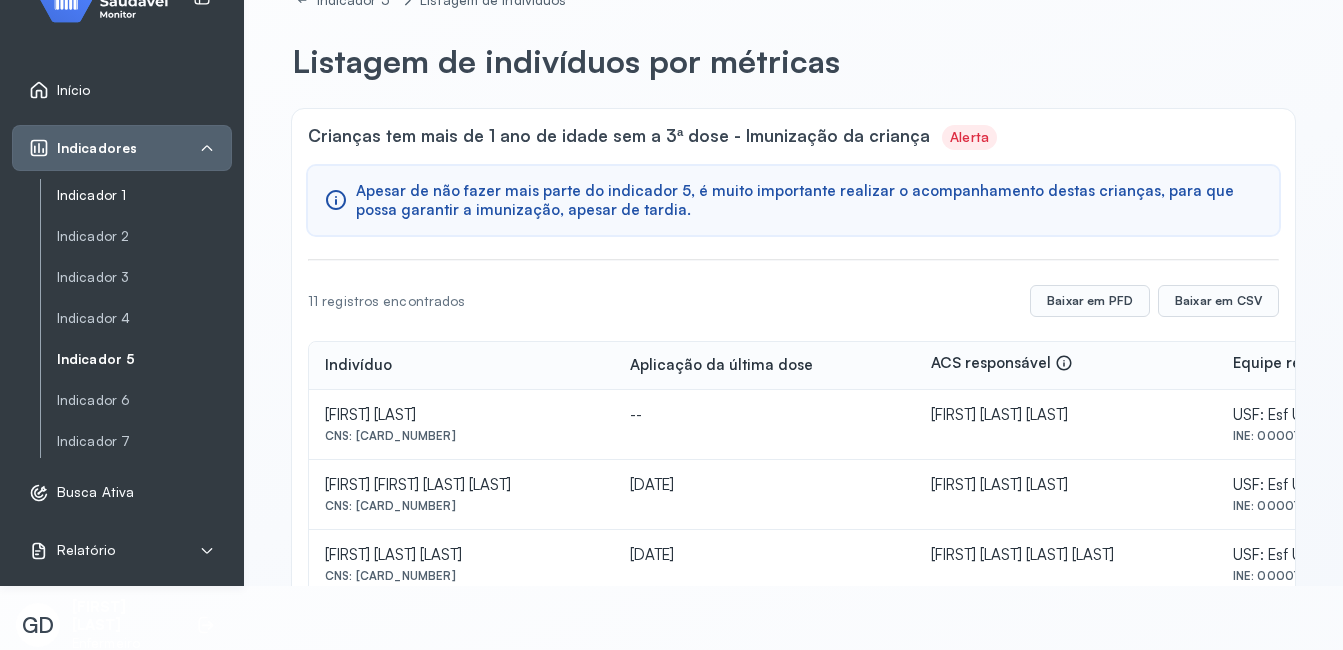 drag, startPoint x: 0, startPoint y: 0, endPoint x: 90, endPoint y: 185, distance: 205.73041 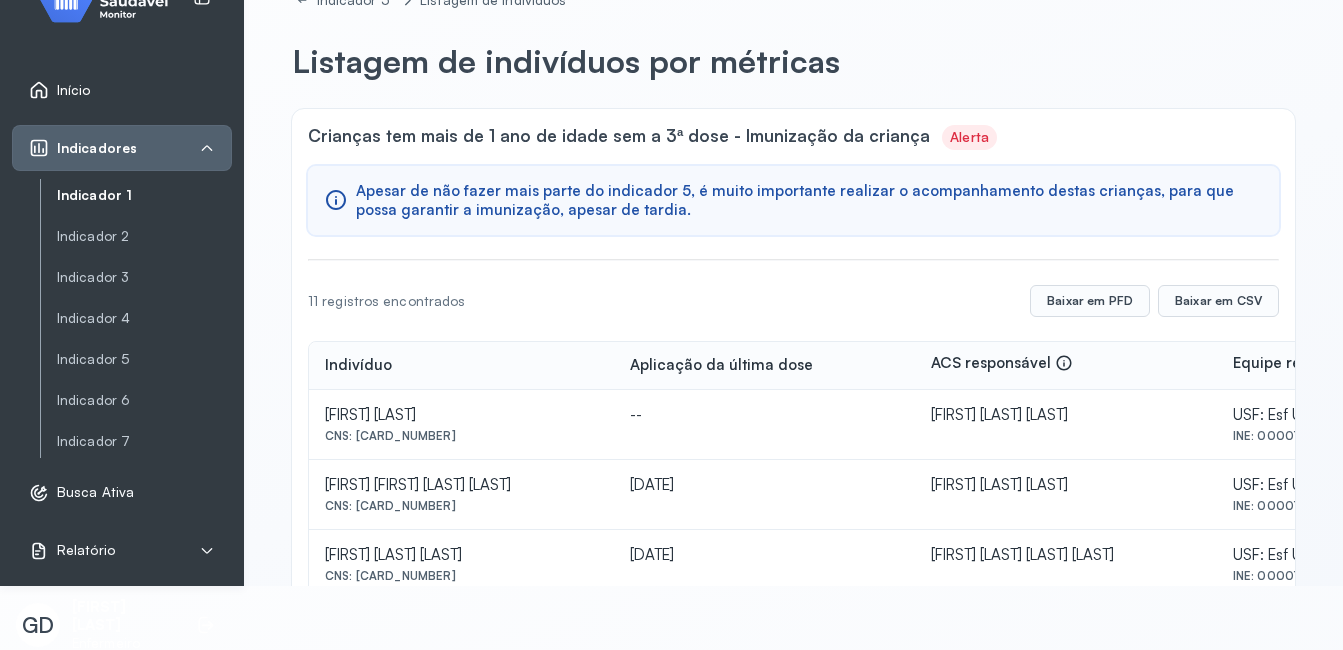 click on "Início" at bounding box center [122, 90] 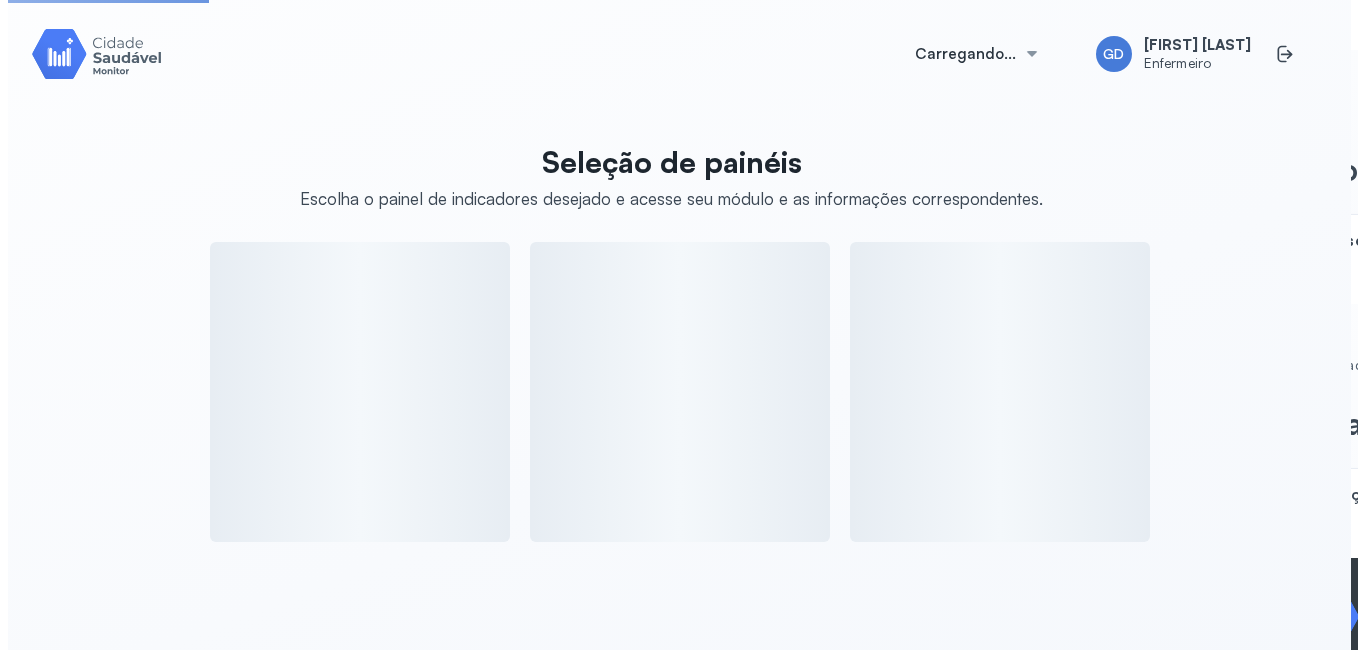 scroll, scrollTop: 0, scrollLeft: 0, axis: both 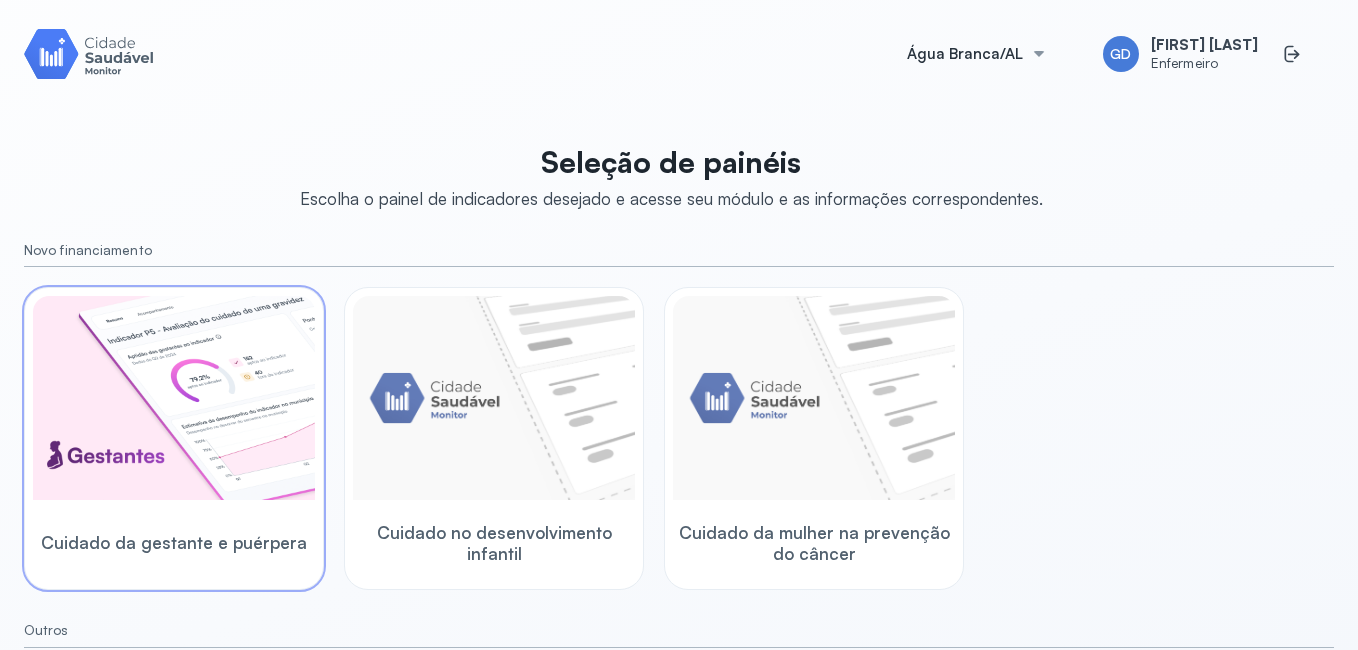 click at bounding box center [174, 398] 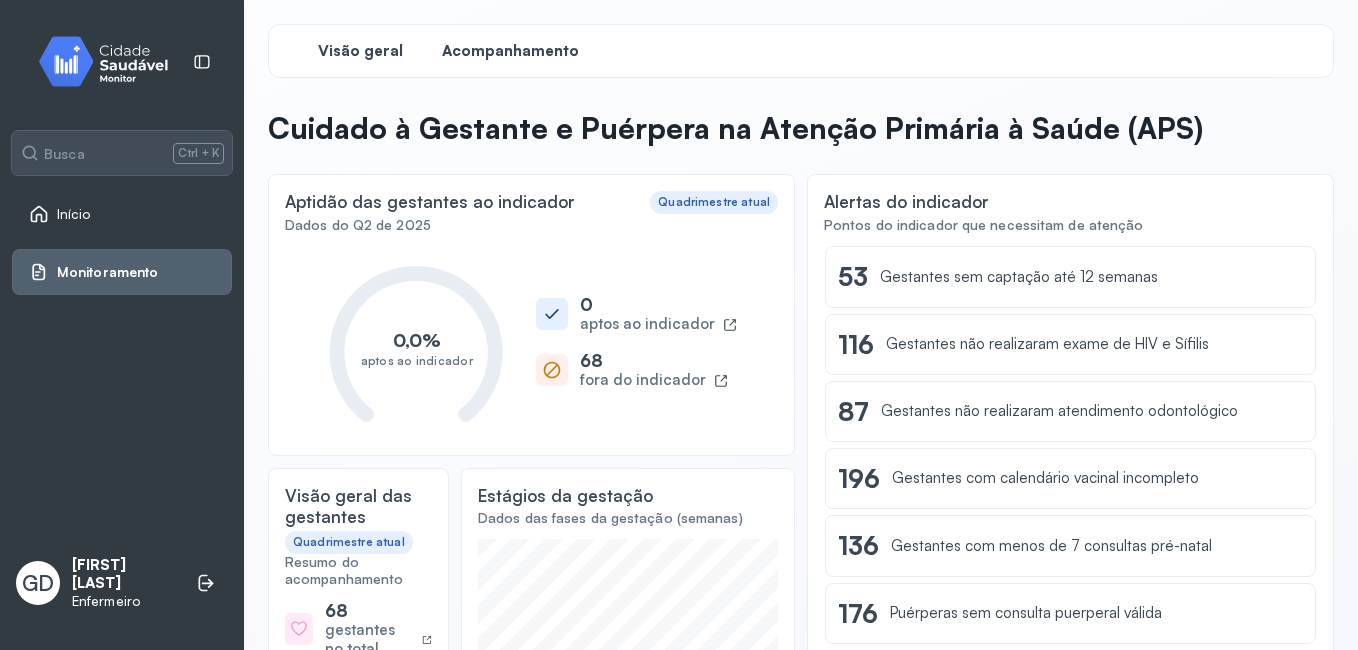 click on "Acompanhamento" at bounding box center (510, 51) 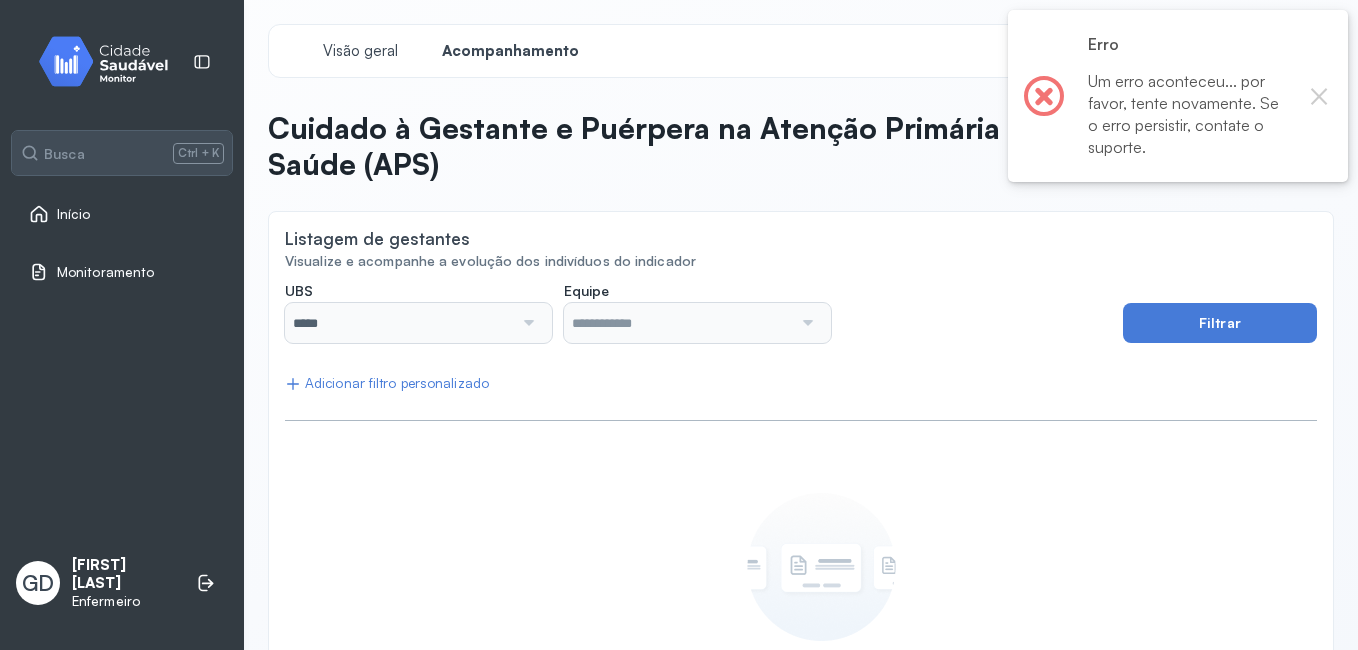 click at bounding box center [526, 323] 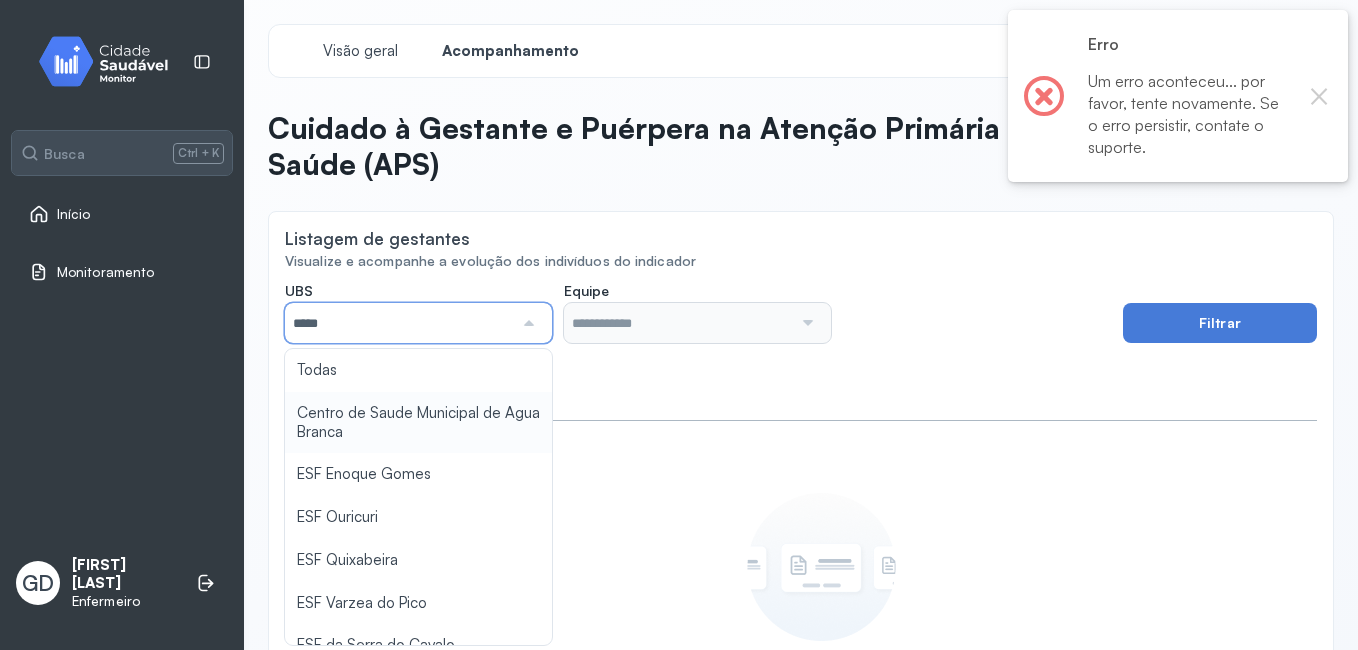 type on "**********" 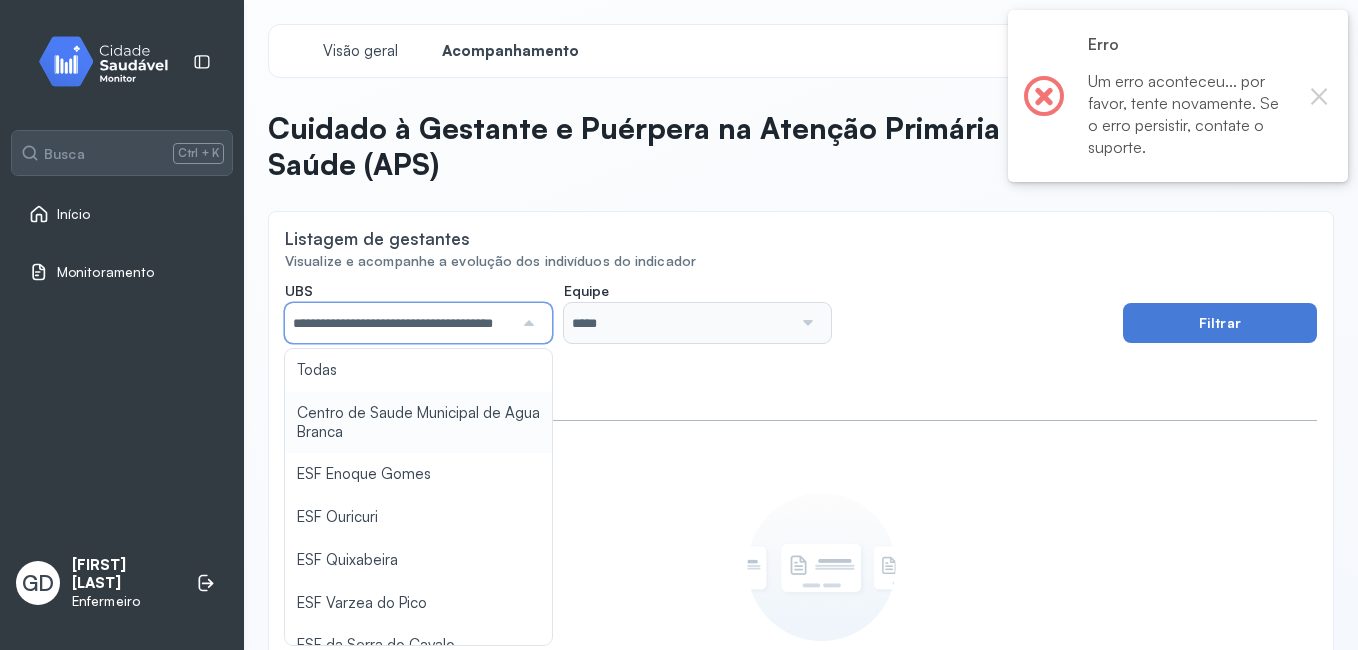 drag, startPoint x: 384, startPoint y: 407, endPoint x: 389, endPoint y: 391, distance: 16.763054 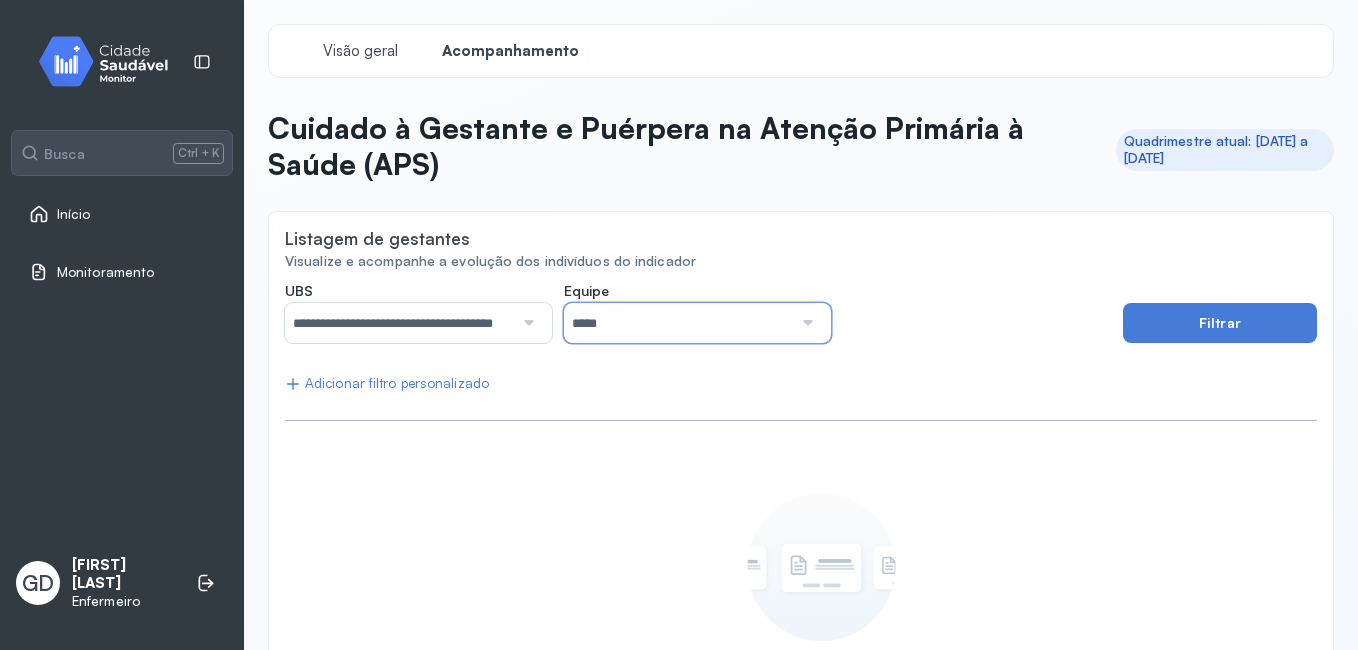 click on "*****" at bounding box center (678, 323) 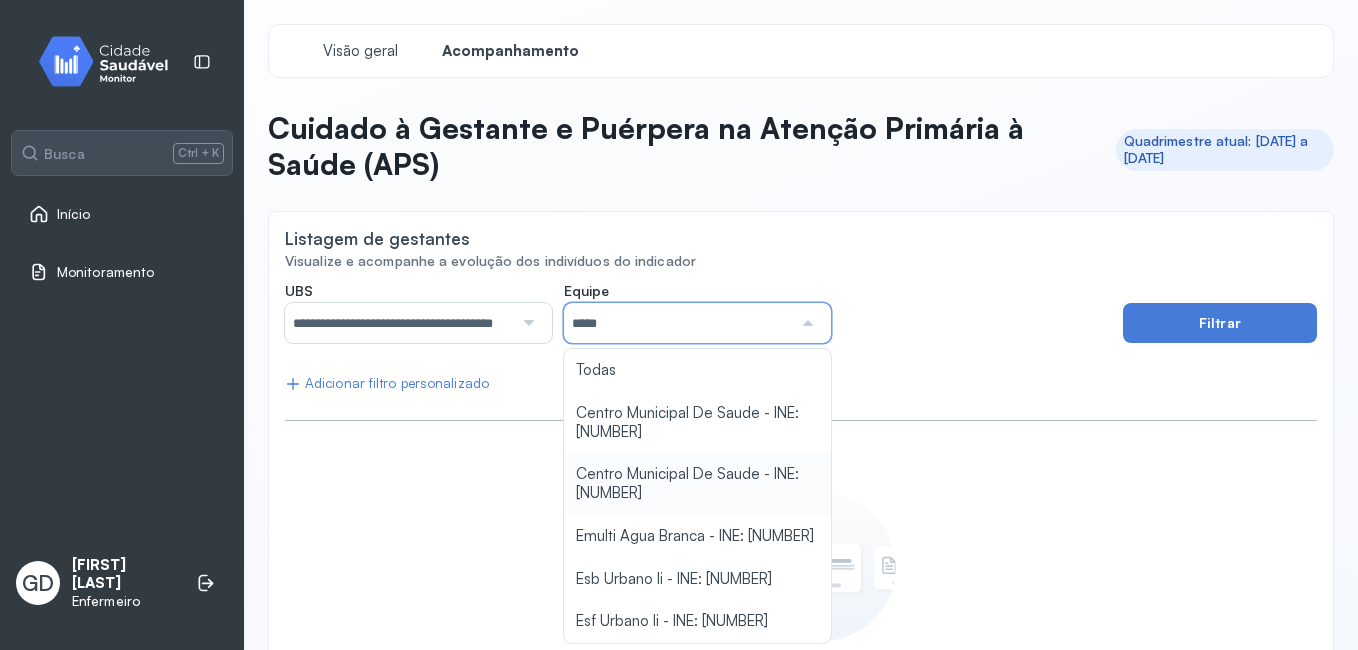 scroll, scrollTop: 17, scrollLeft: 0, axis: vertical 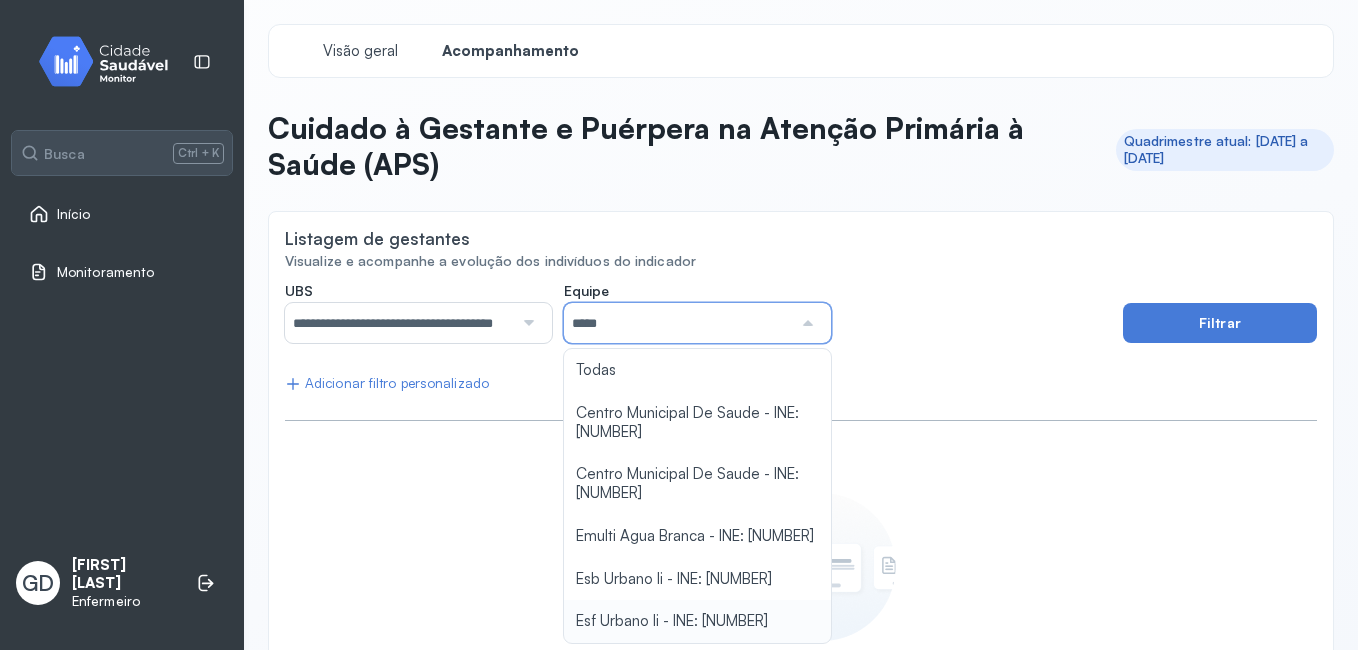 type on "**********" 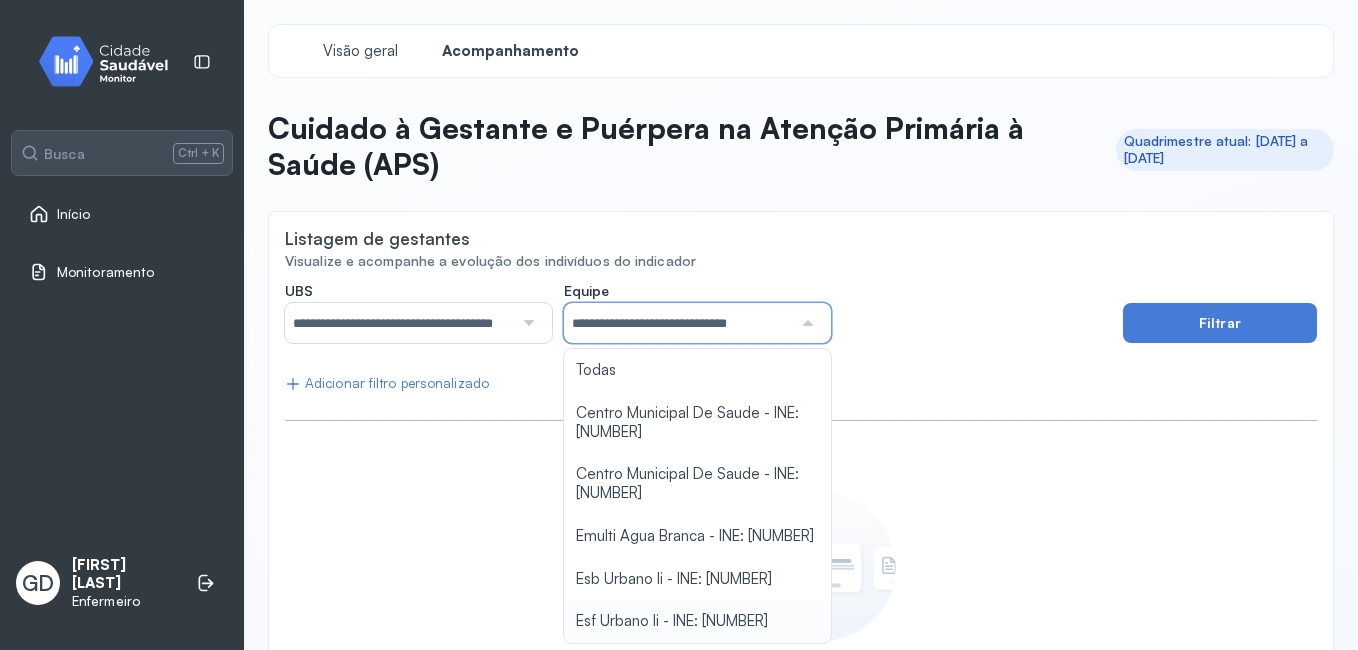 click on "**********" 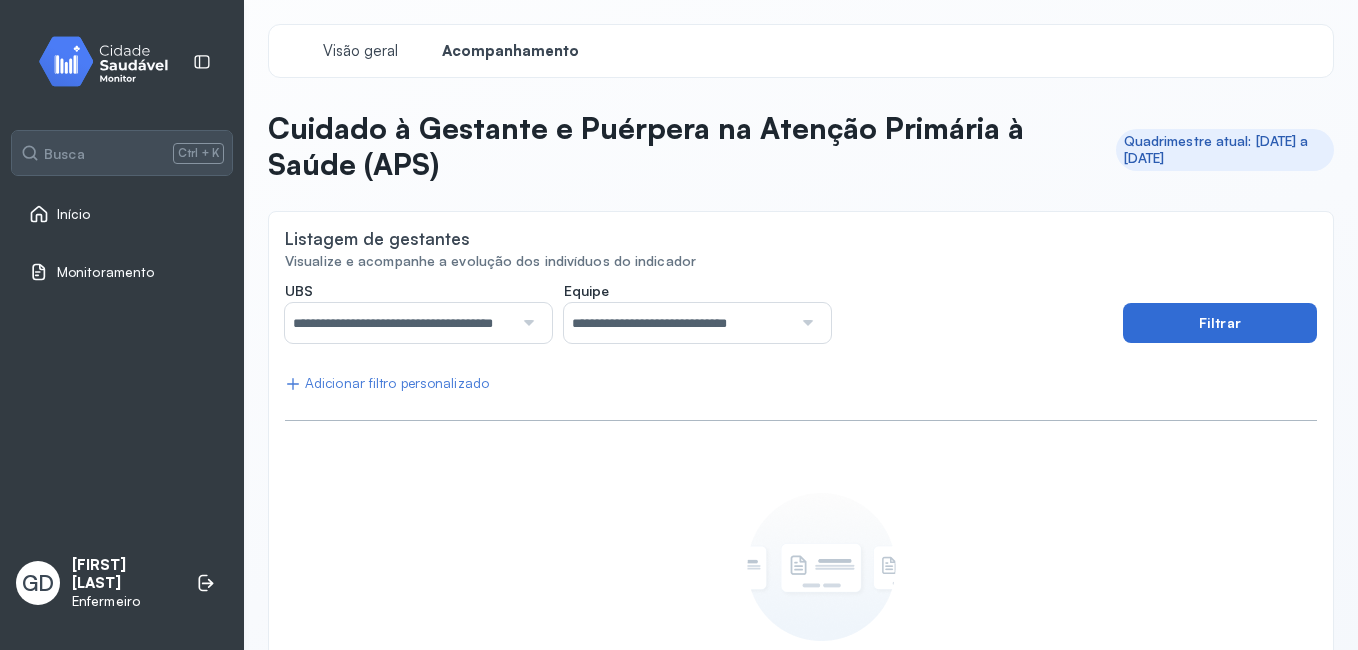 click on "Filtrar" at bounding box center [1220, 323] 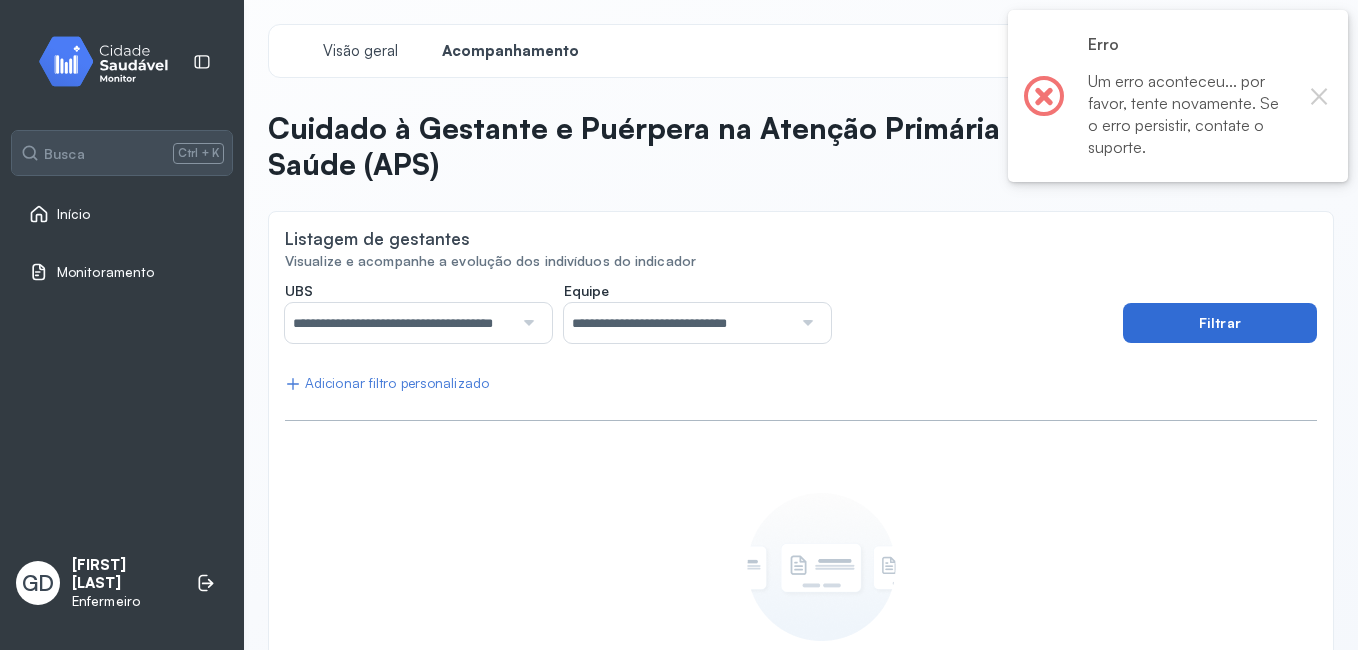 click on "Filtrar" at bounding box center (1220, 323) 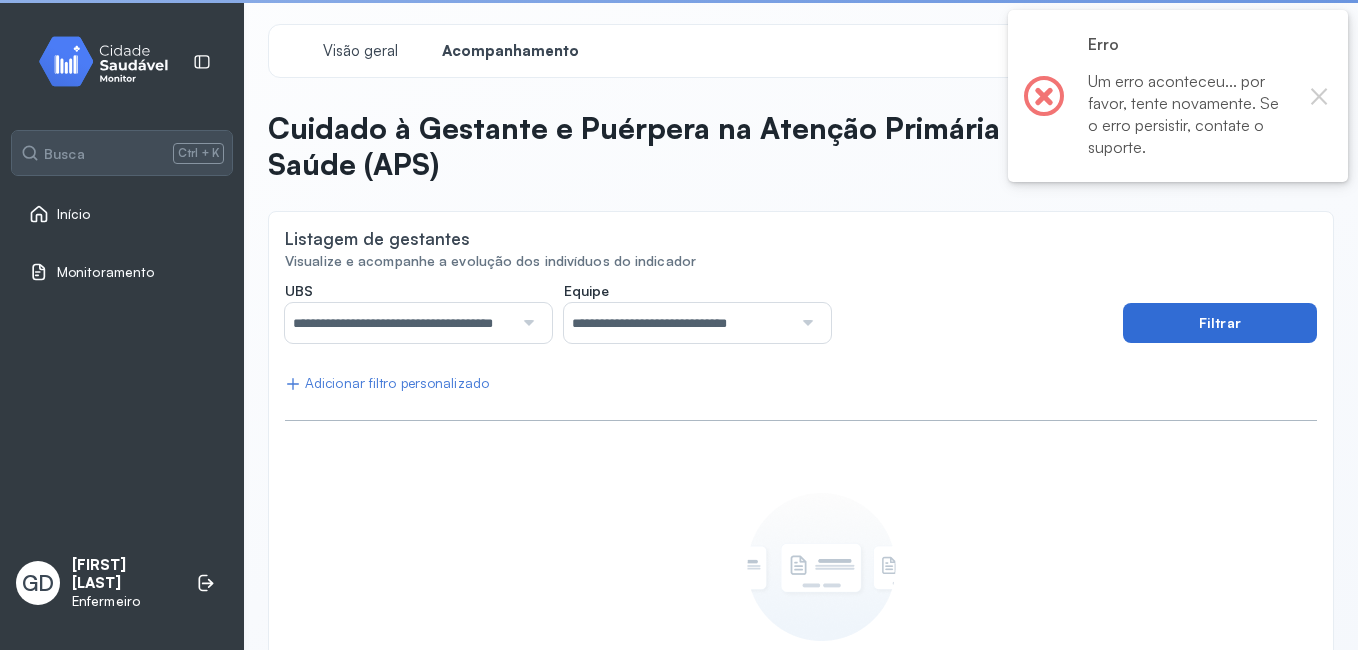 click on "Filtrar" at bounding box center [1220, 323] 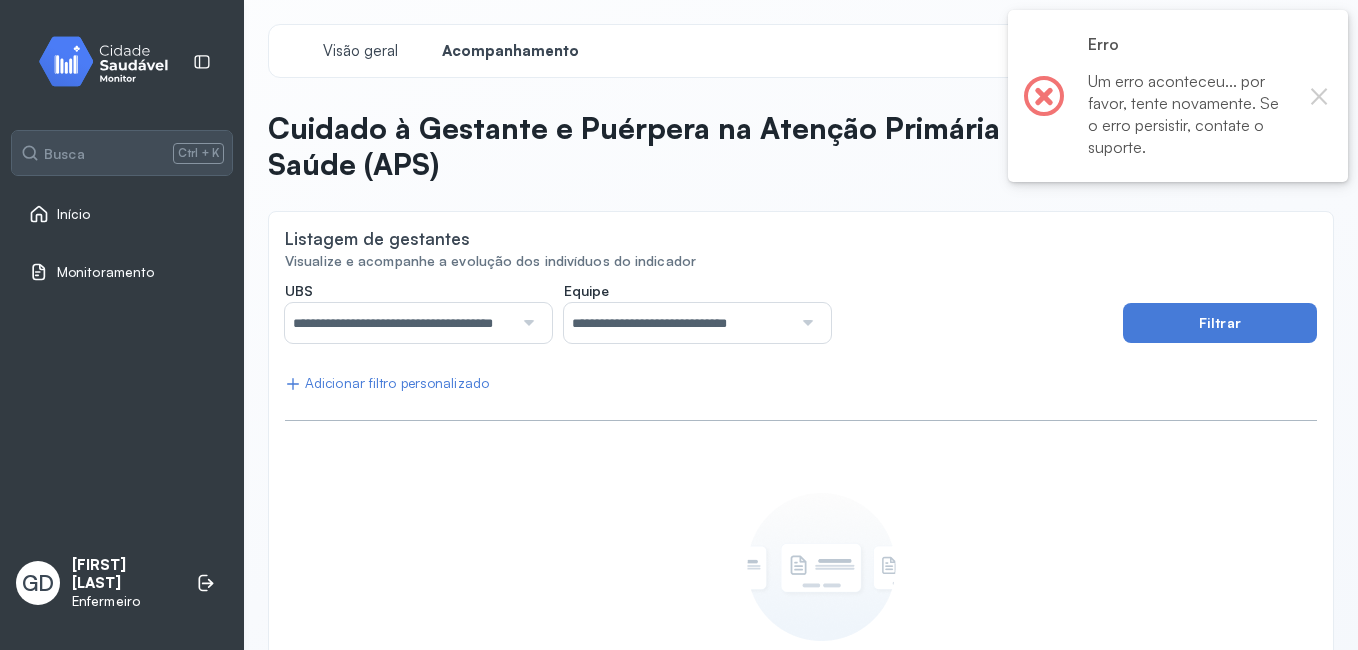 click on "Início" at bounding box center (122, 214) 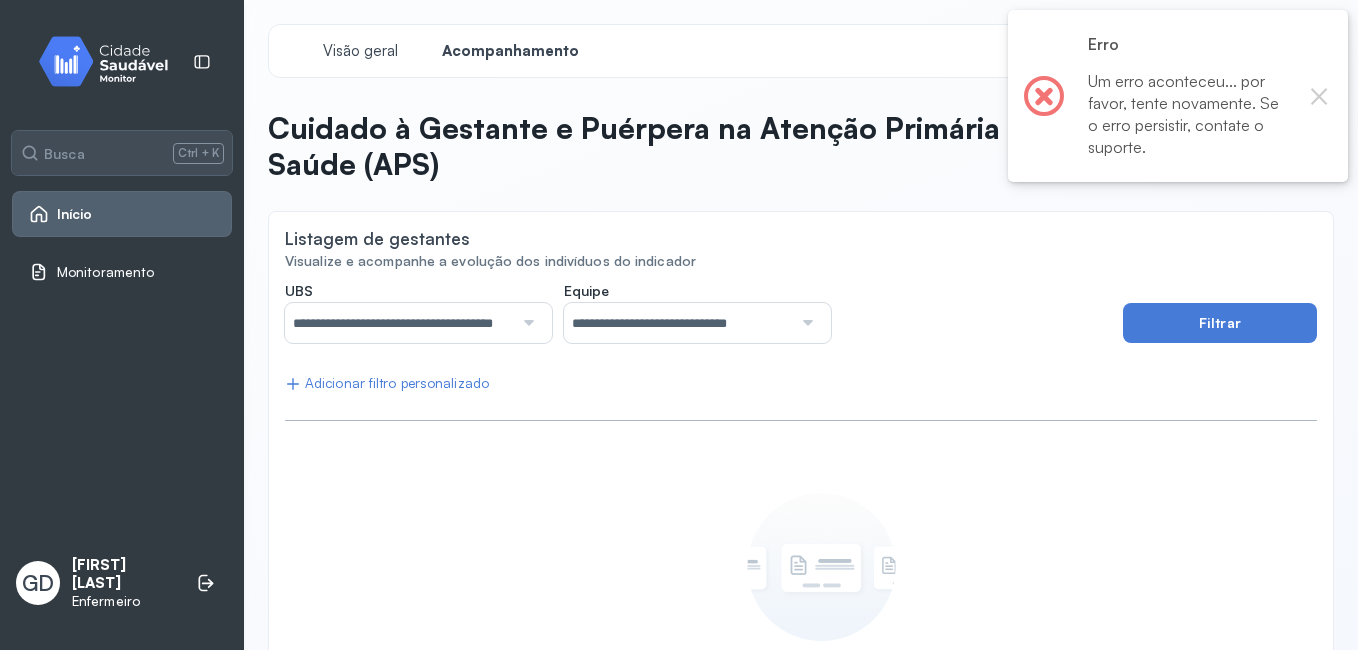 click on "Início" at bounding box center (75, 214) 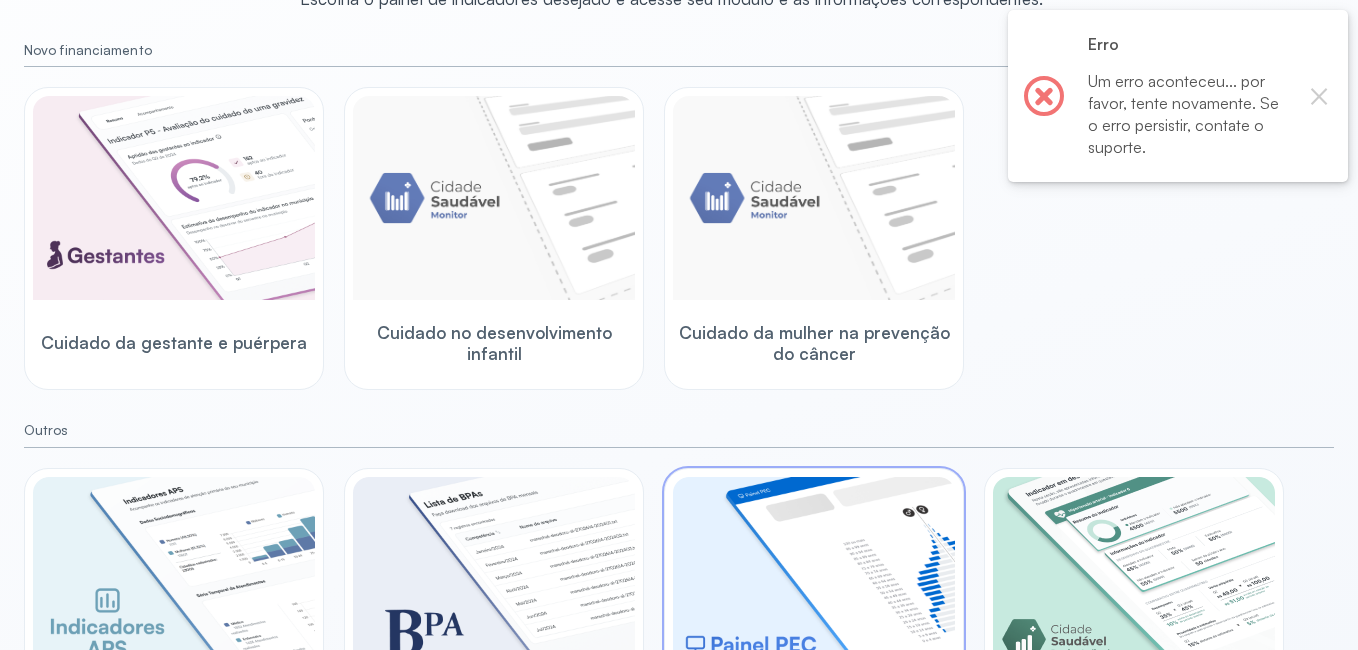 scroll, scrollTop: 600, scrollLeft: 0, axis: vertical 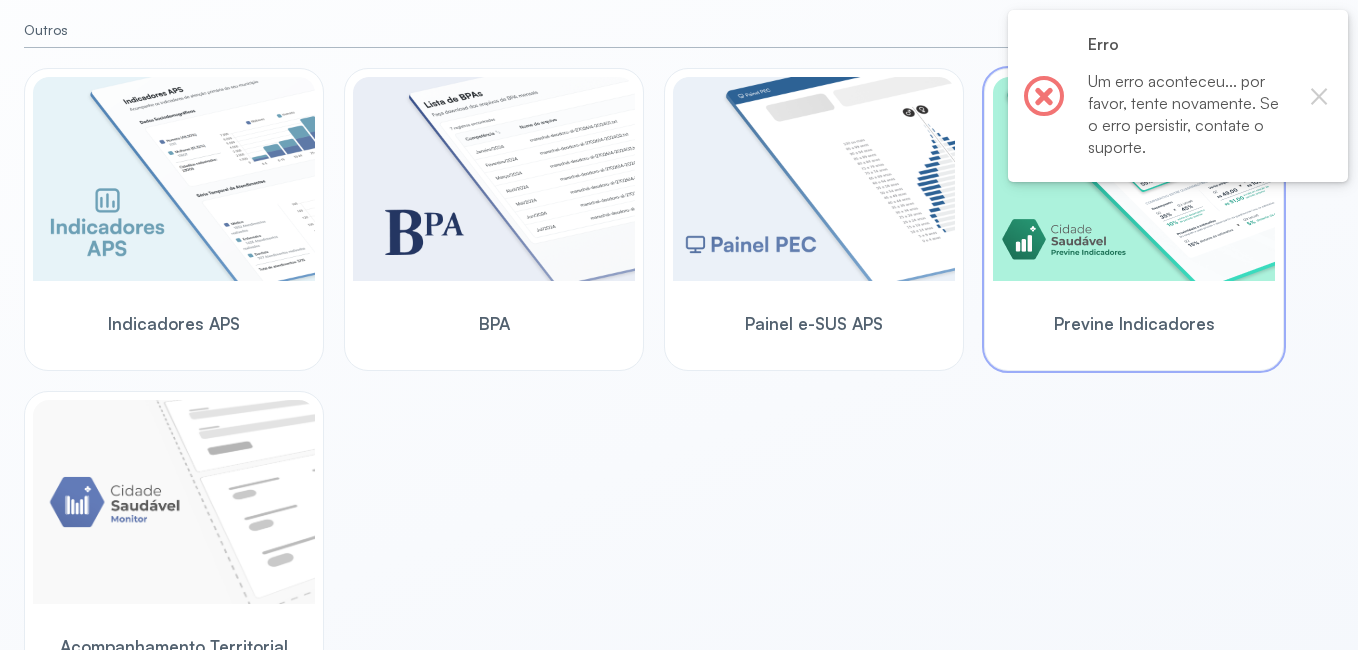click at bounding box center (1134, 179) 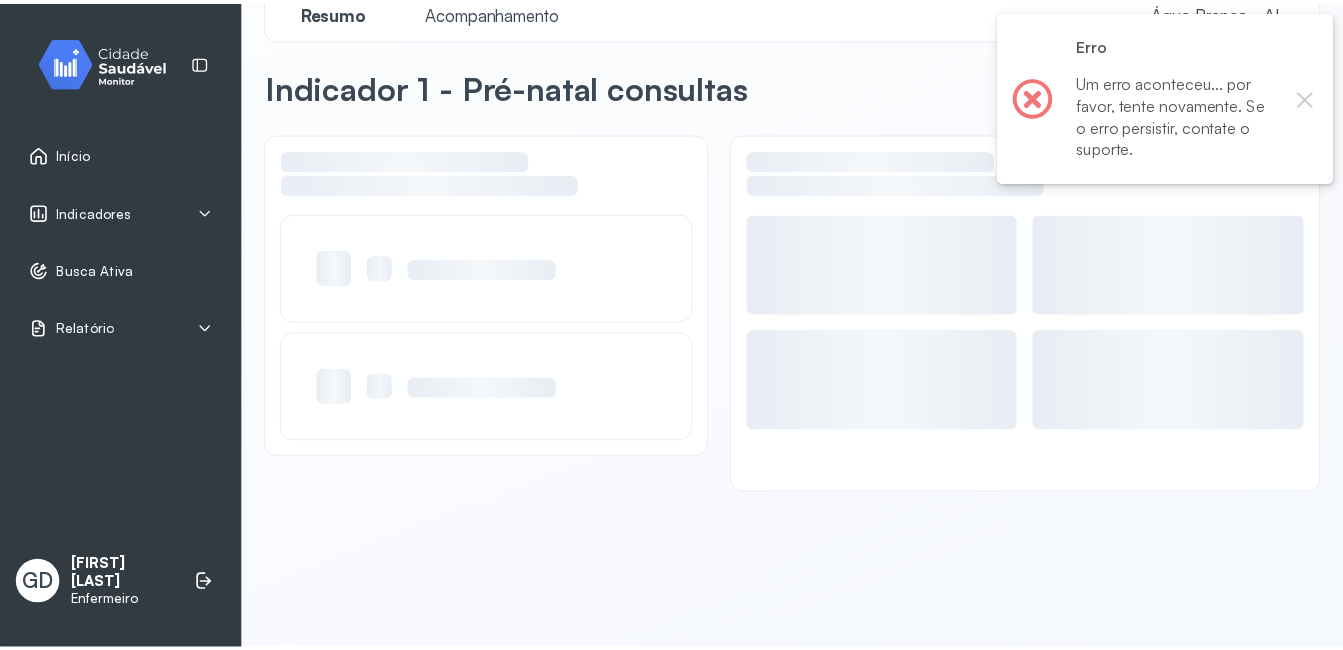 scroll, scrollTop: 39, scrollLeft: 0, axis: vertical 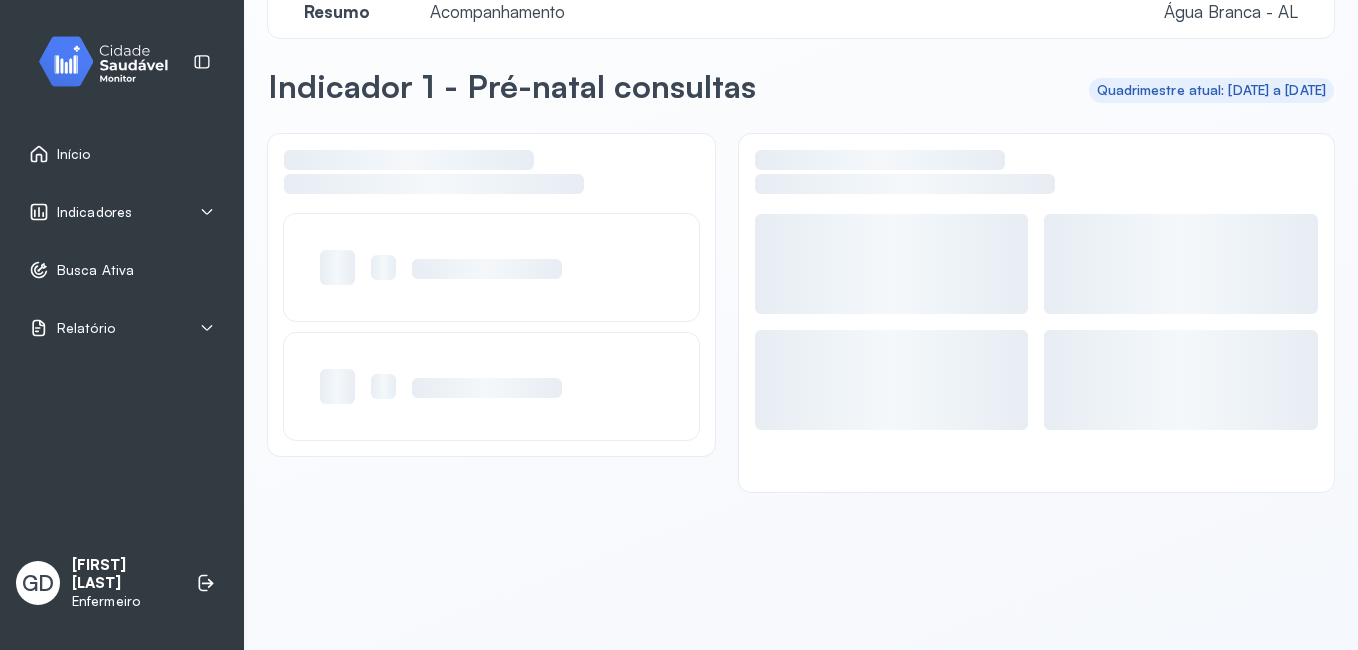 click on "Indicadores" at bounding box center [94, 212] 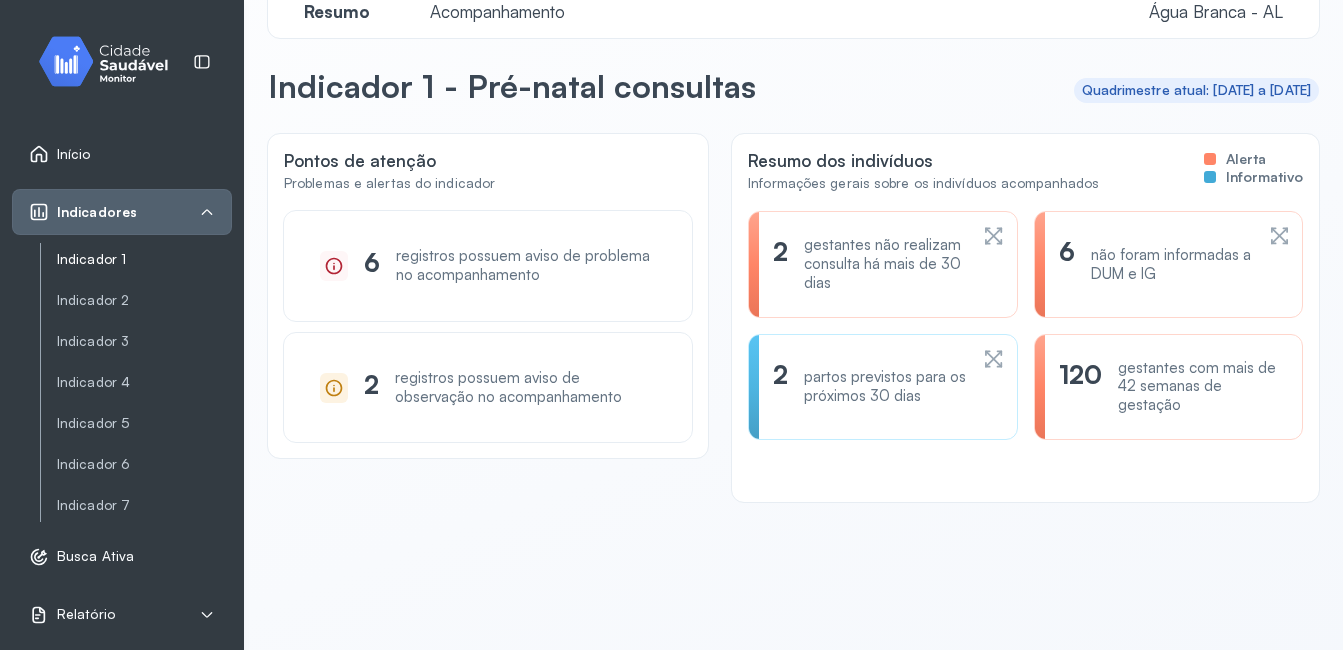 click on "Indicador 1" at bounding box center [144, 259] 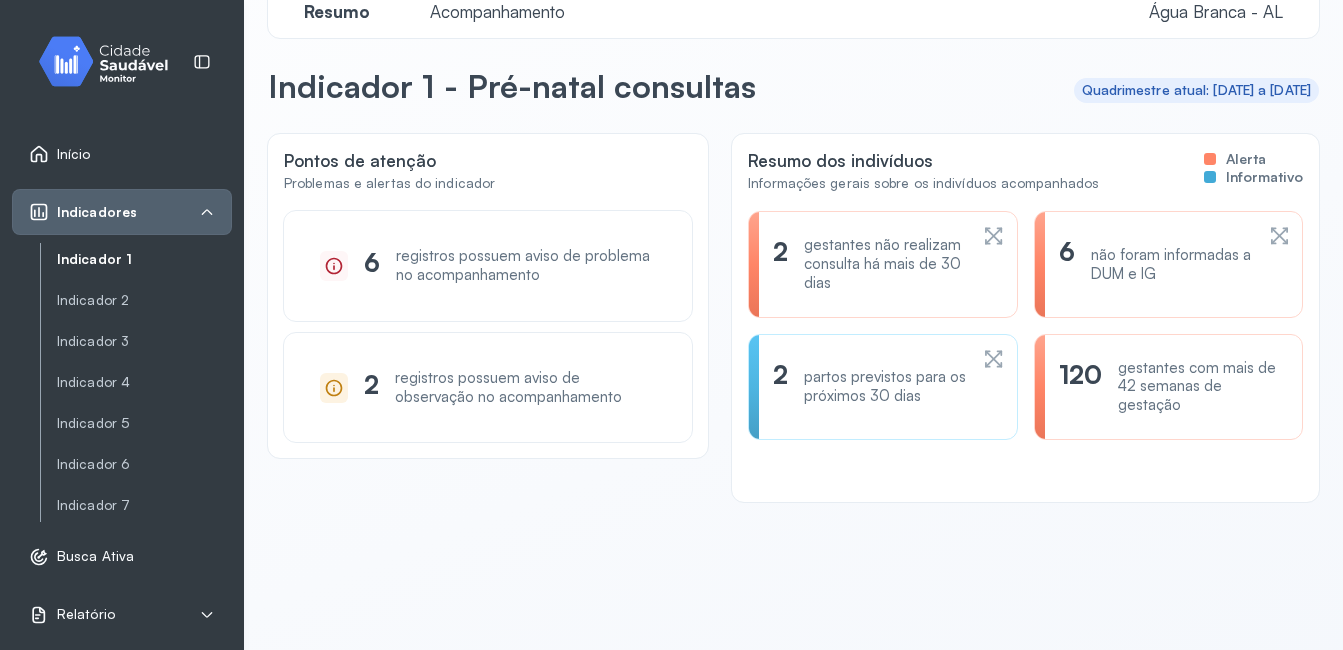 click on "registros possuem aviso de problema no acompanhamento" at bounding box center [526, 266] 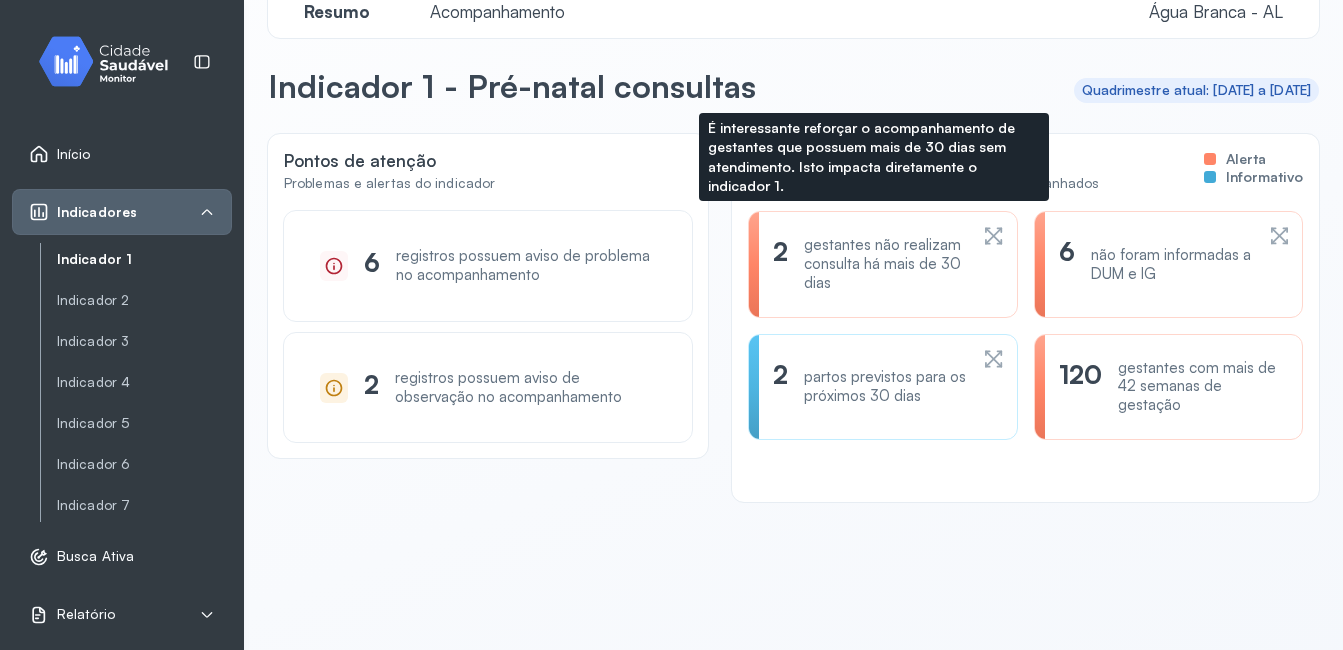 click on "gestantes não realizam consulta há mais de 30 dias" at bounding box center (885, 264) 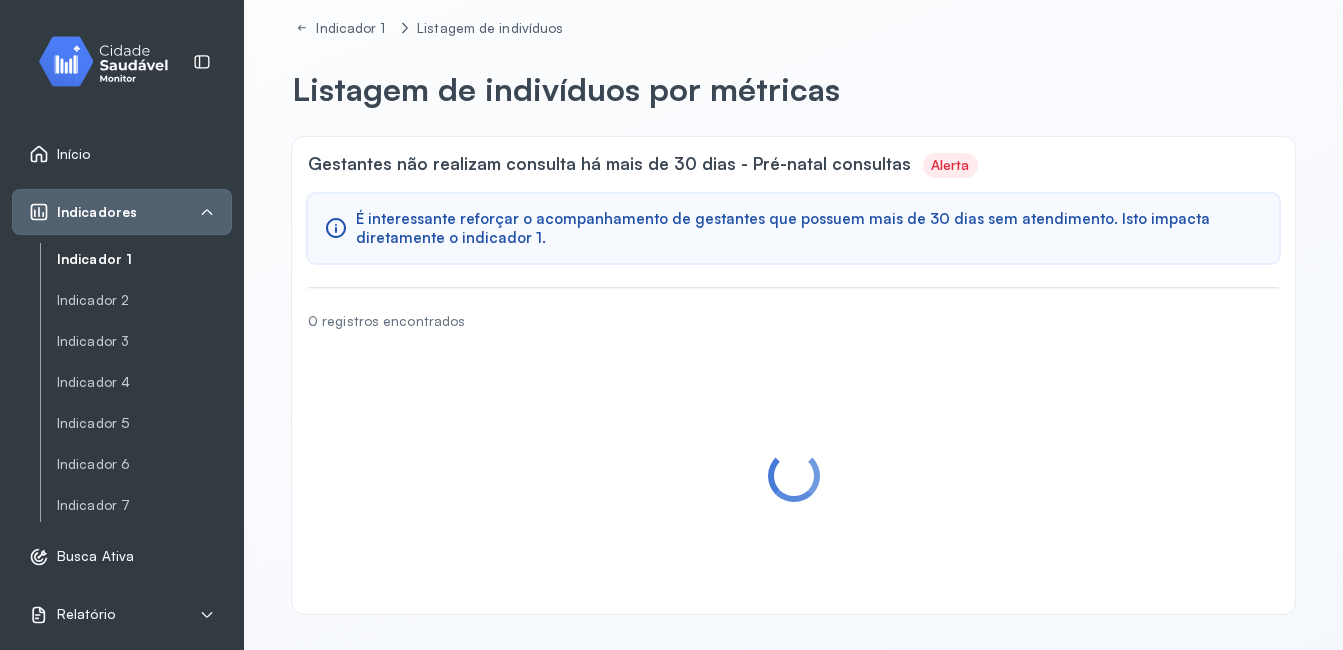 scroll, scrollTop: 0, scrollLeft: 0, axis: both 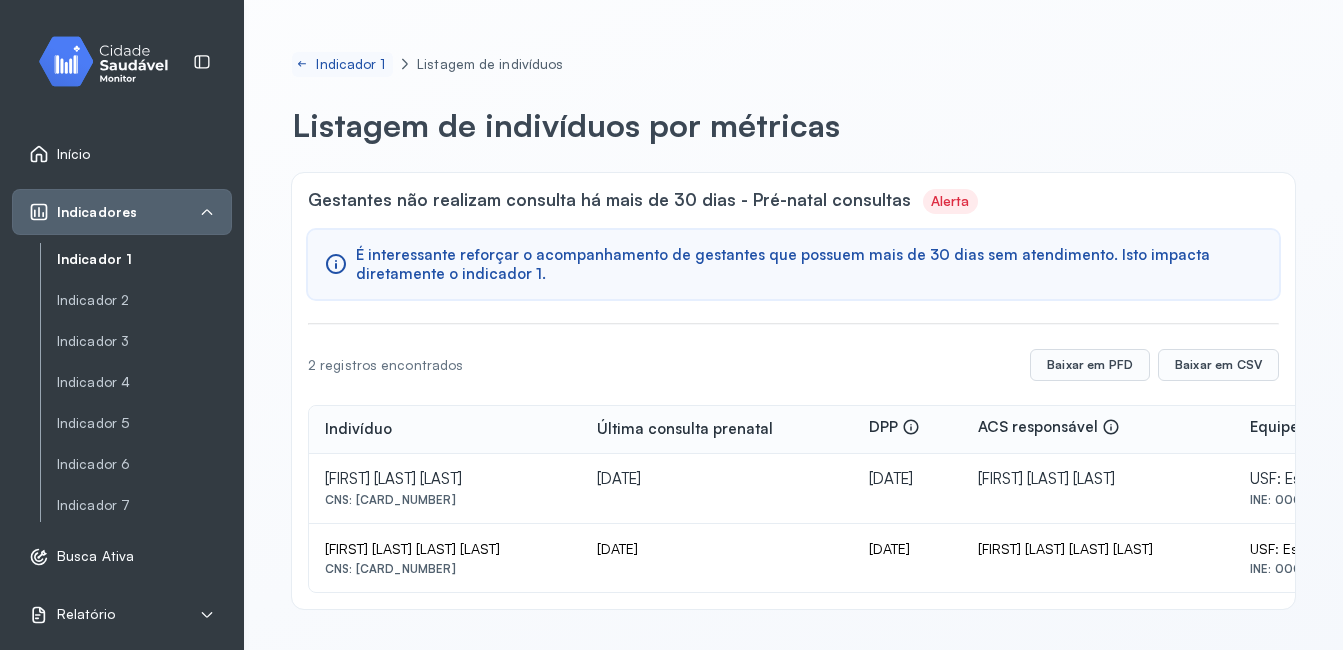click on "Indicador 1" 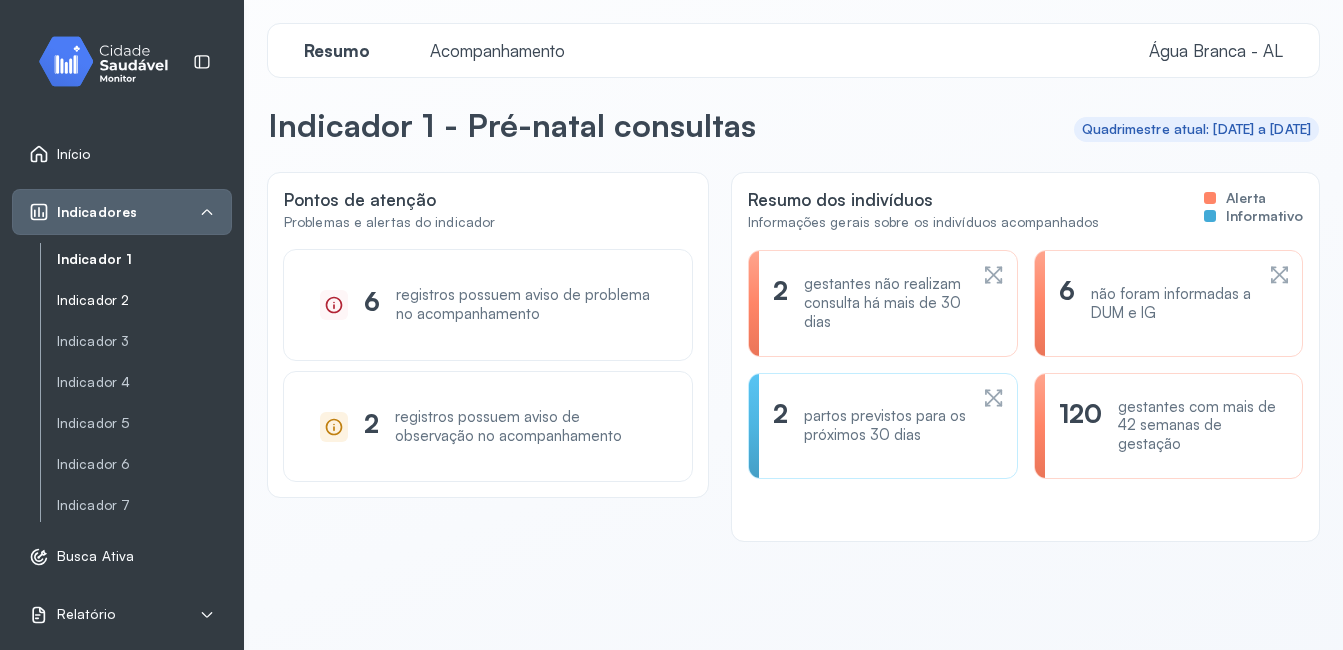 click on "Indicador 2" 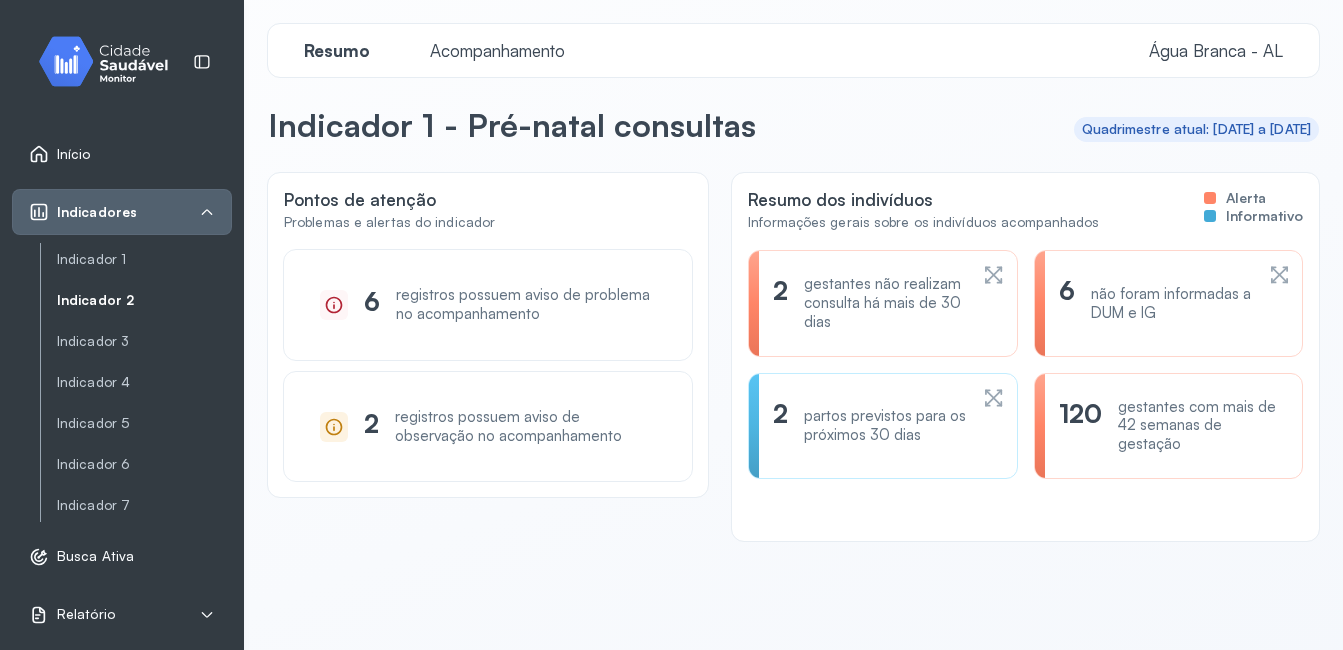 click on "Indicador 2" 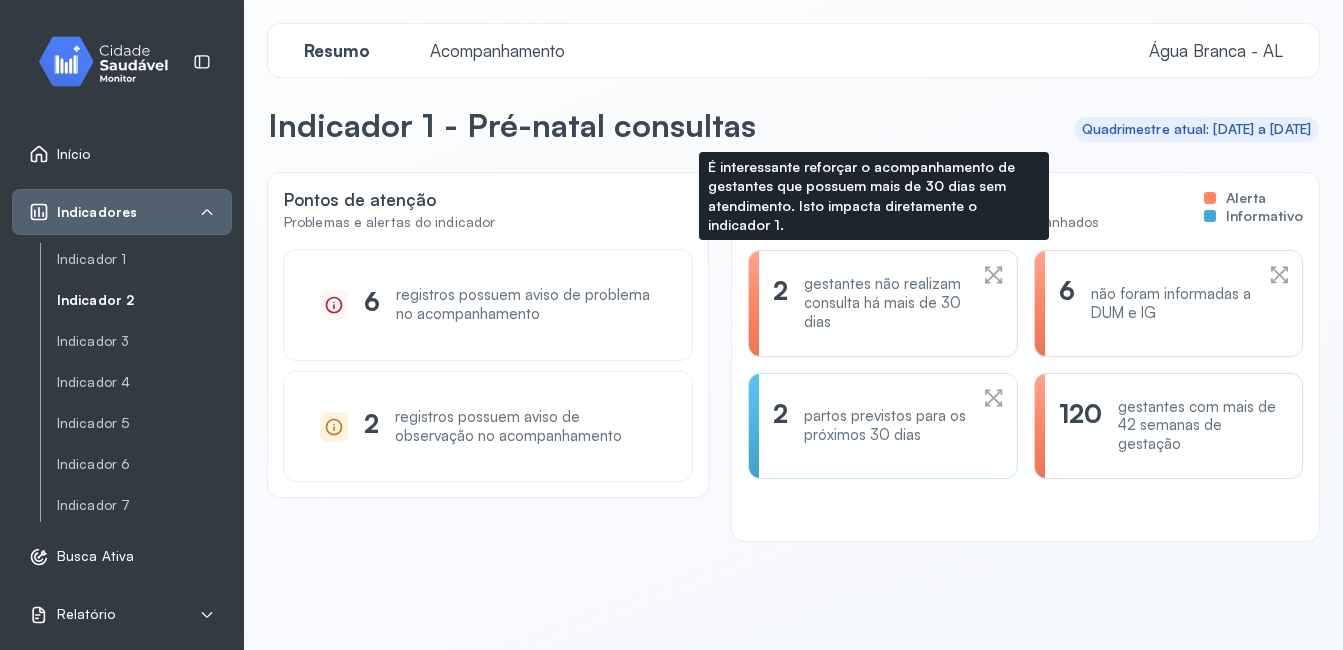 click on "gestantes não realizam consulta há mais de 30 dias" at bounding box center [885, 303] 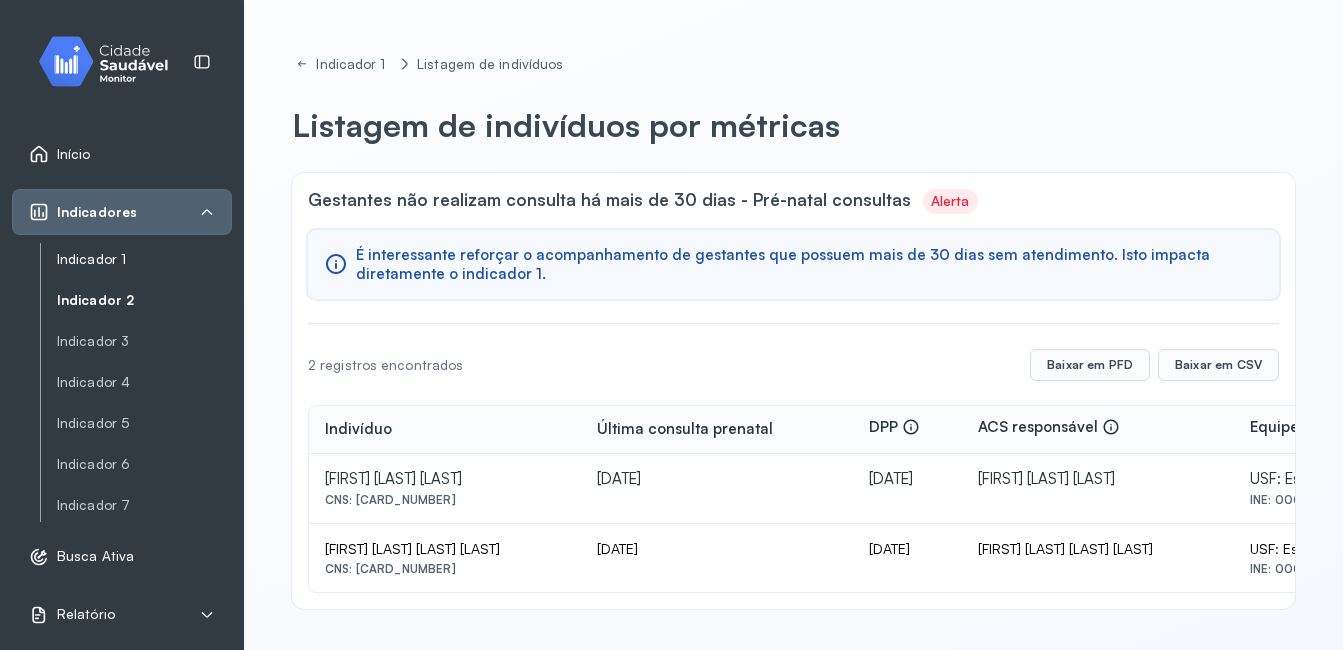 click on "Indicador 1" at bounding box center [144, 259] 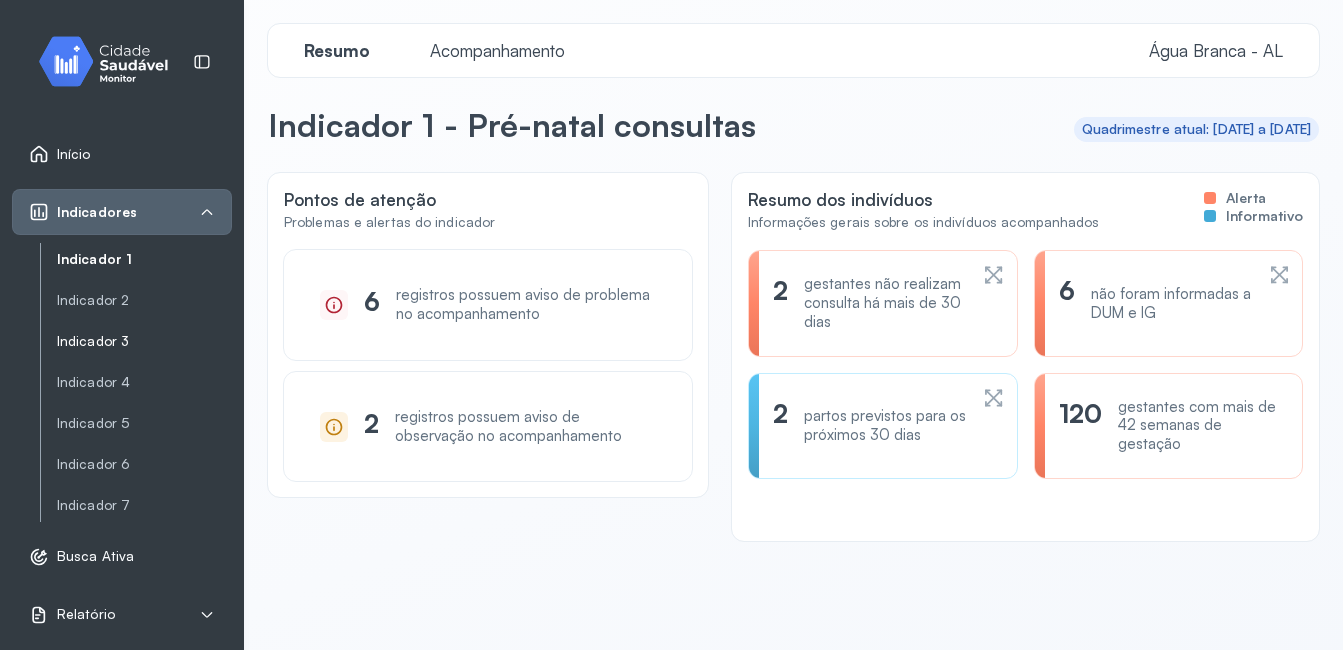 click on "Indicador 3" at bounding box center (144, 341) 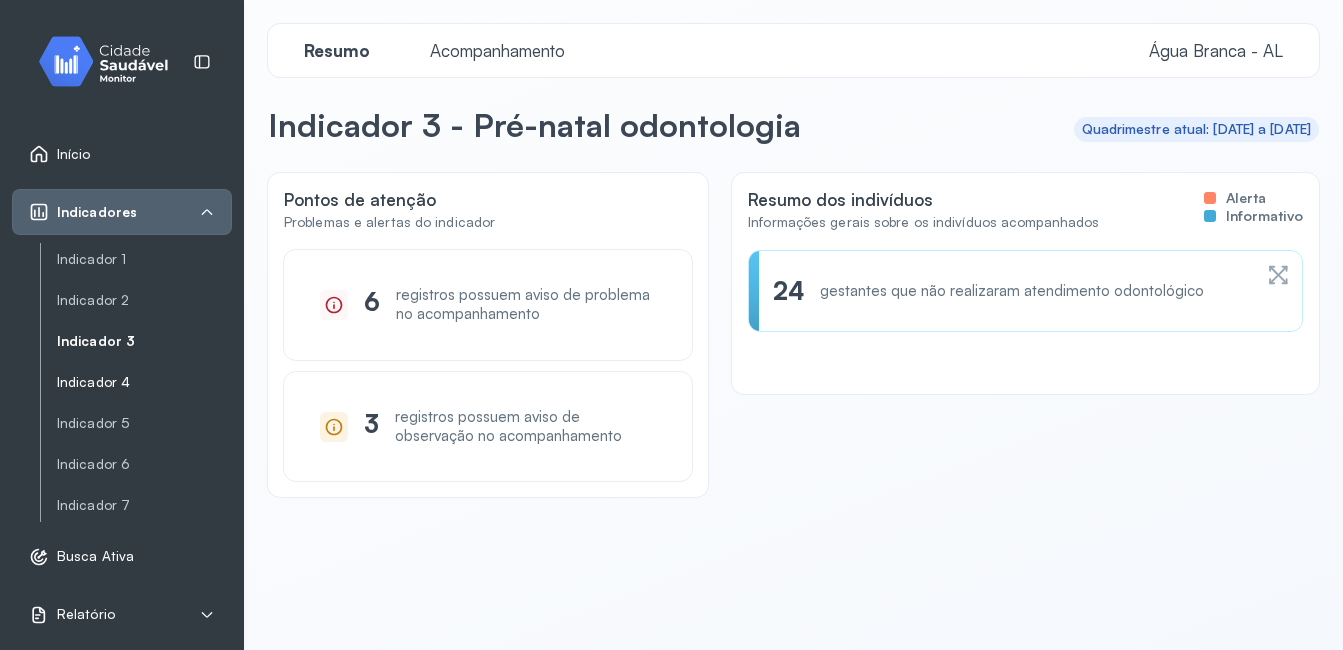 click on "Indicador 4" at bounding box center [144, 382] 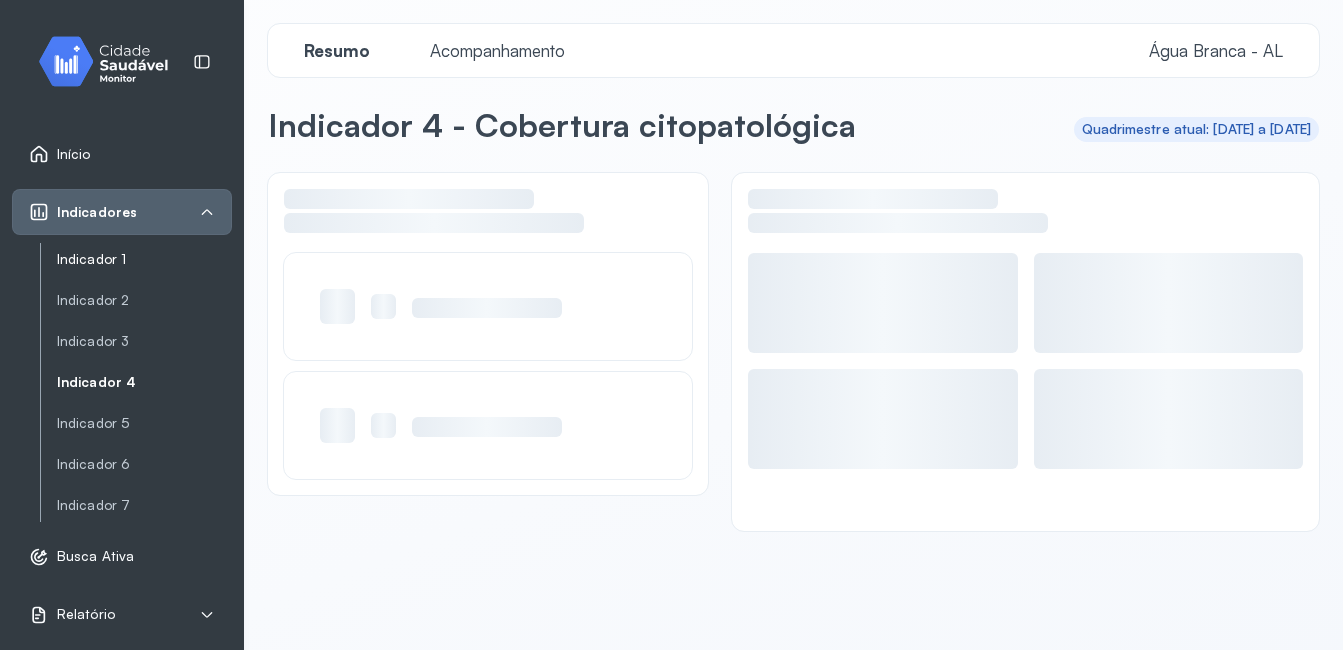 click on "Indicador 1" 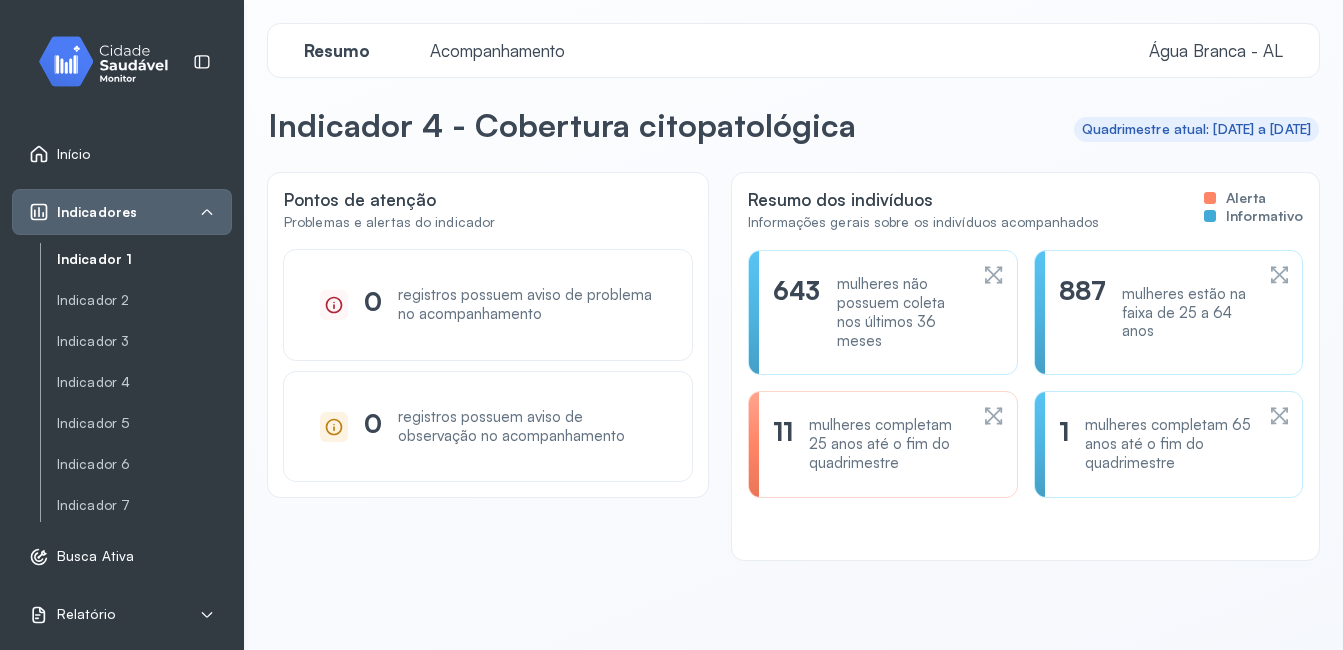 click on "Indicador 1" at bounding box center (144, 259) 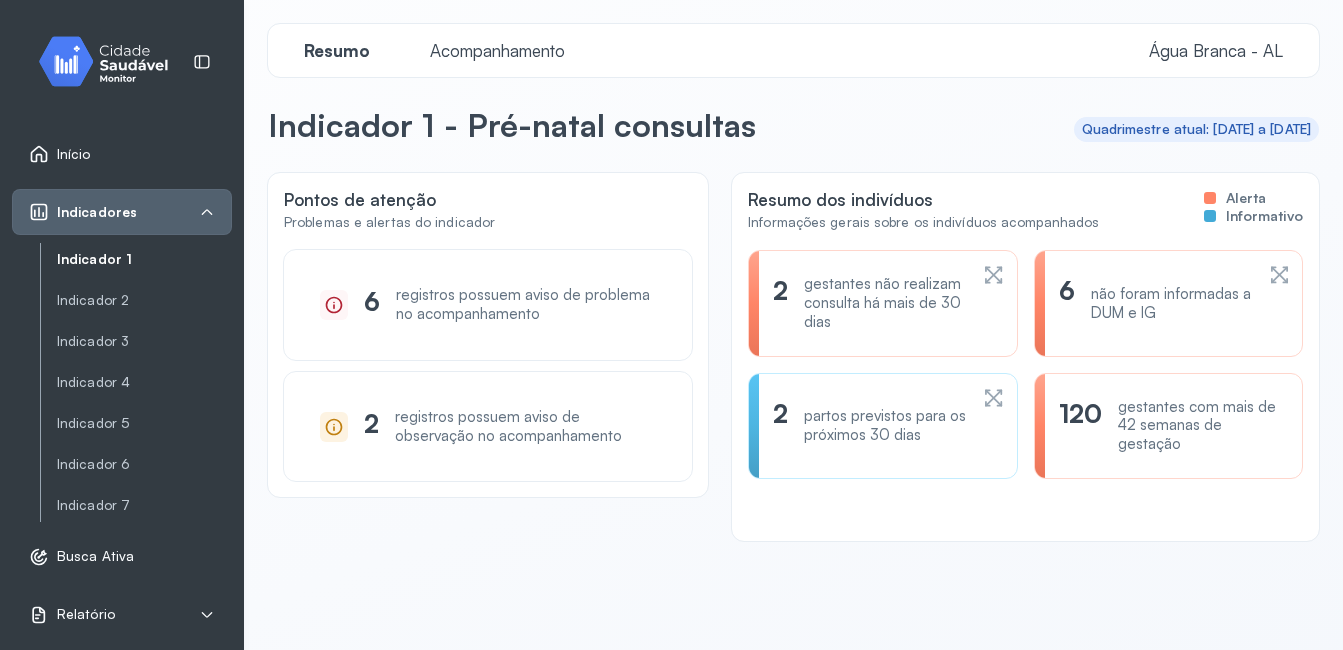 scroll, scrollTop: 39, scrollLeft: 0, axis: vertical 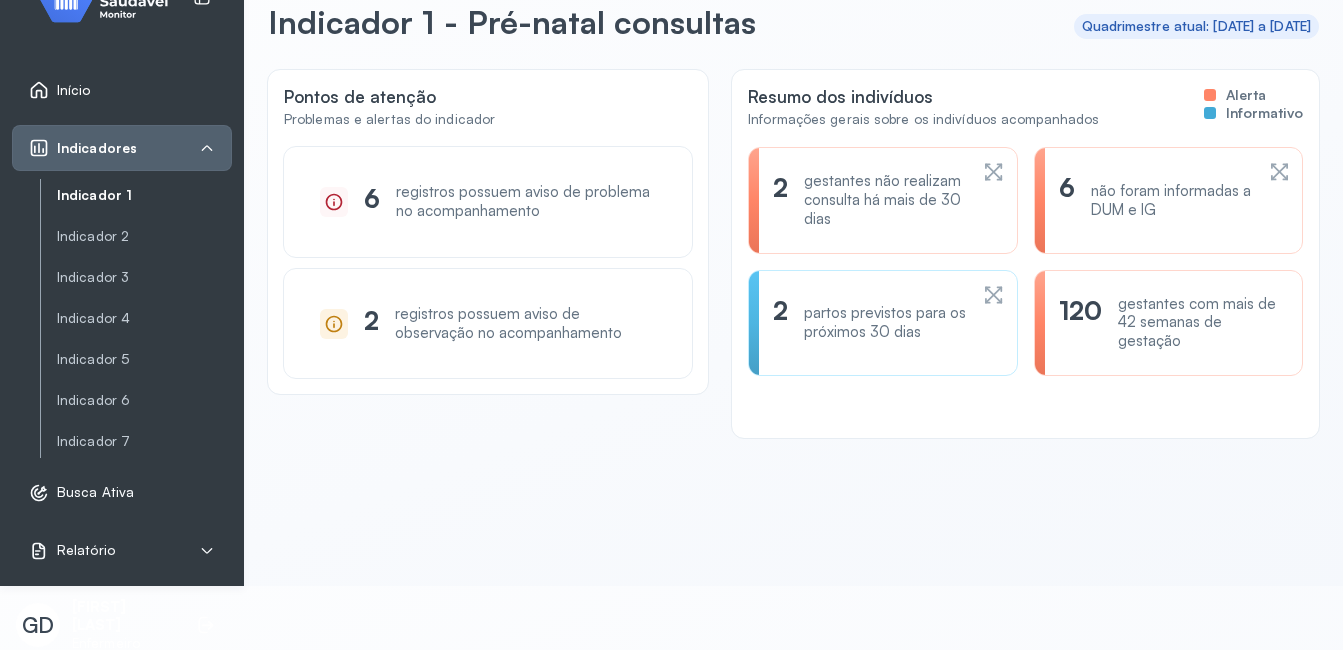 click on "Início" at bounding box center [74, 90] 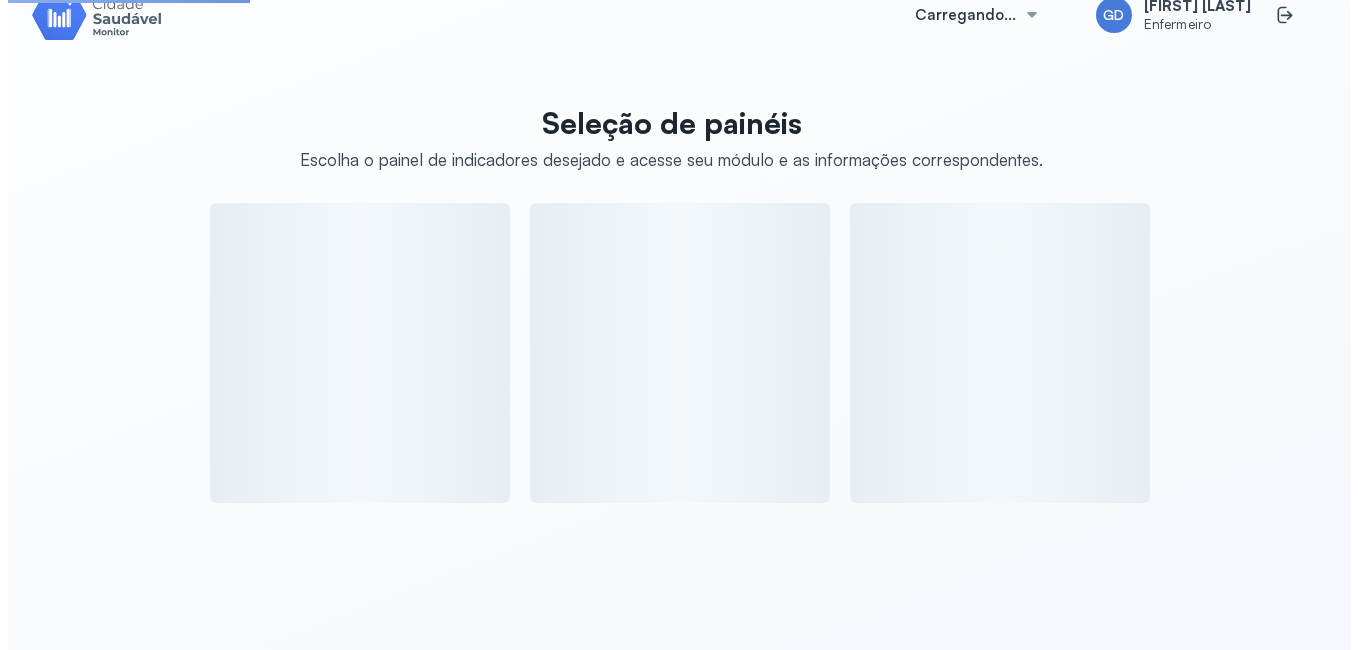 scroll, scrollTop: 0, scrollLeft: 0, axis: both 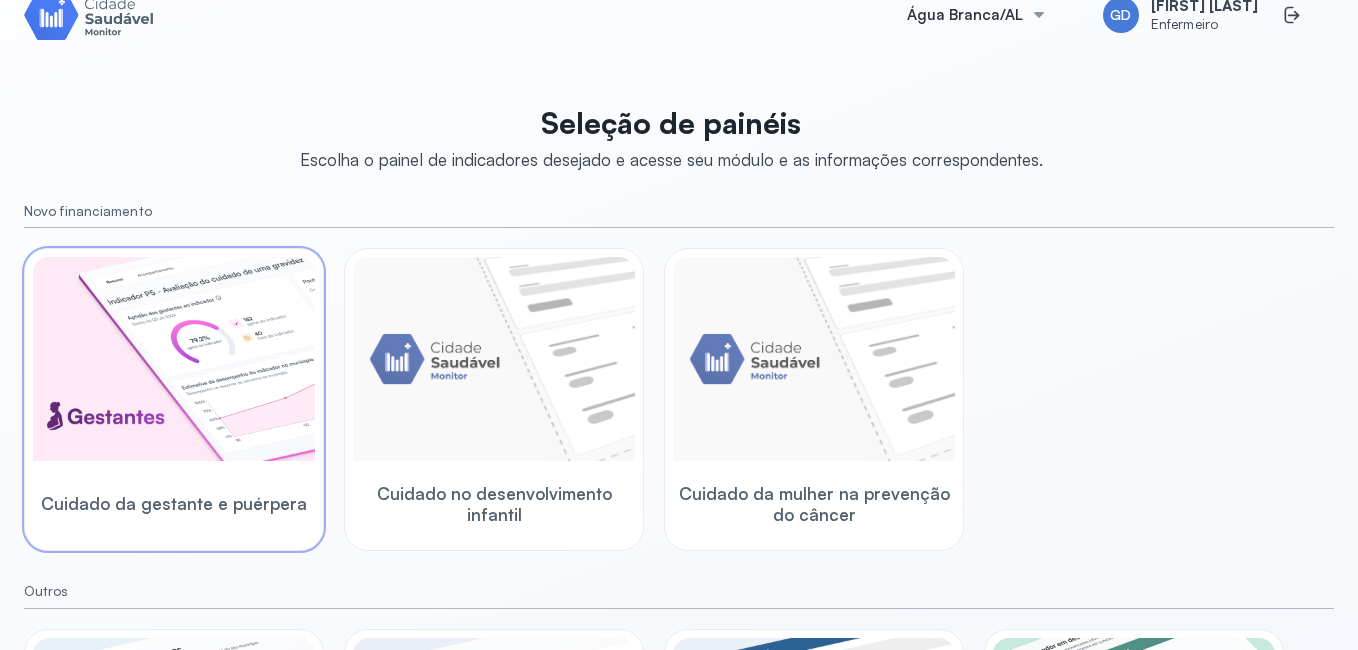 click at bounding box center [174, 359] 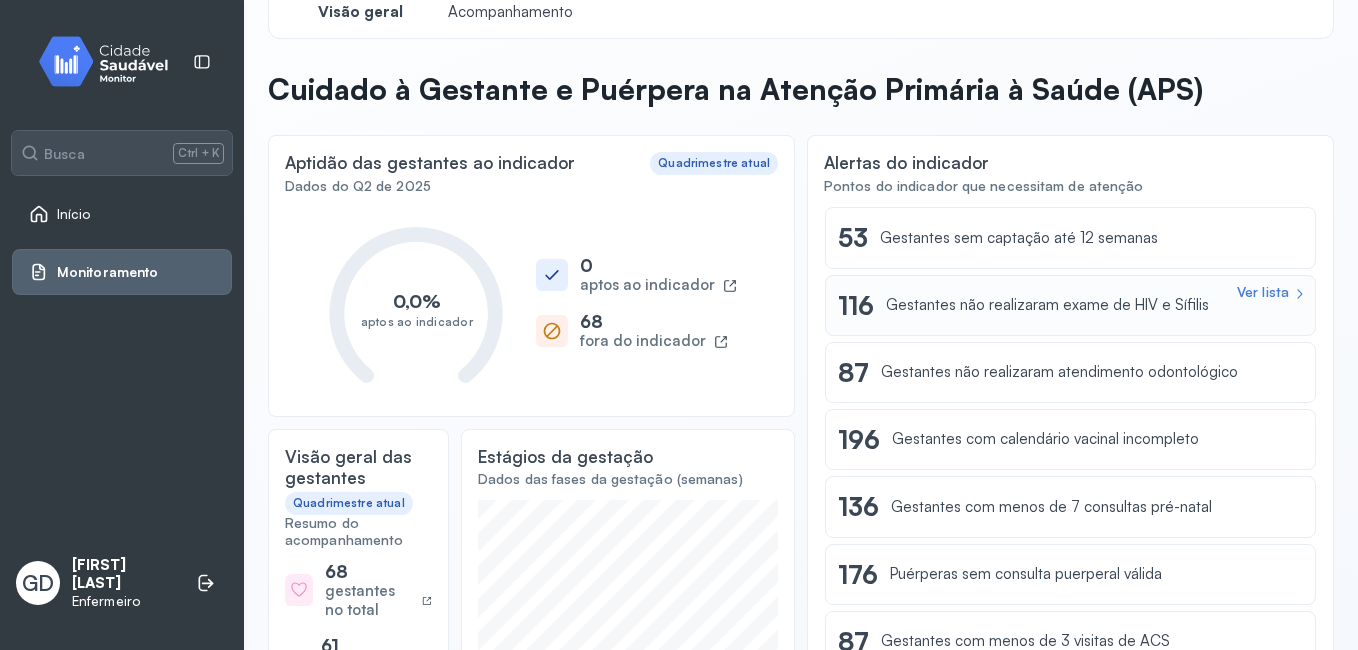 click on "Ver lista  116 Gestantes não realizaram exame de HIV e Sífilis" at bounding box center (1070, 305) 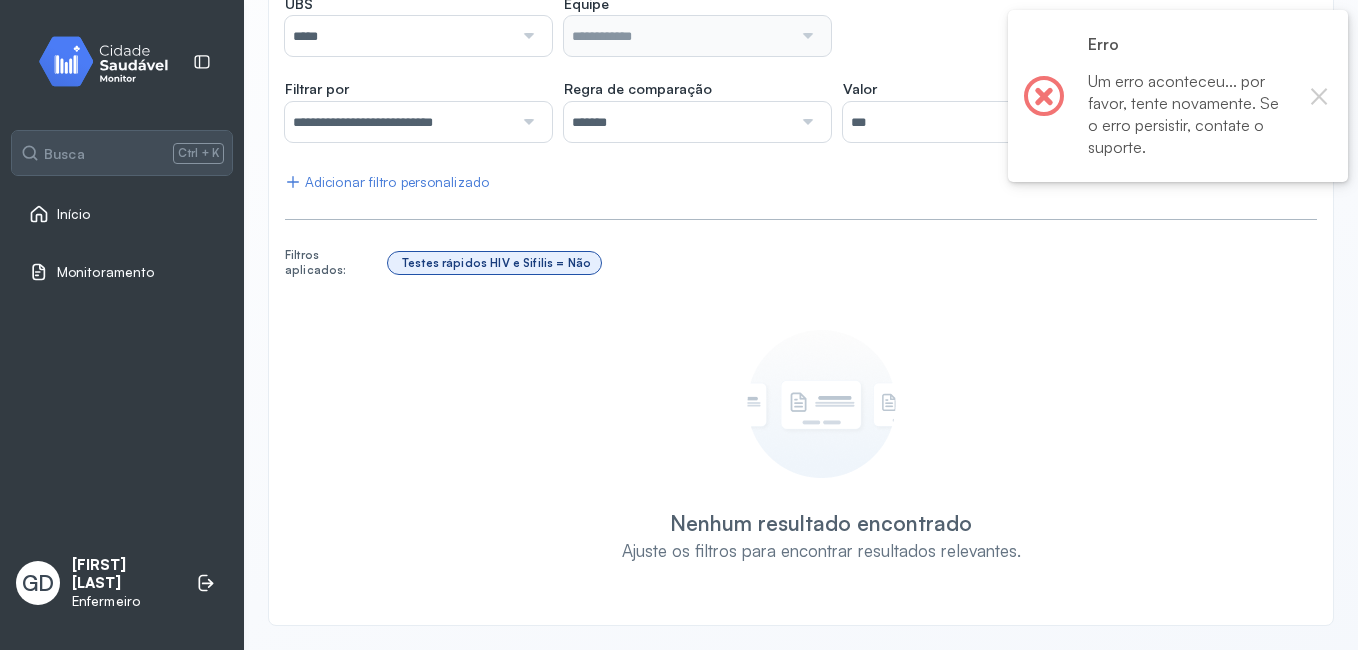 scroll, scrollTop: 0, scrollLeft: 0, axis: both 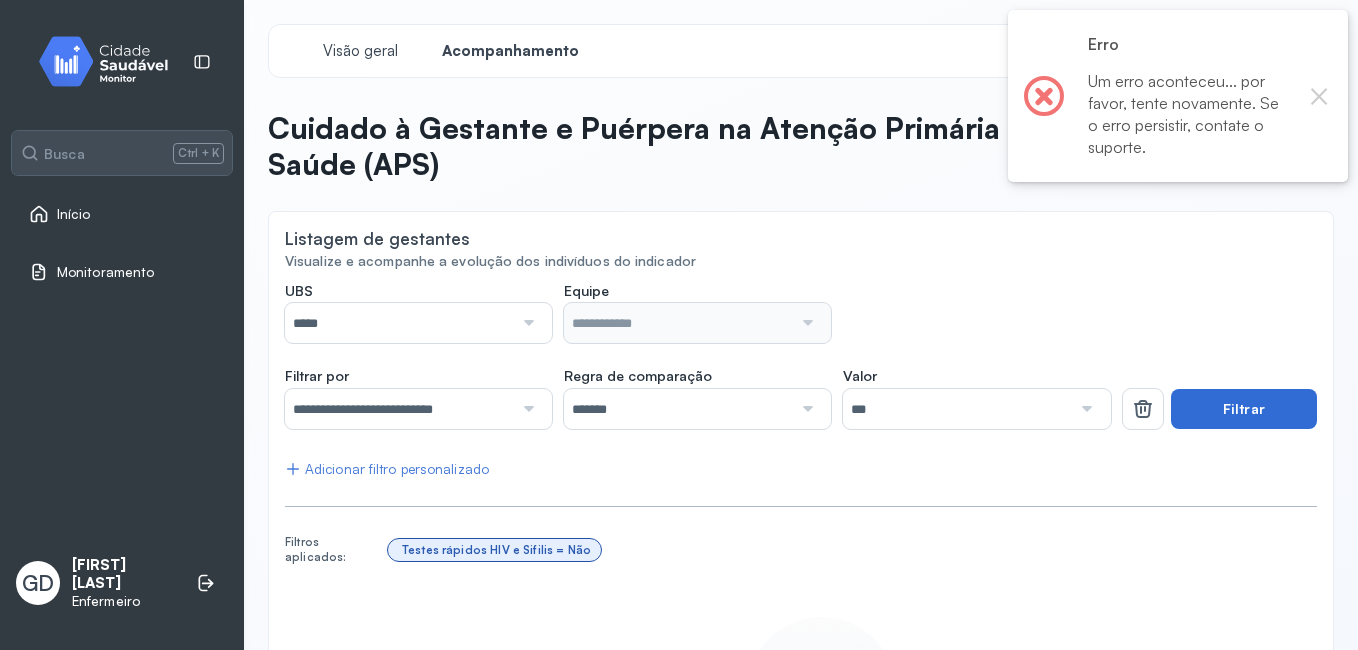 click on "Filtrar" at bounding box center [1244, 409] 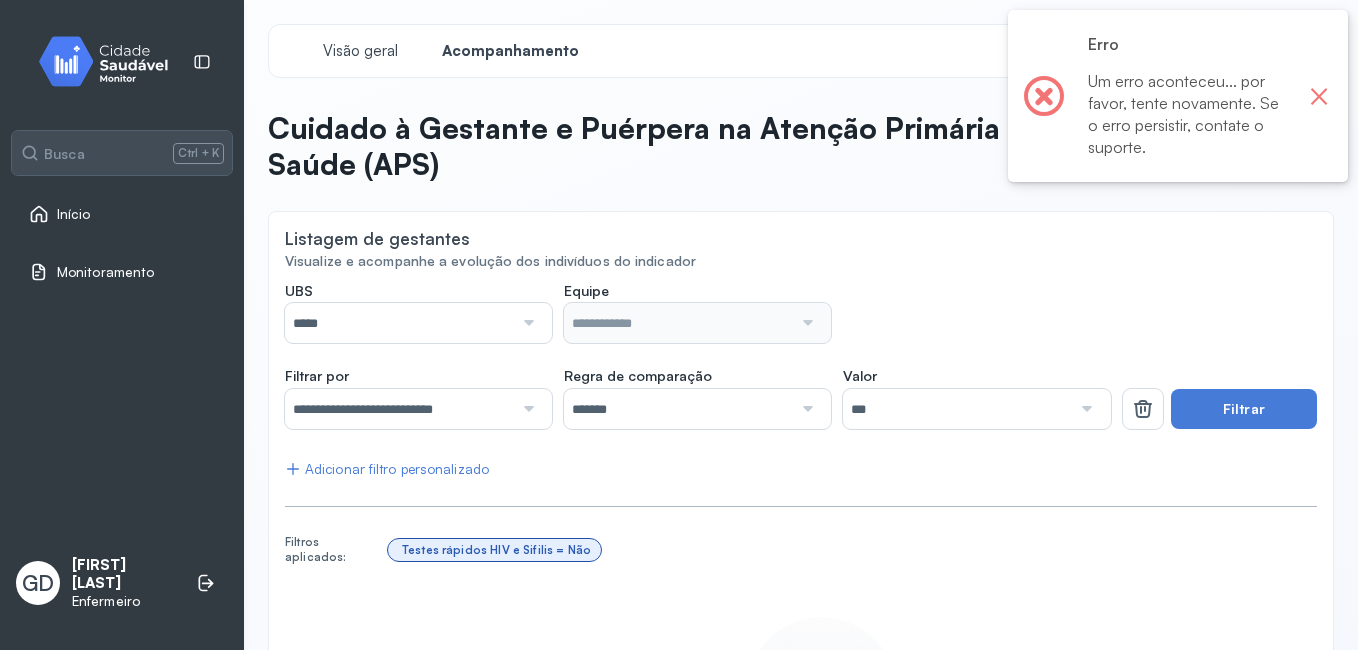 click on "×" at bounding box center (1319, 96) 